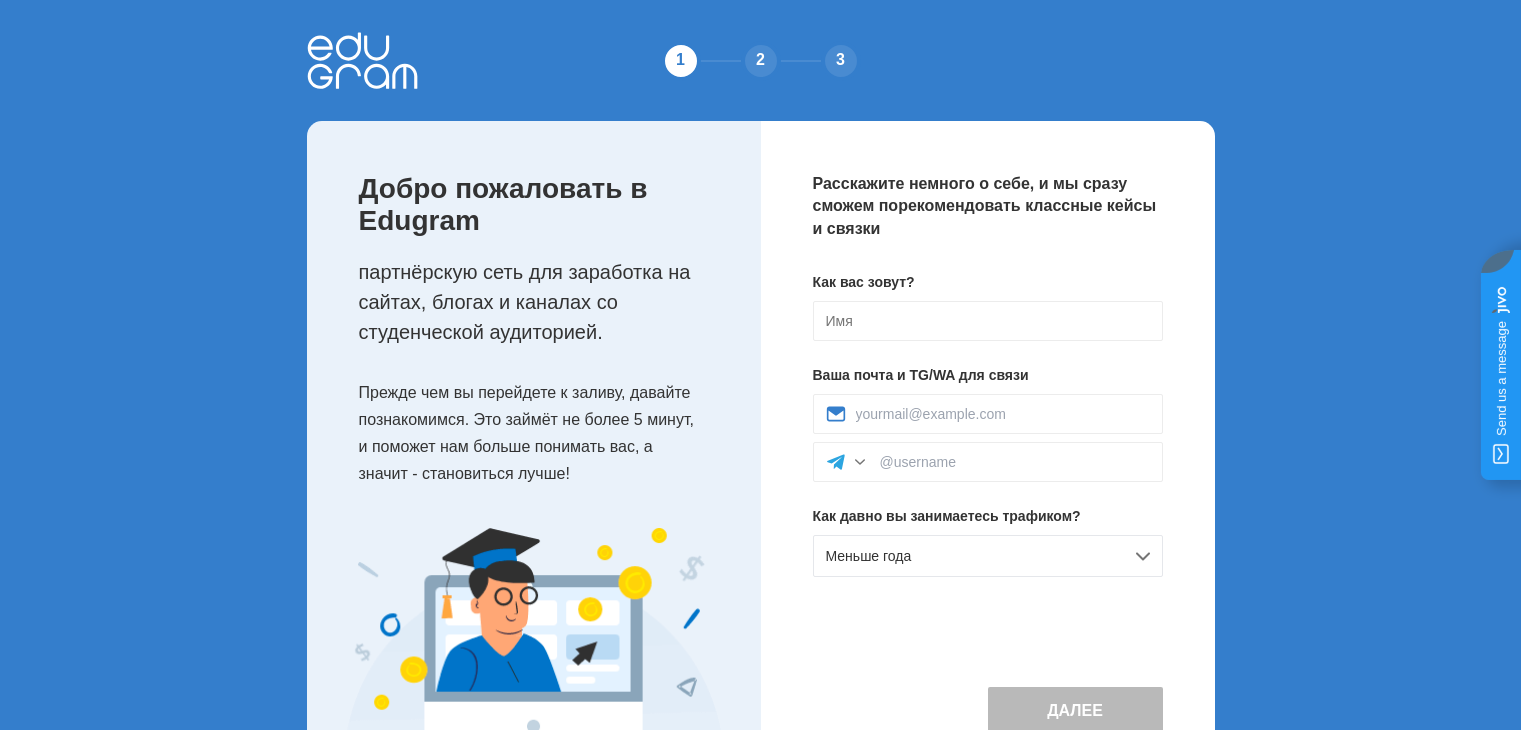 scroll, scrollTop: 0, scrollLeft: 0, axis: both 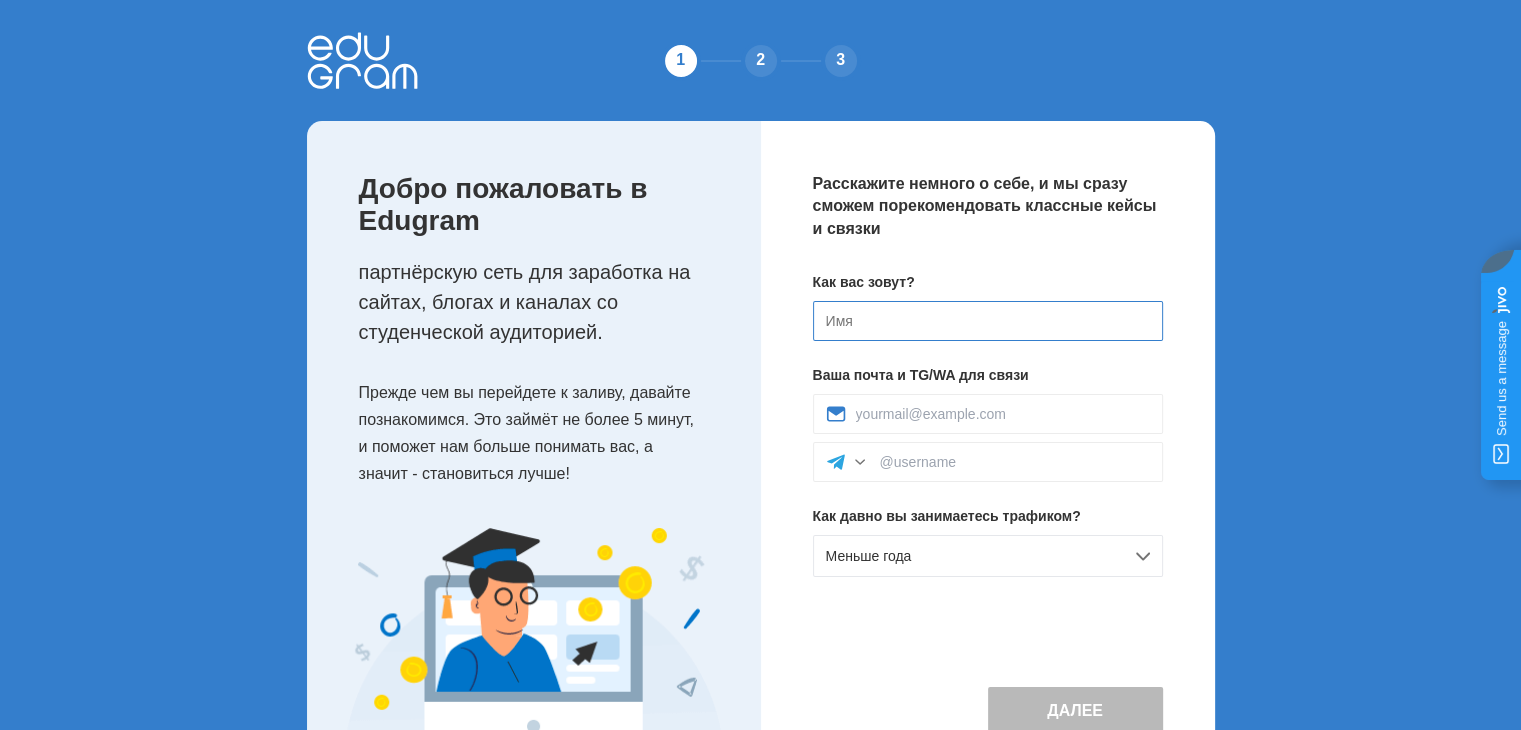 click at bounding box center [988, 321] 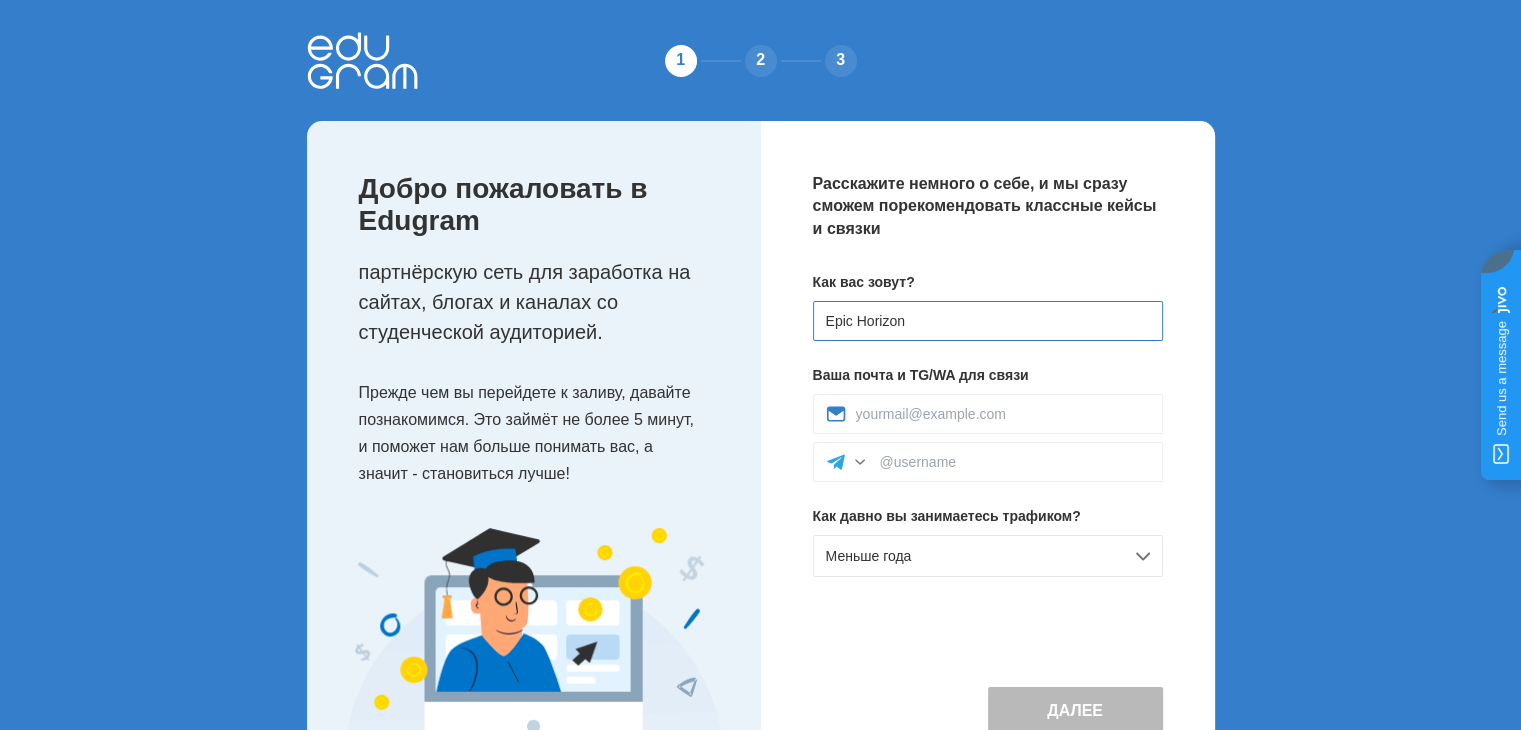 drag, startPoint x: 955, startPoint y: 317, endPoint x: 630, endPoint y: 337, distance: 325.6148 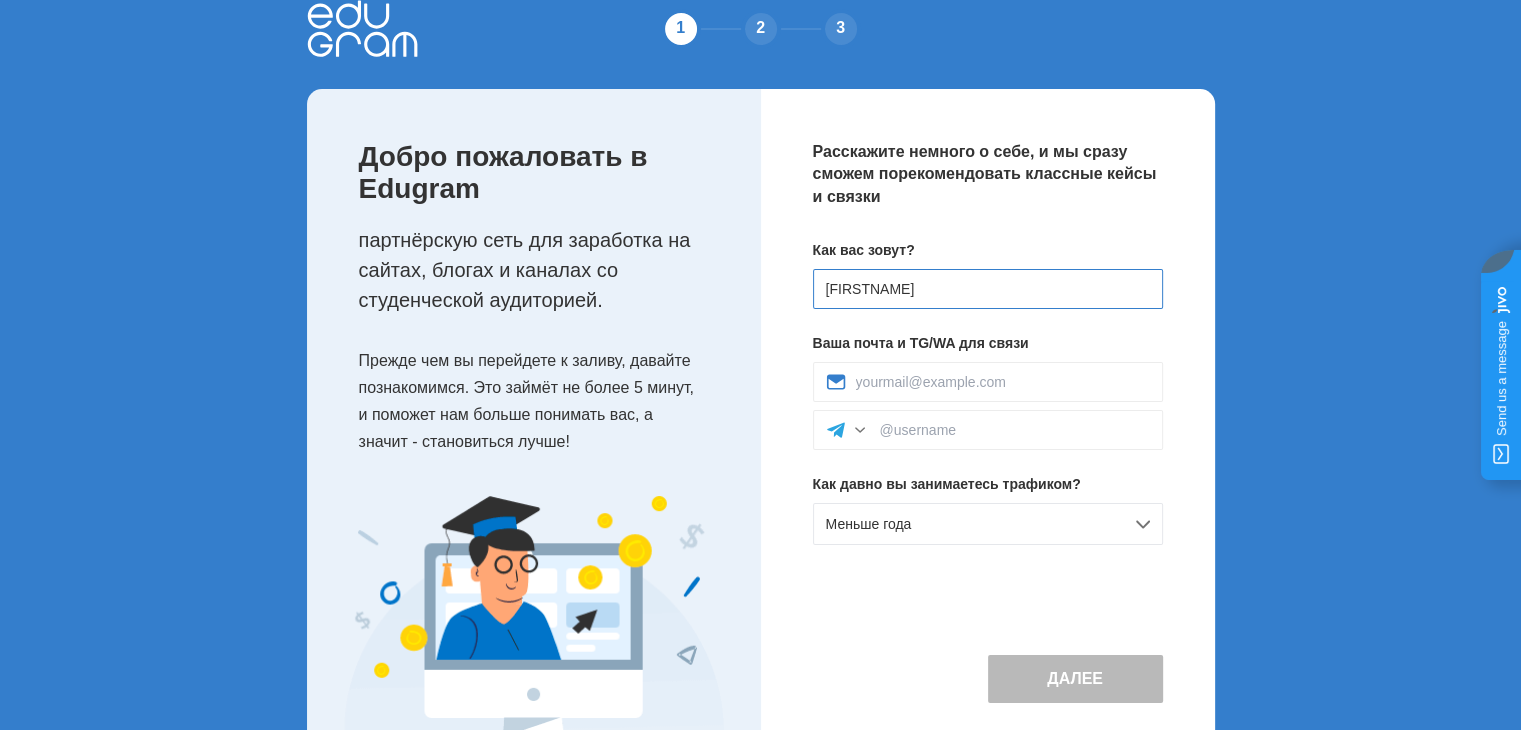 scroll, scrollTop: 89, scrollLeft: 0, axis: vertical 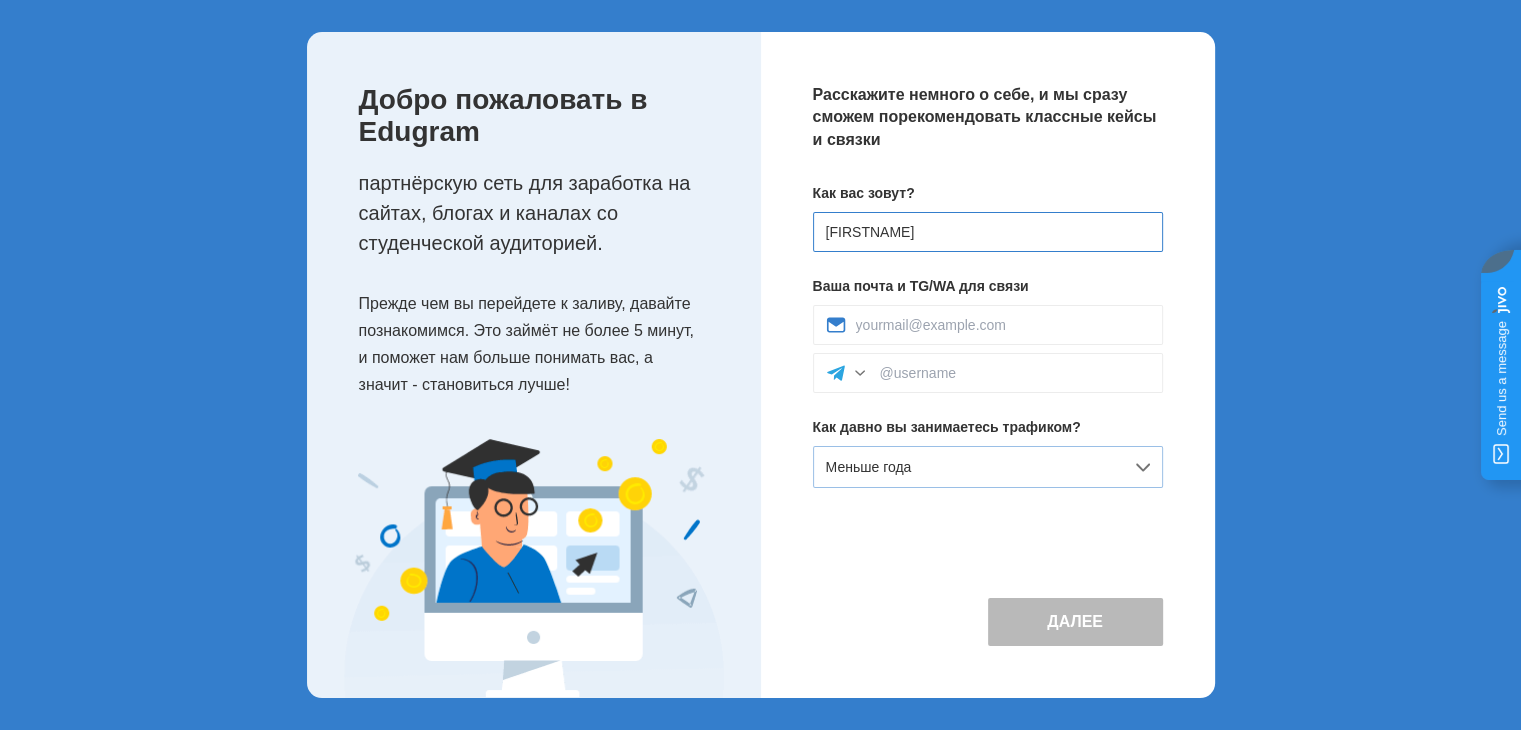 type on "[NAME]" 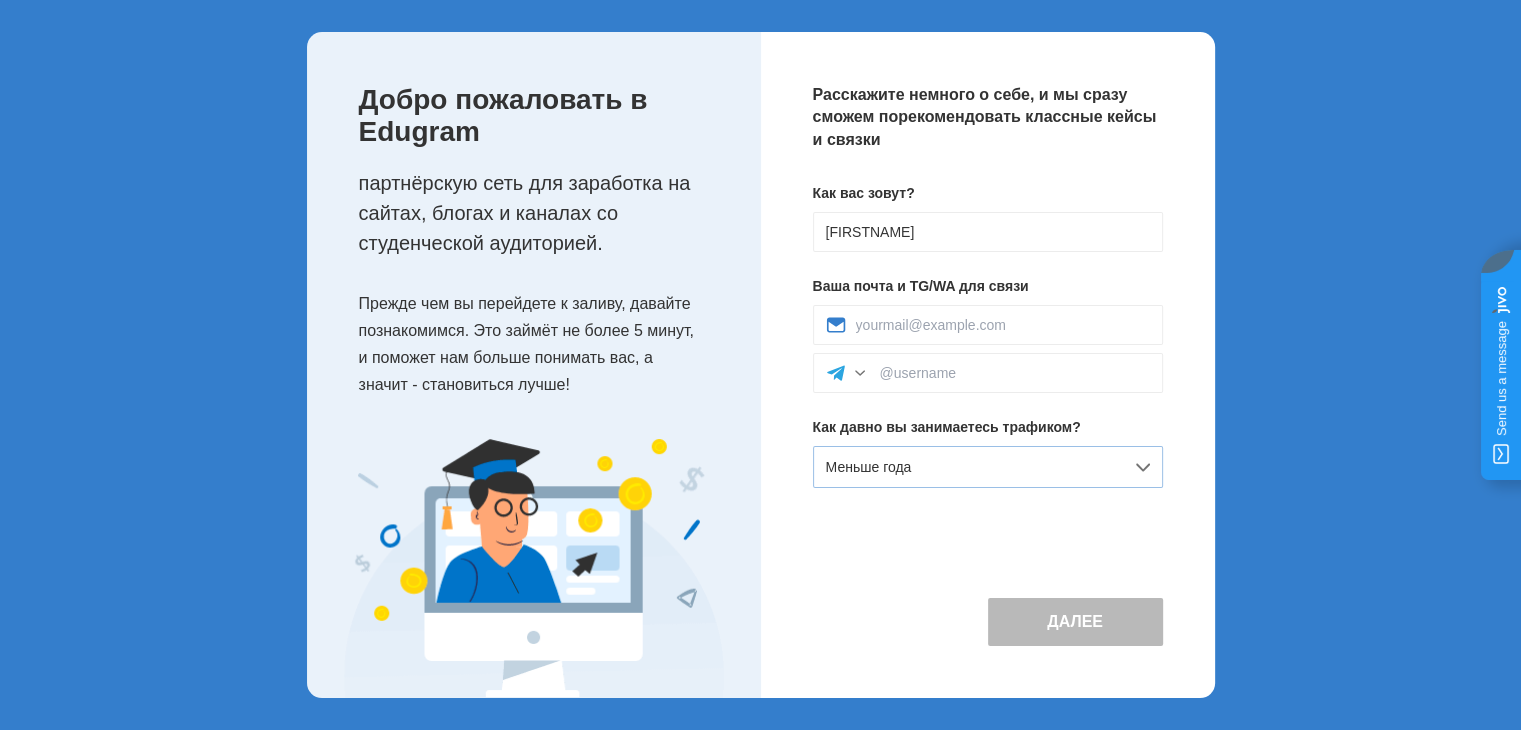 click on "Меньше года" at bounding box center [988, 467] 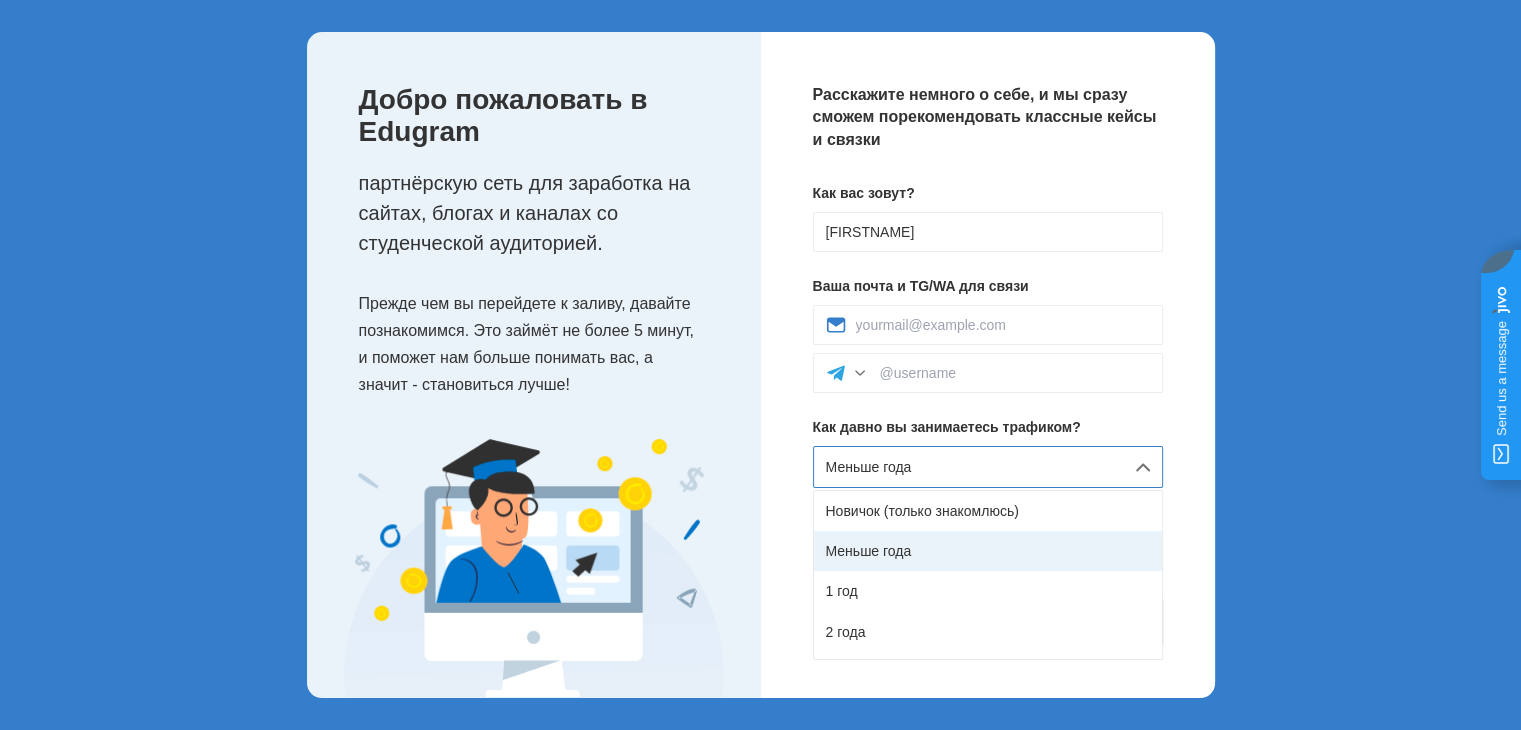 click on "Меньше года" at bounding box center (988, 551) 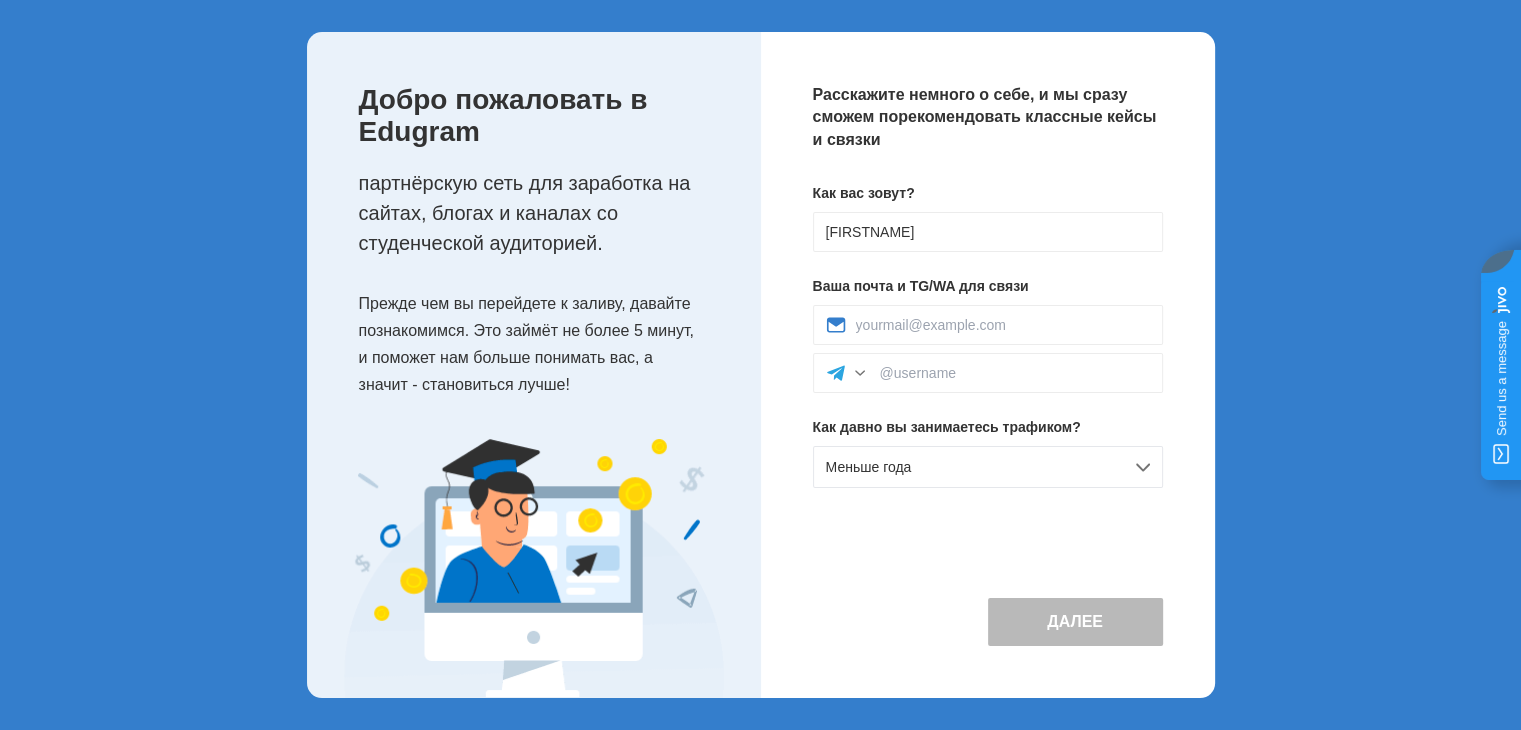 click on "Далее" at bounding box center [1075, 622] 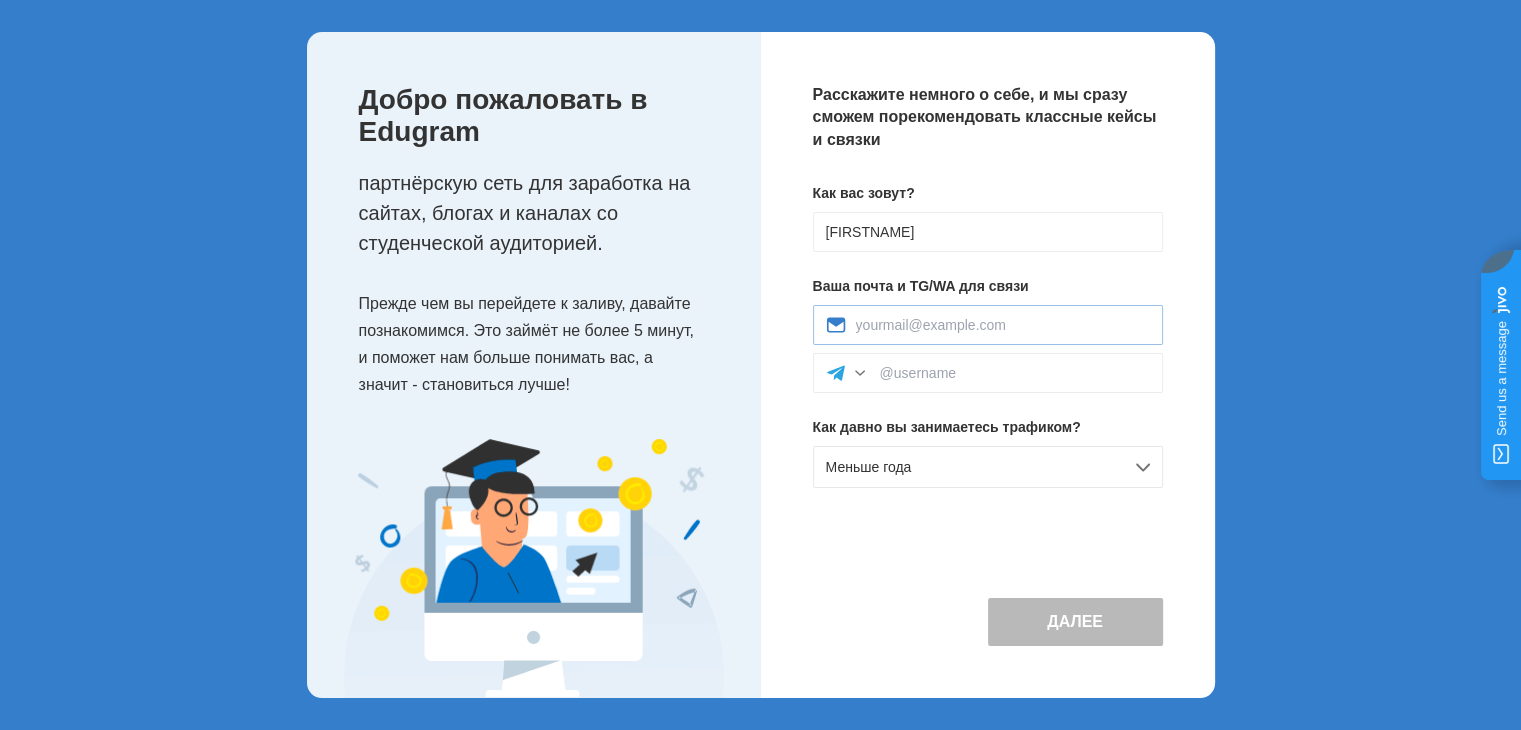 click at bounding box center (988, 325) 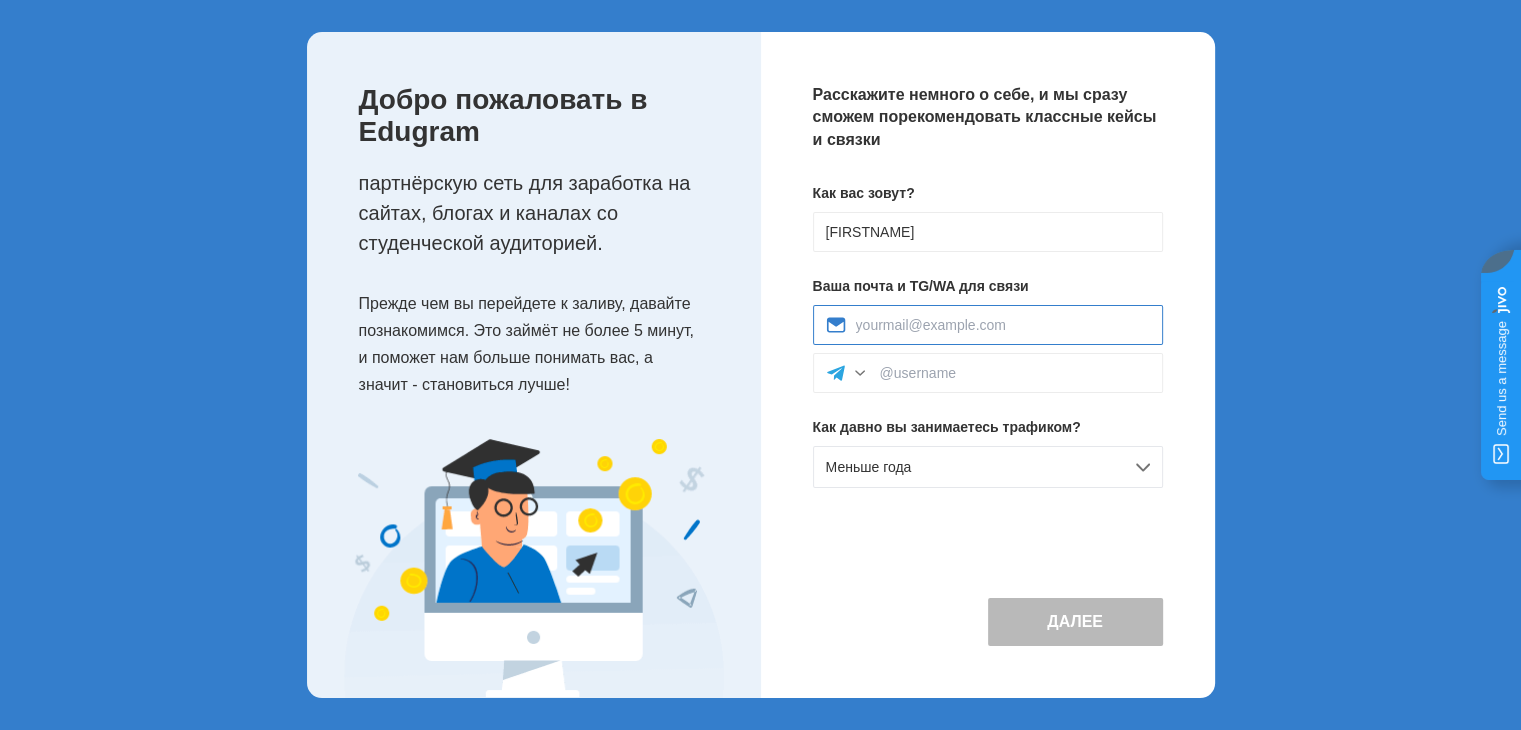 click at bounding box center [1003, 325] 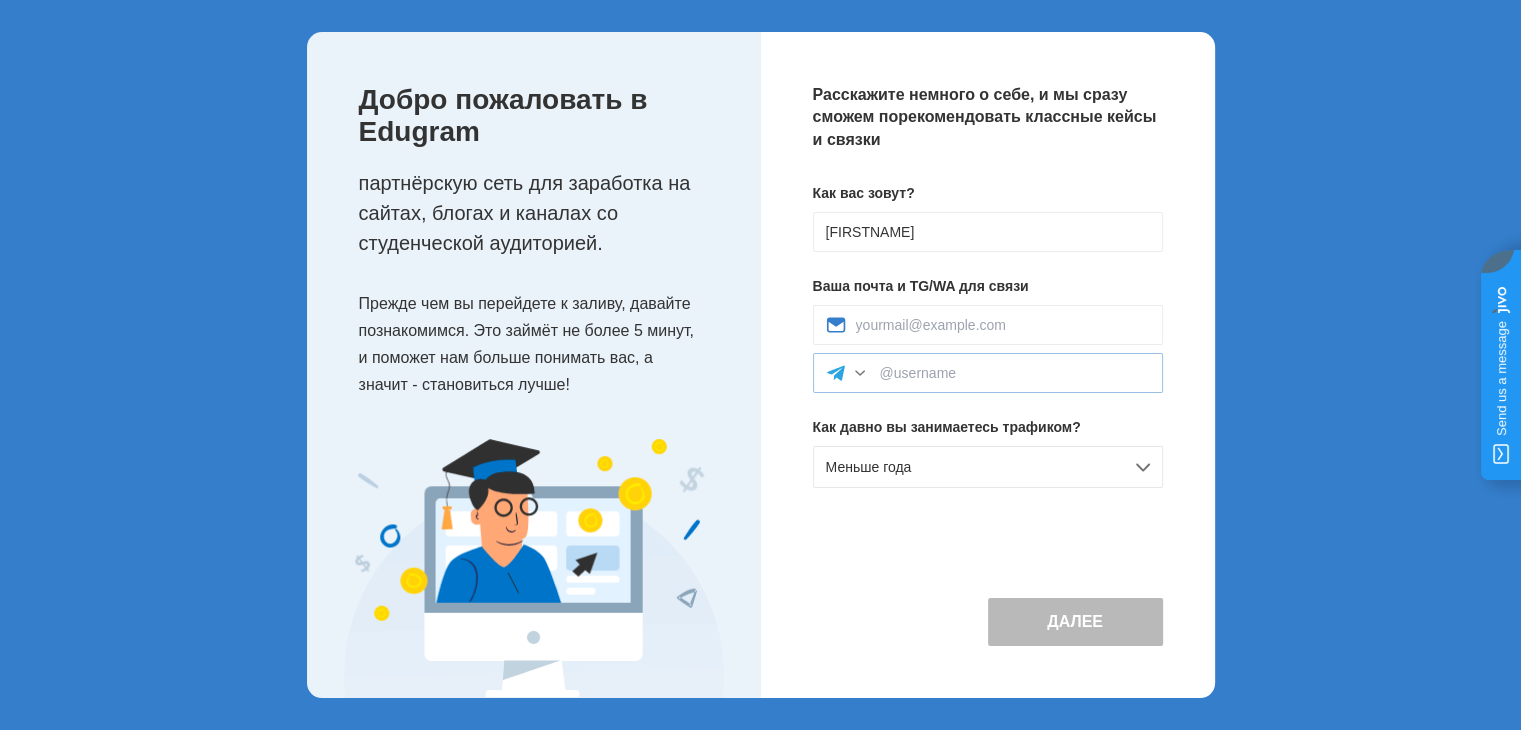 click at bounding box center [988, 373] 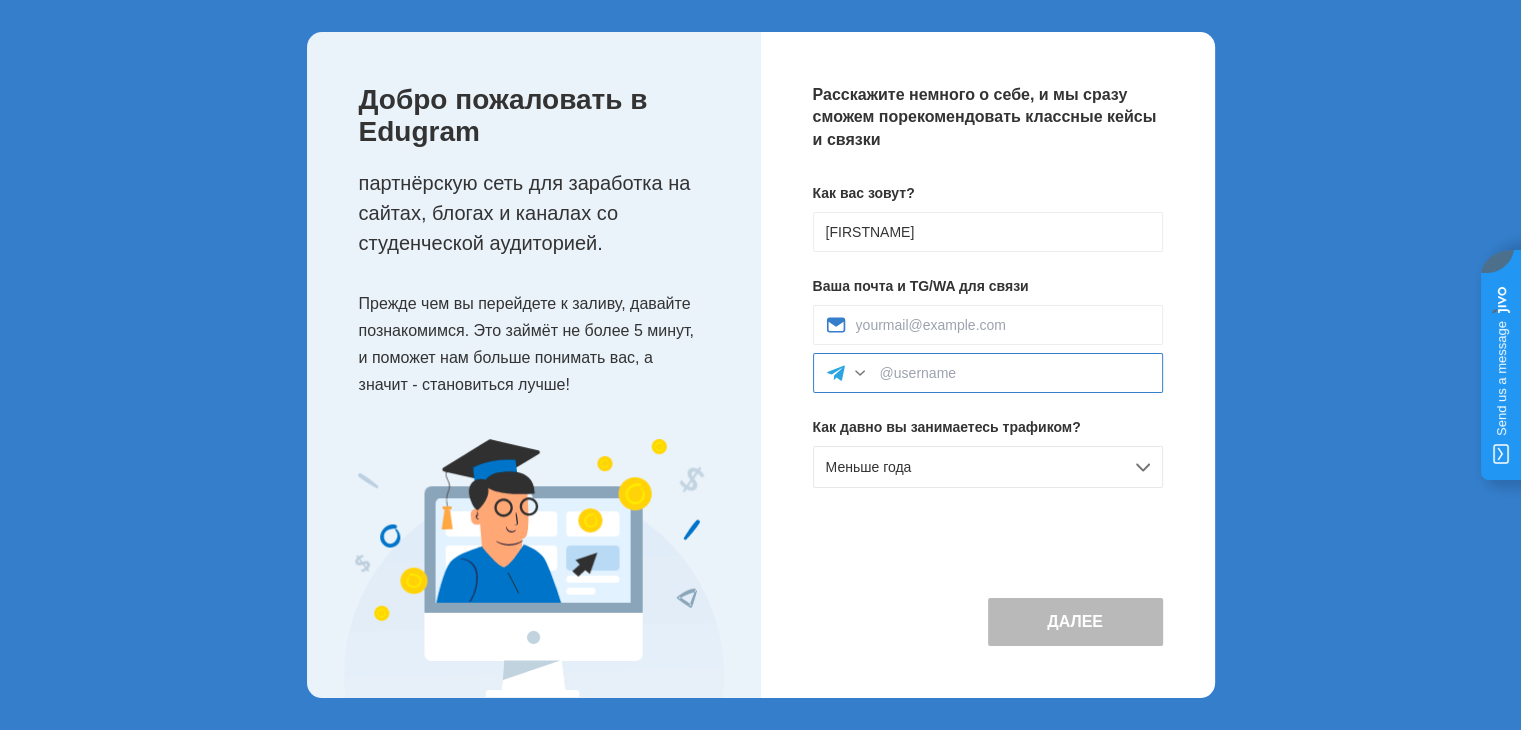 click at bounding box center [1015, 373] 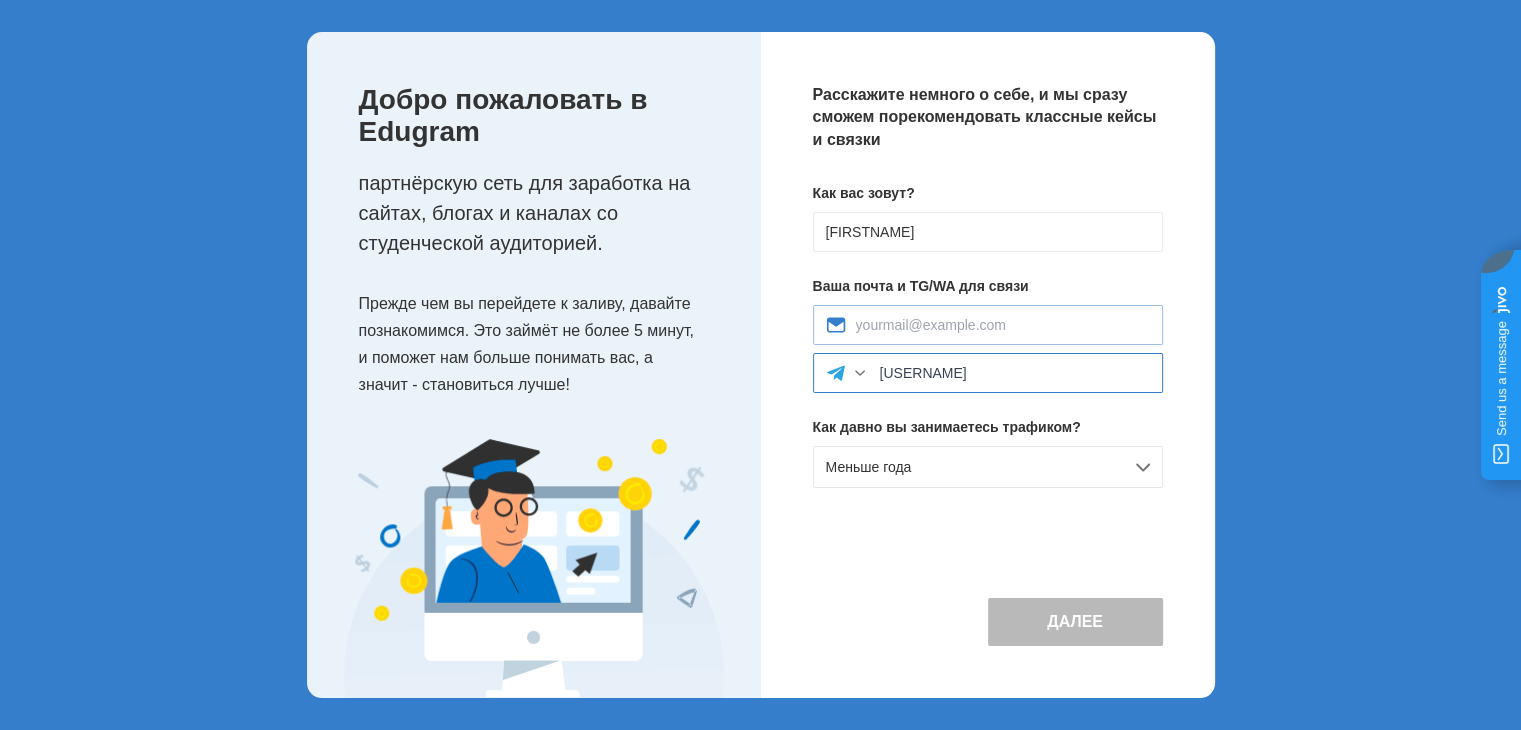 type on "@tamirka03" 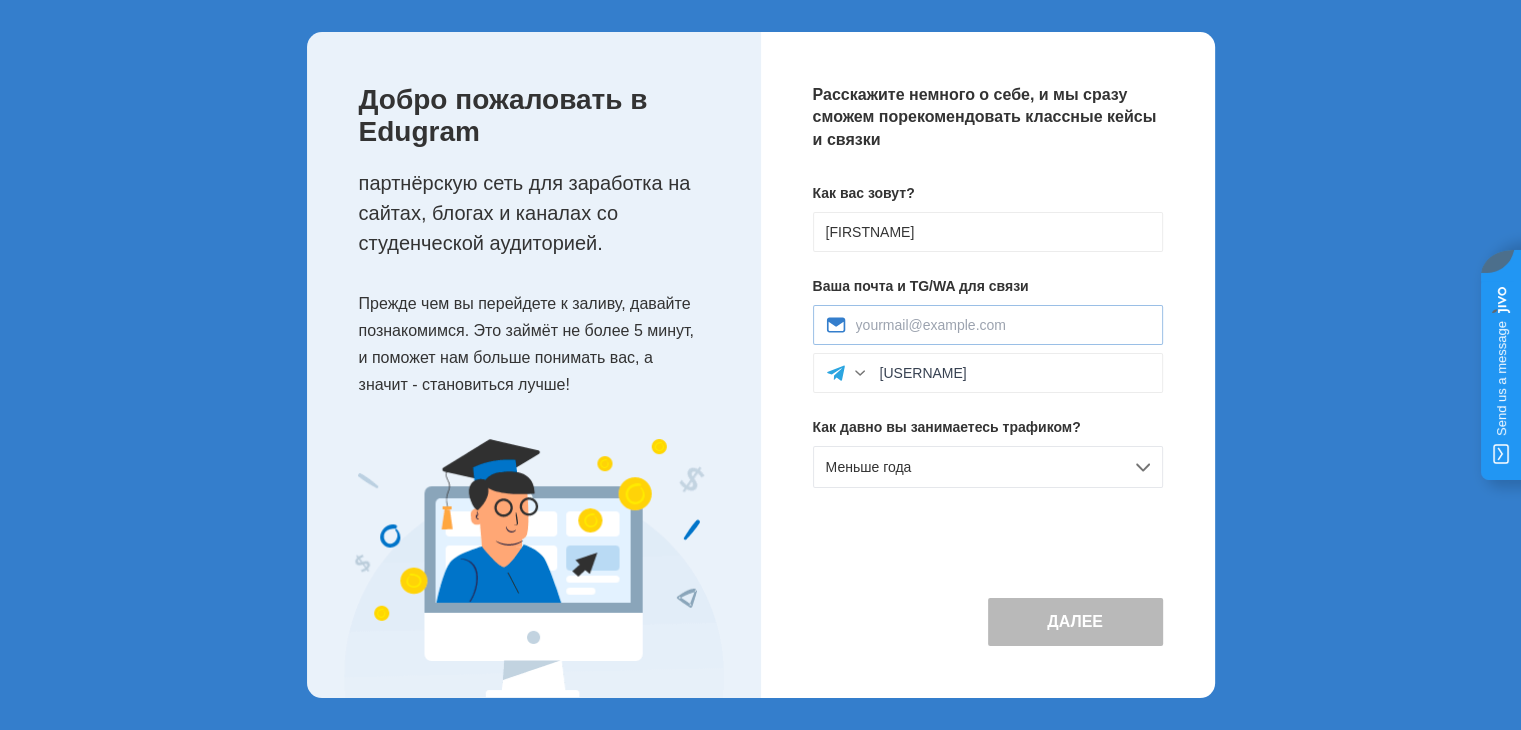 click at bounding box center (988, 325) 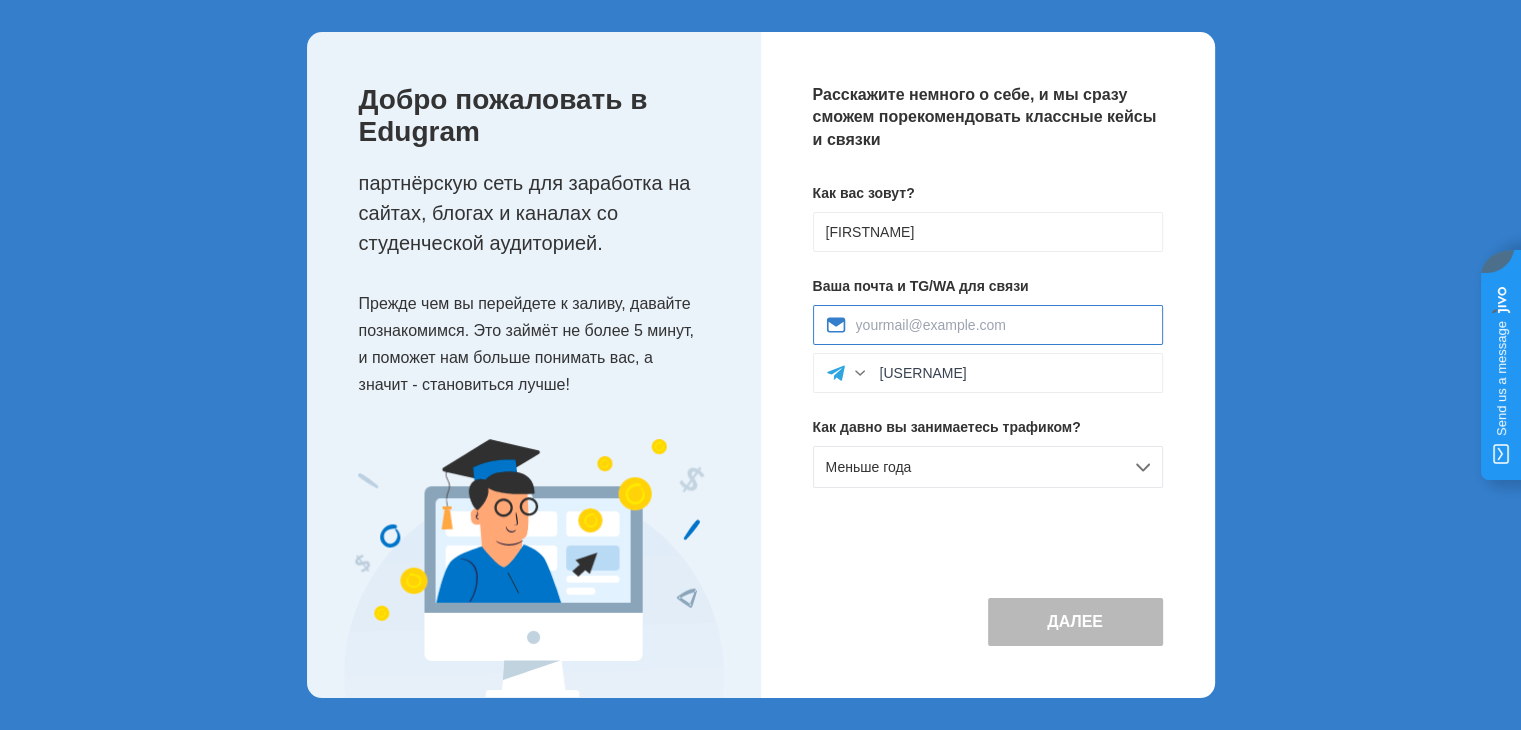 click at bounding box center (1003, 325) 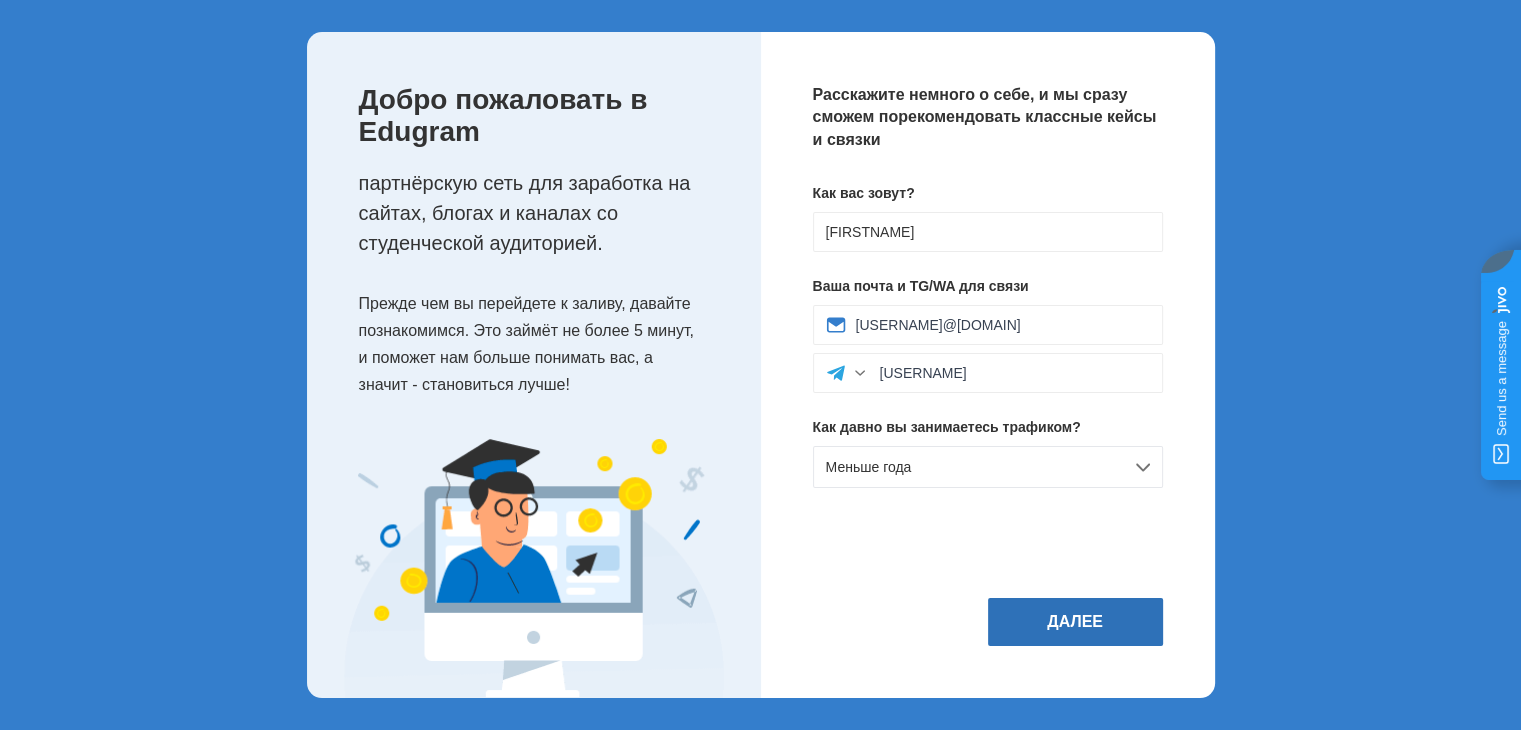 click on "Далее" at bounding box center (1075, 622) 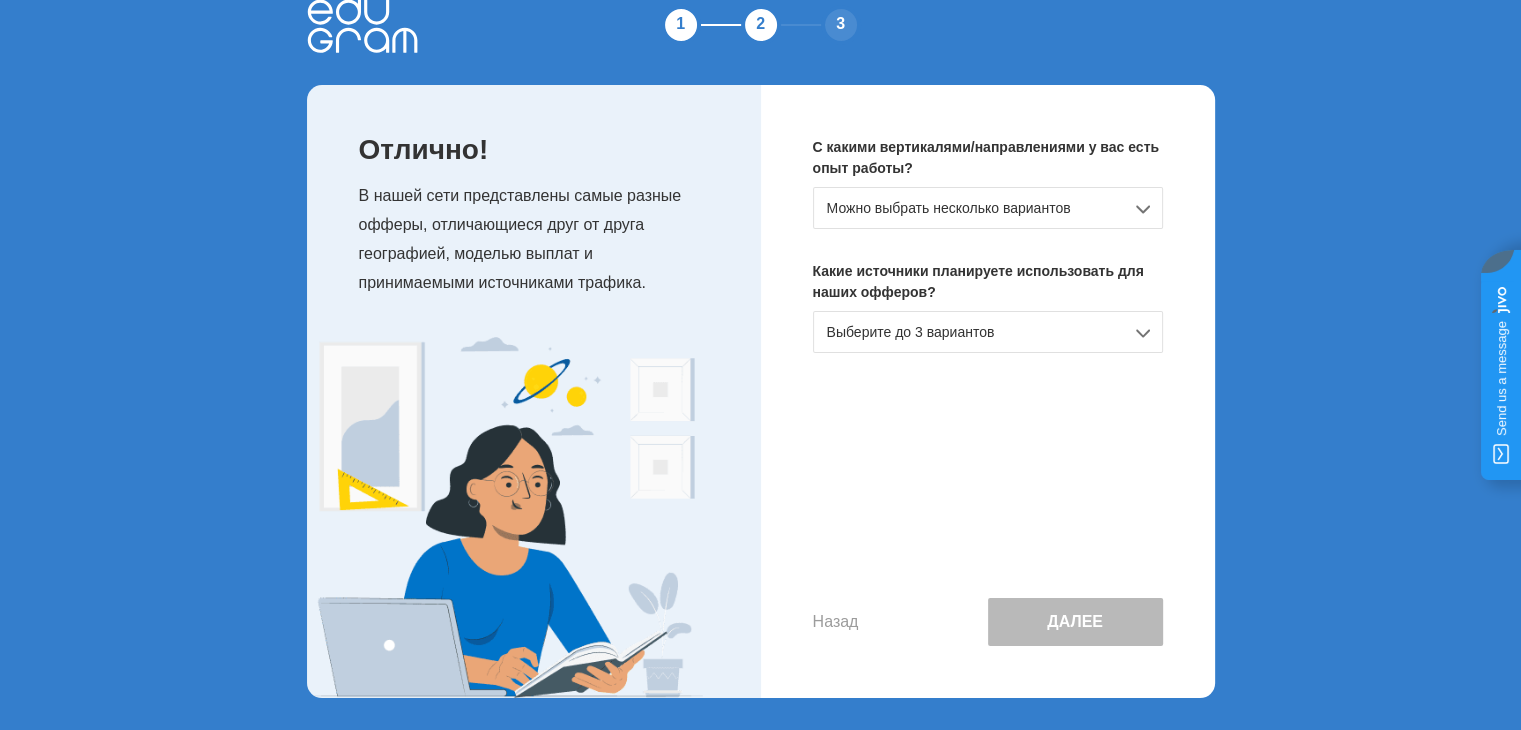 scroll, scrollTop: 0, scrollLeft: 0, axis: both 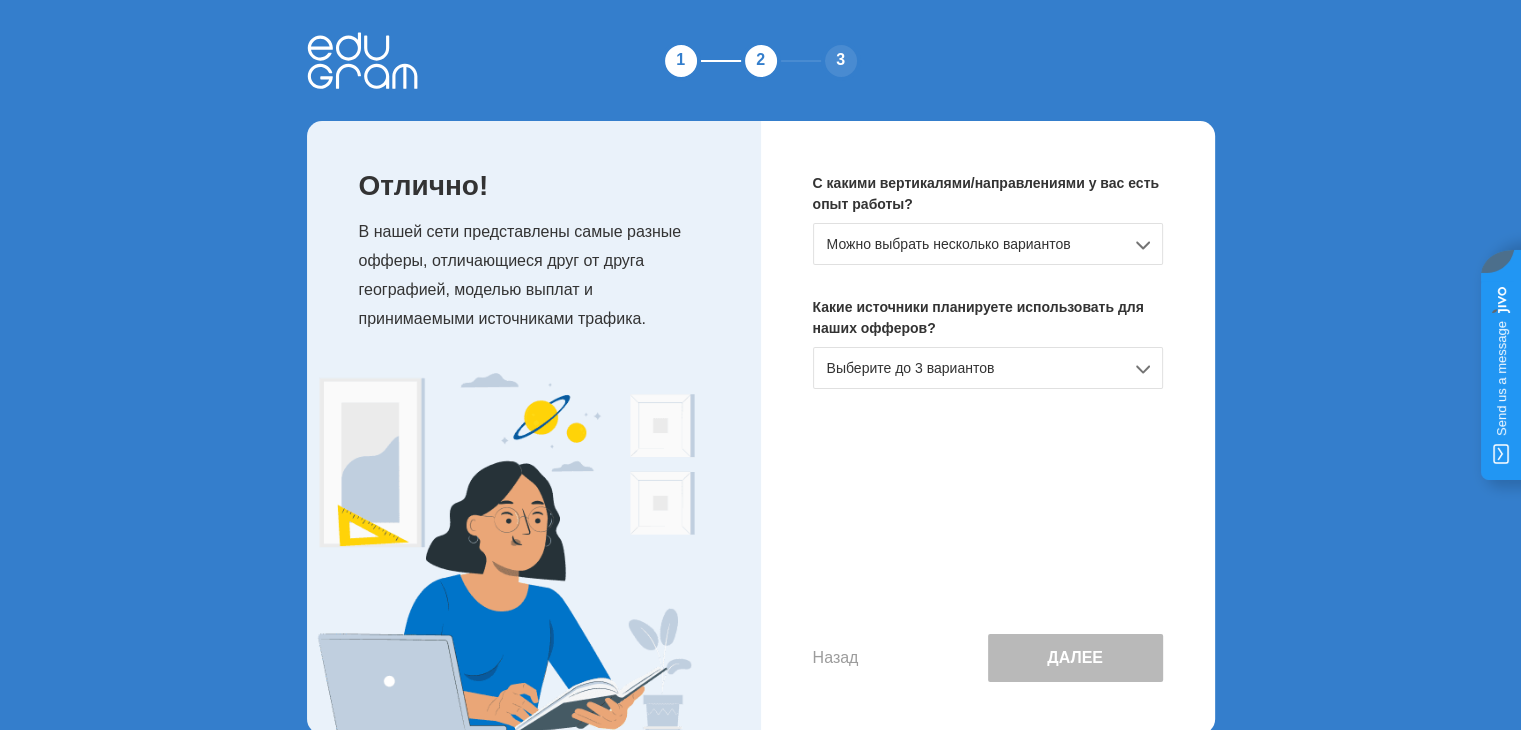 click on "Можно выбрать несколько вариантов" at bounding box center (988, 244) 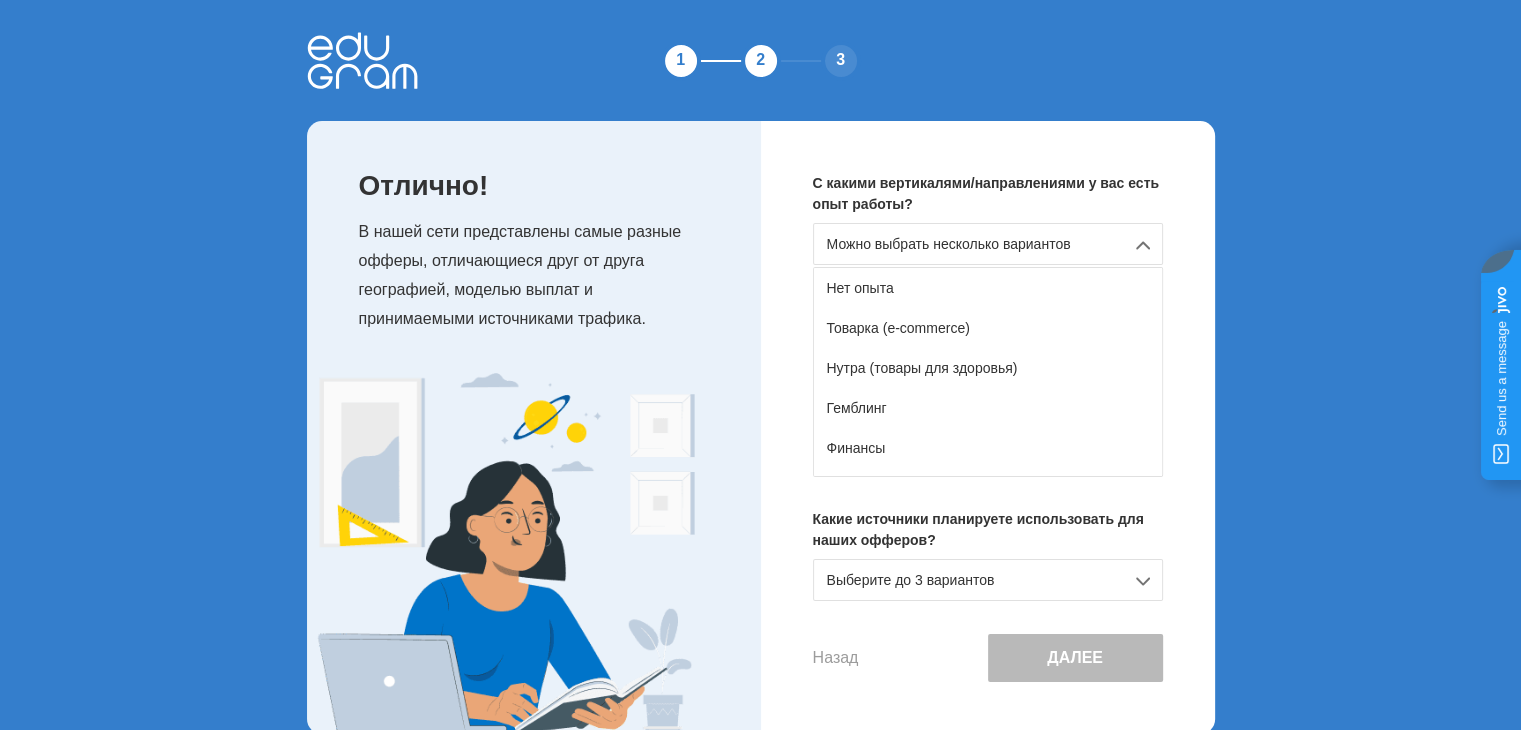 click on "С какими вертикалями/направлениями у вас есть опыт работы? Можно выбрать несколько вариантов Нет опыта Товарка (e-commerce) Нутра (товары для здоровья) Гемблинг Финансы Дейтинг Адалт Образовательные услуги, эссе, райтинг Инфобизнес HR (вакансии) Крипта Игры, приложения Свипстейки/лидген Другое Какие источники планируете использовать для наших офферов? Выберите до 3 вариантов Назад Далее" at bounding box center [988, 427] 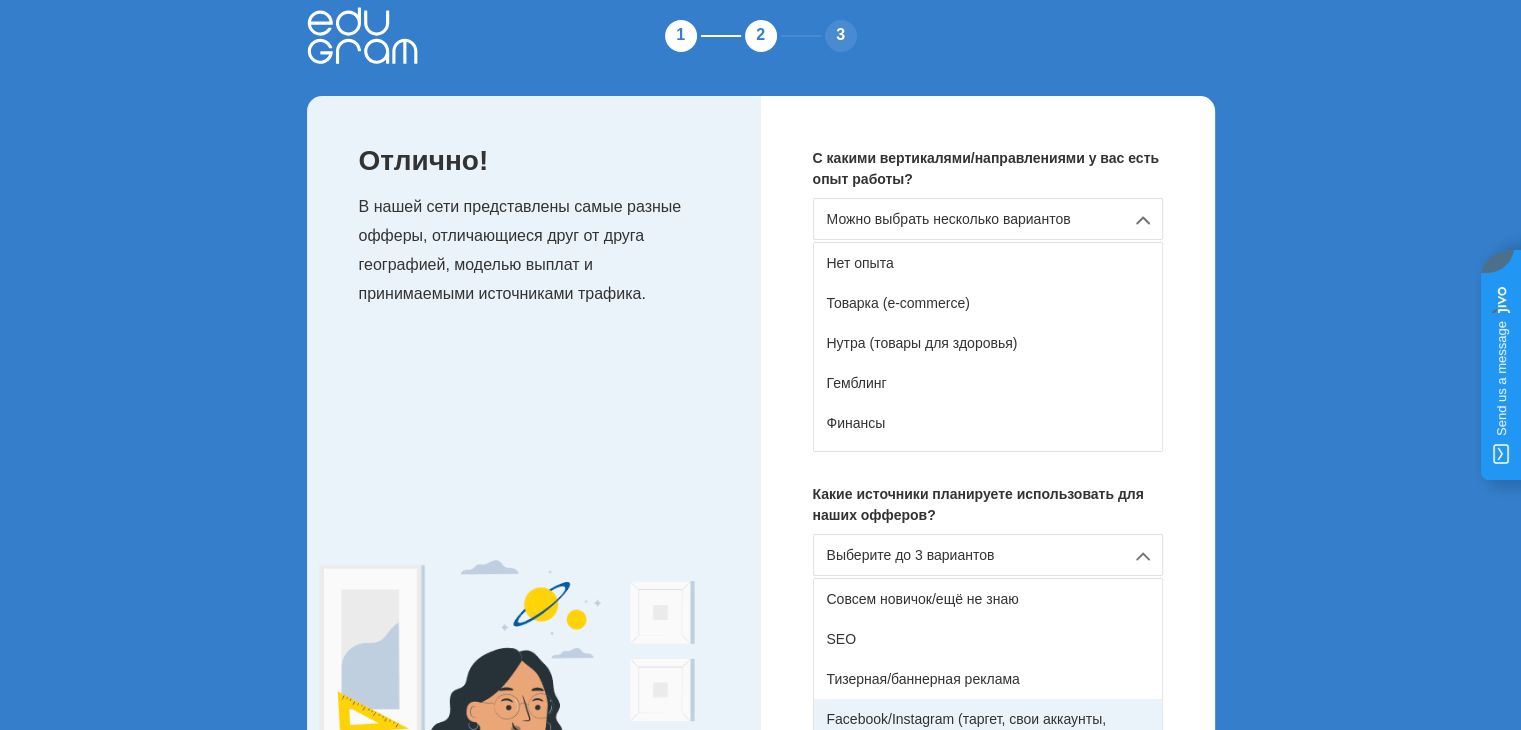 scroll, scrollTop: 233, scrollLeft: 0, axis: vertical 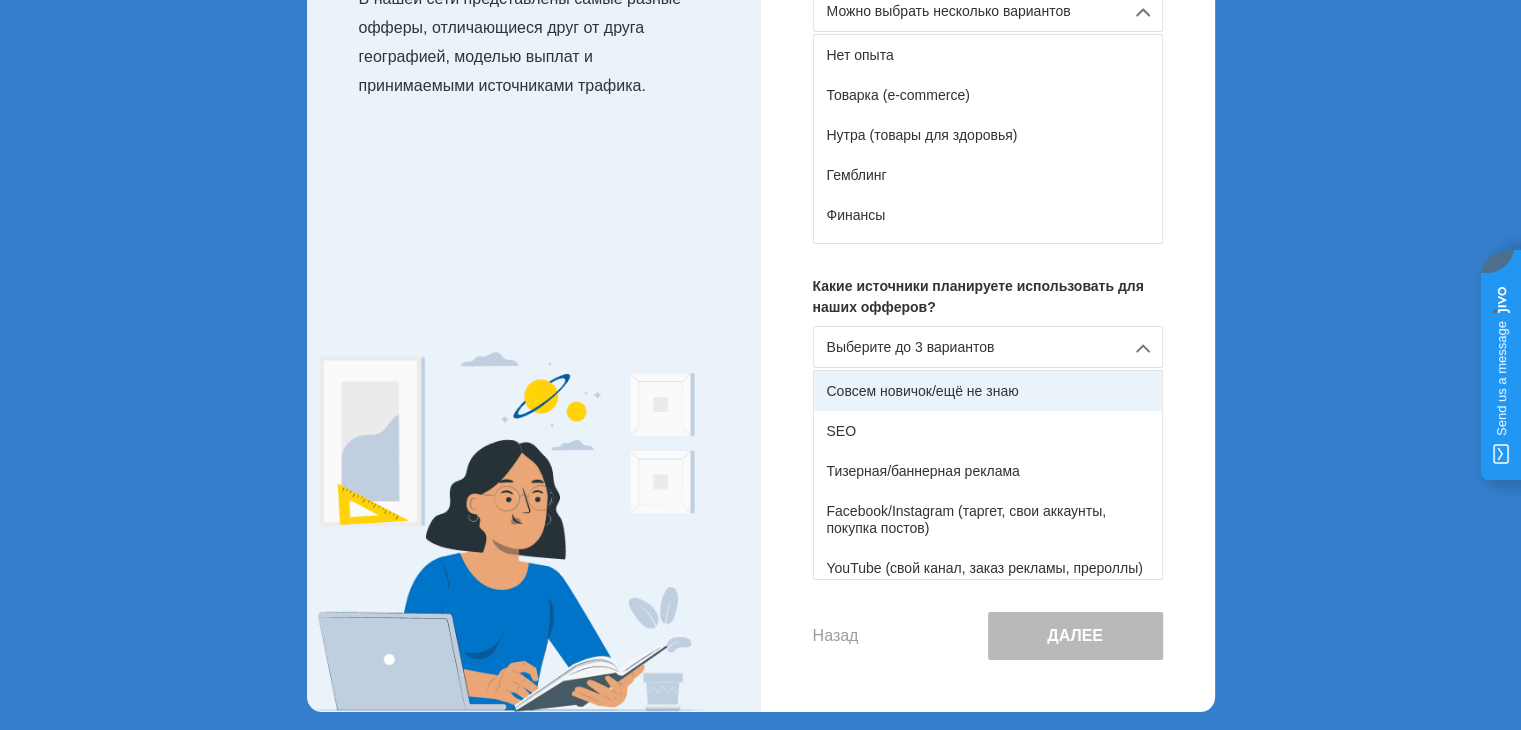 click on "Совсем новичок/ещё не знаю" at bounding box center (988, 391) 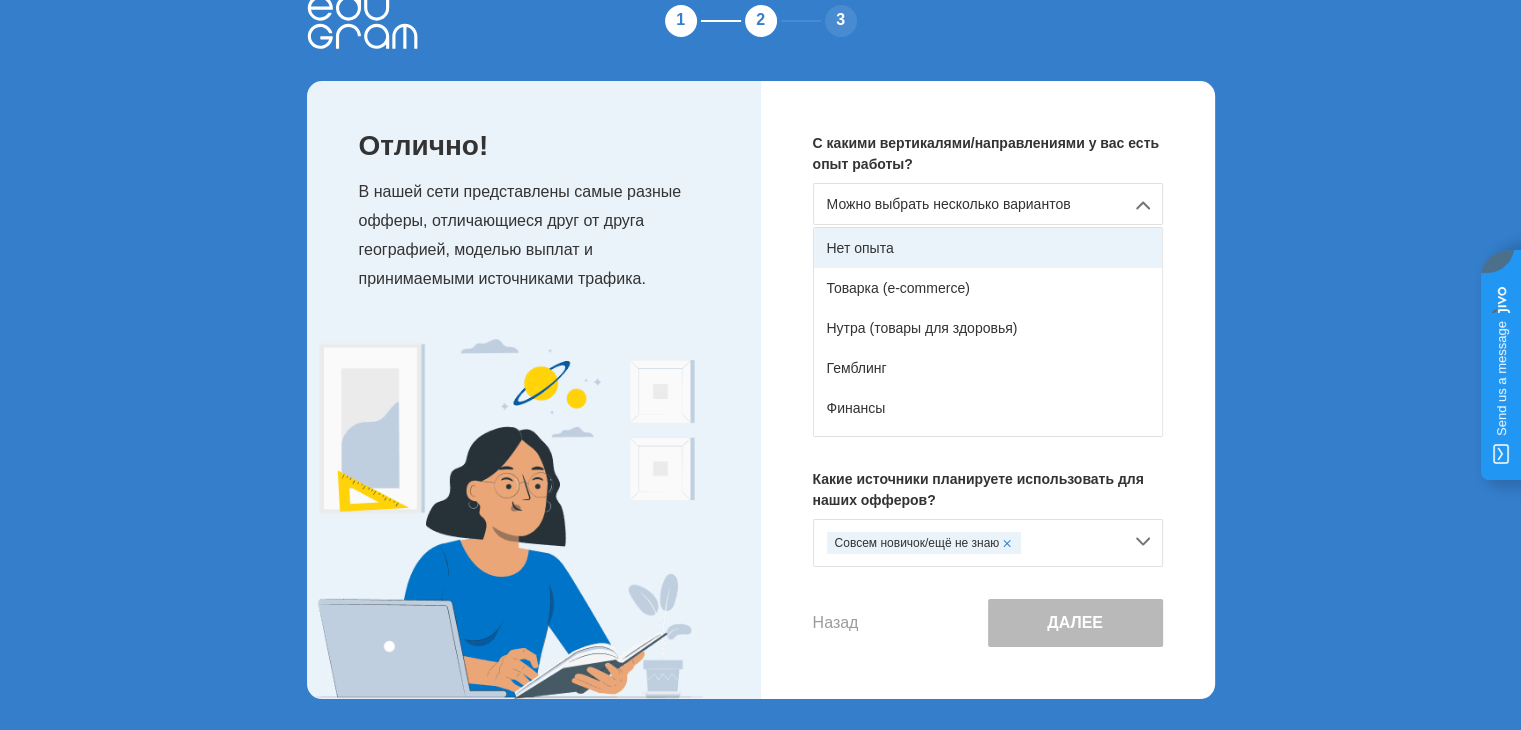 click on "Нет опыта" at bounding box center [988, 248] 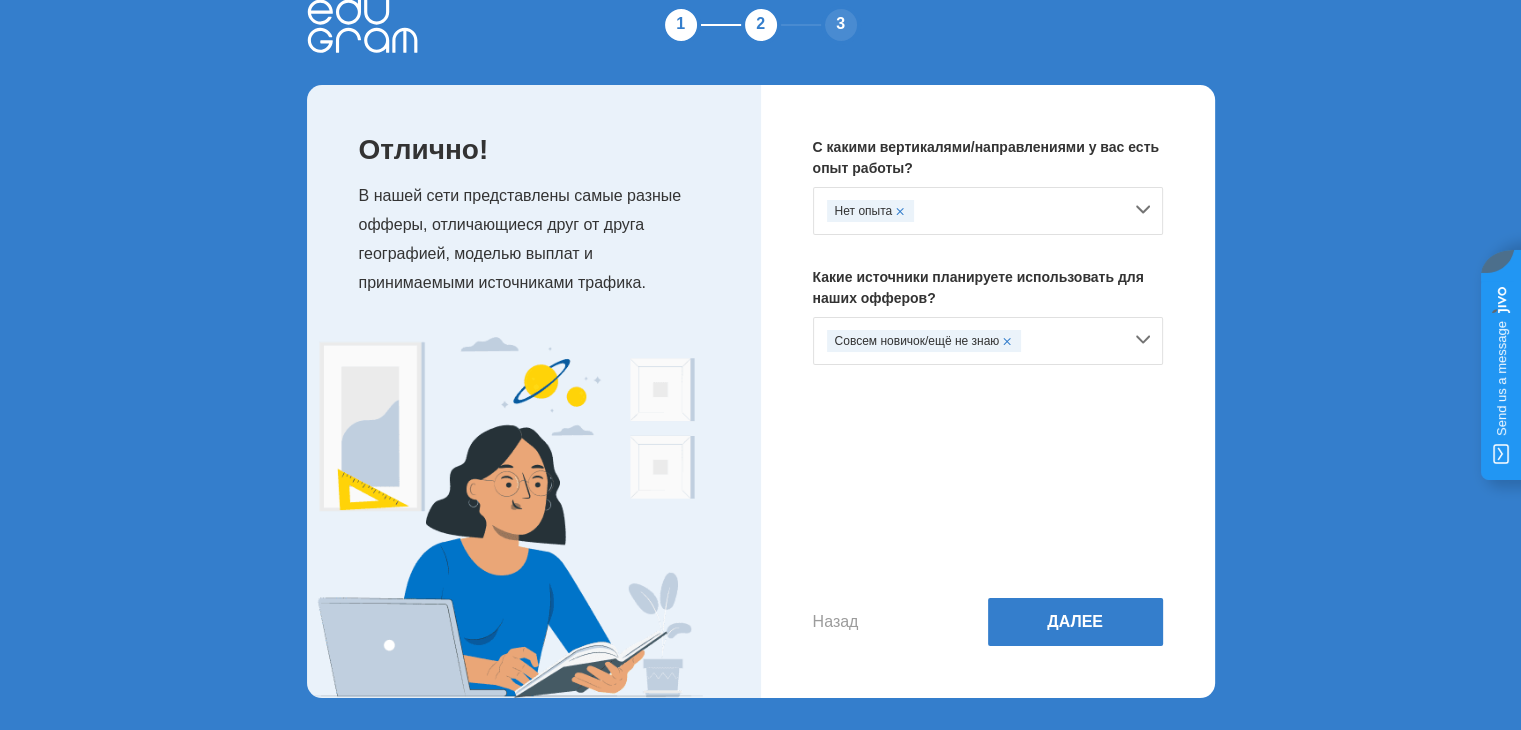 scroll, scrollTop: 36, scrollLeft: 0, axis: vertical 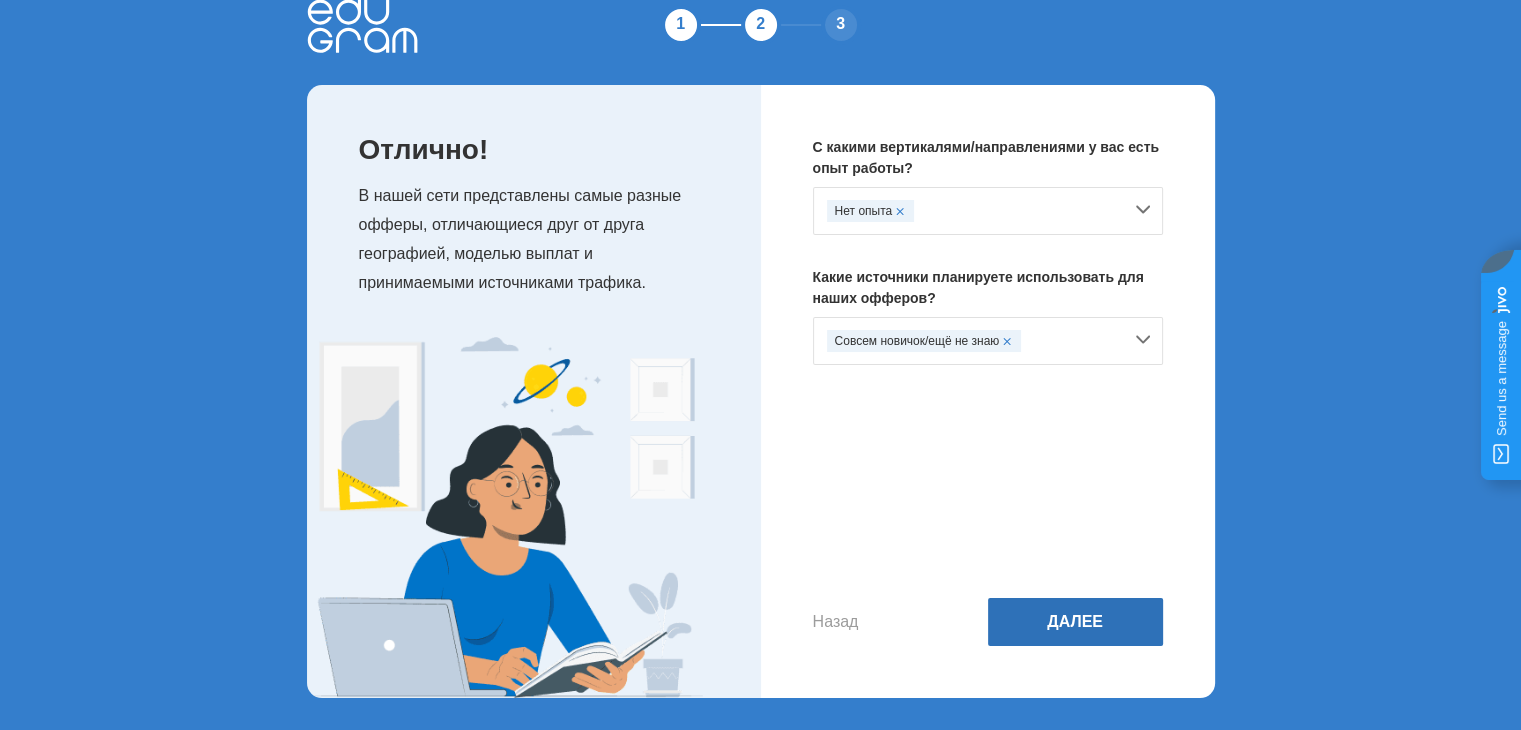 click on "Далее" at bounding box center [1075, 622] 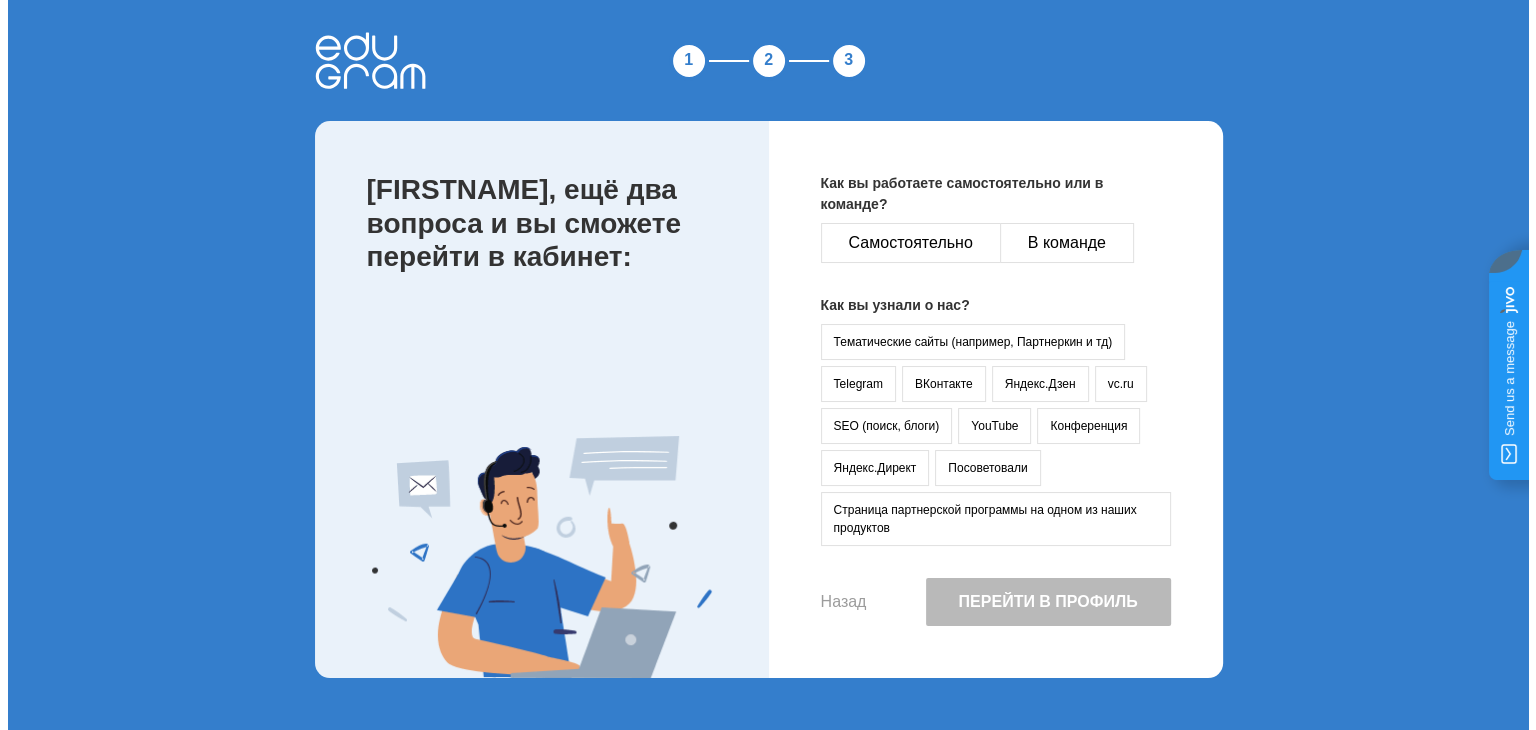 scroll, scrollTop: 0, scrollLeft: 0, axis: both 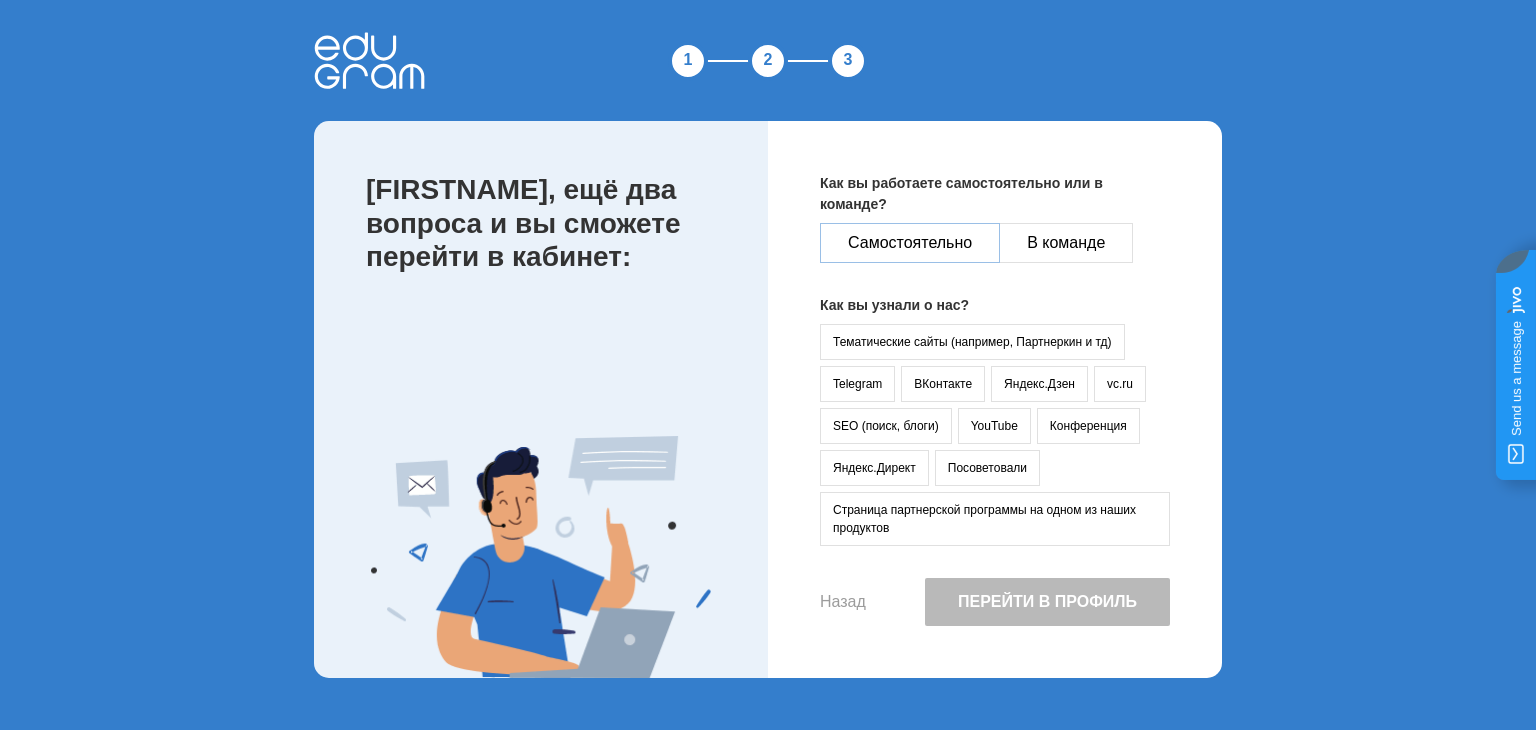 click on "Самостоятельно" at bounding box center (910, 243) 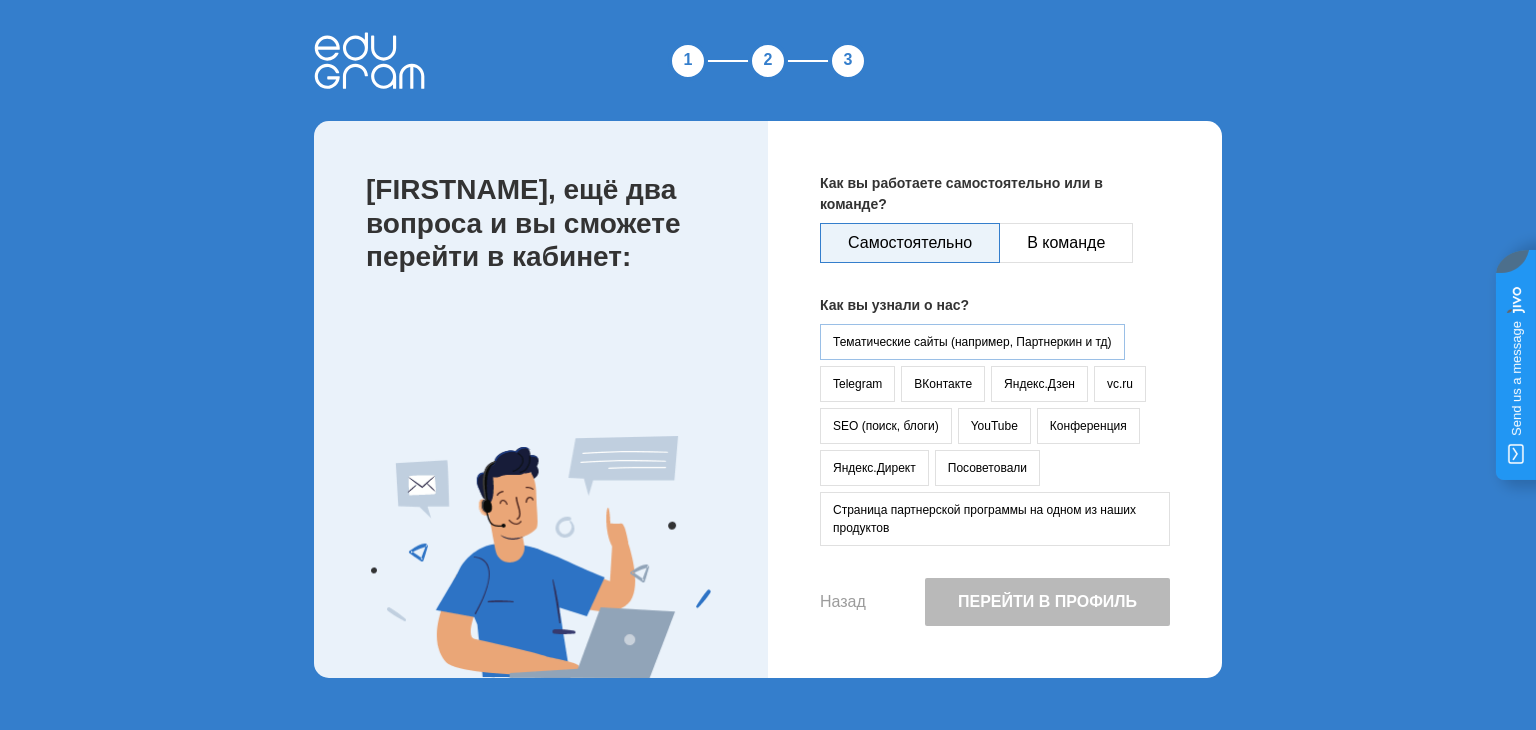 click on "Тематические сайты (например, Партнеркин и тд)" at bounding box center (972, 342) 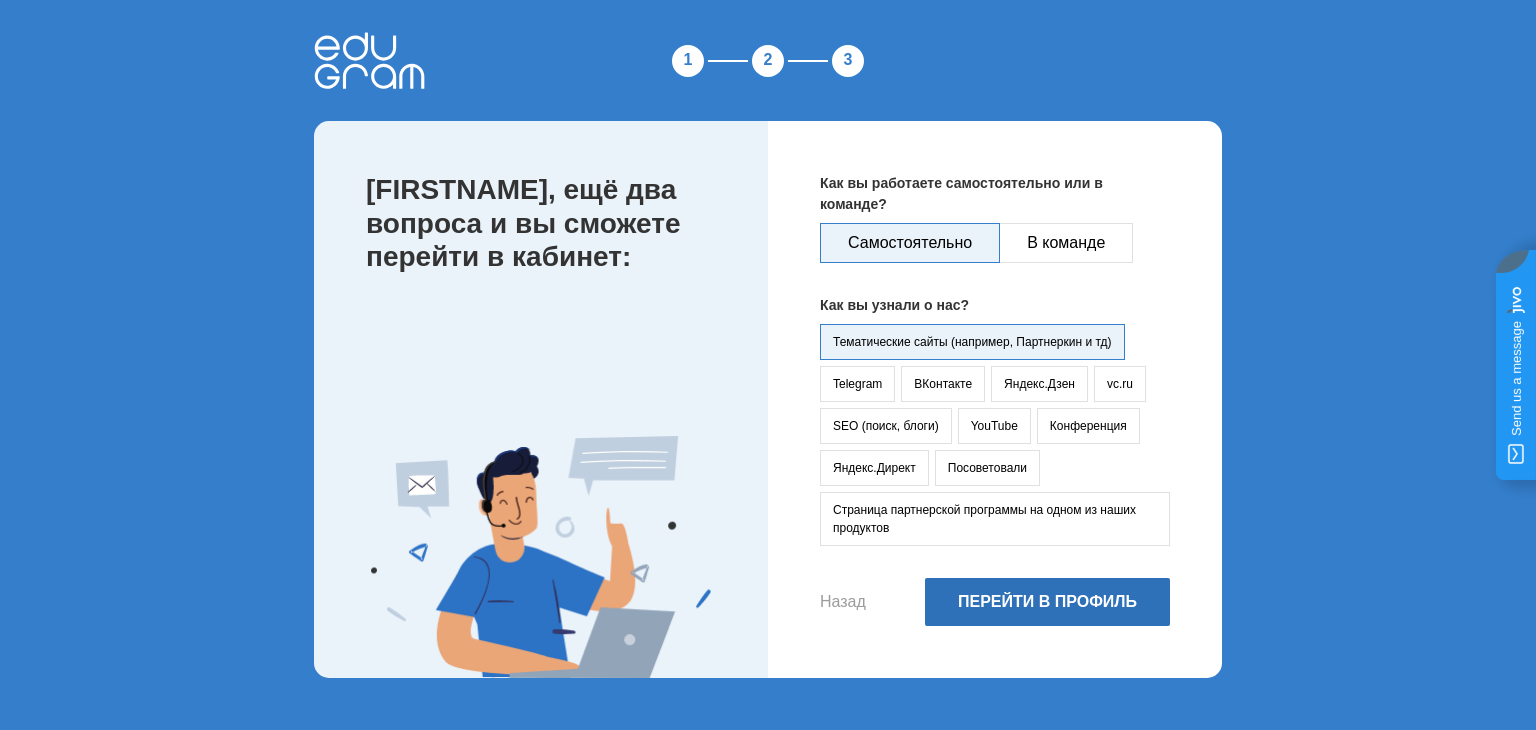 click on "Перейти в профиль" at bounding box center (1047, 602) 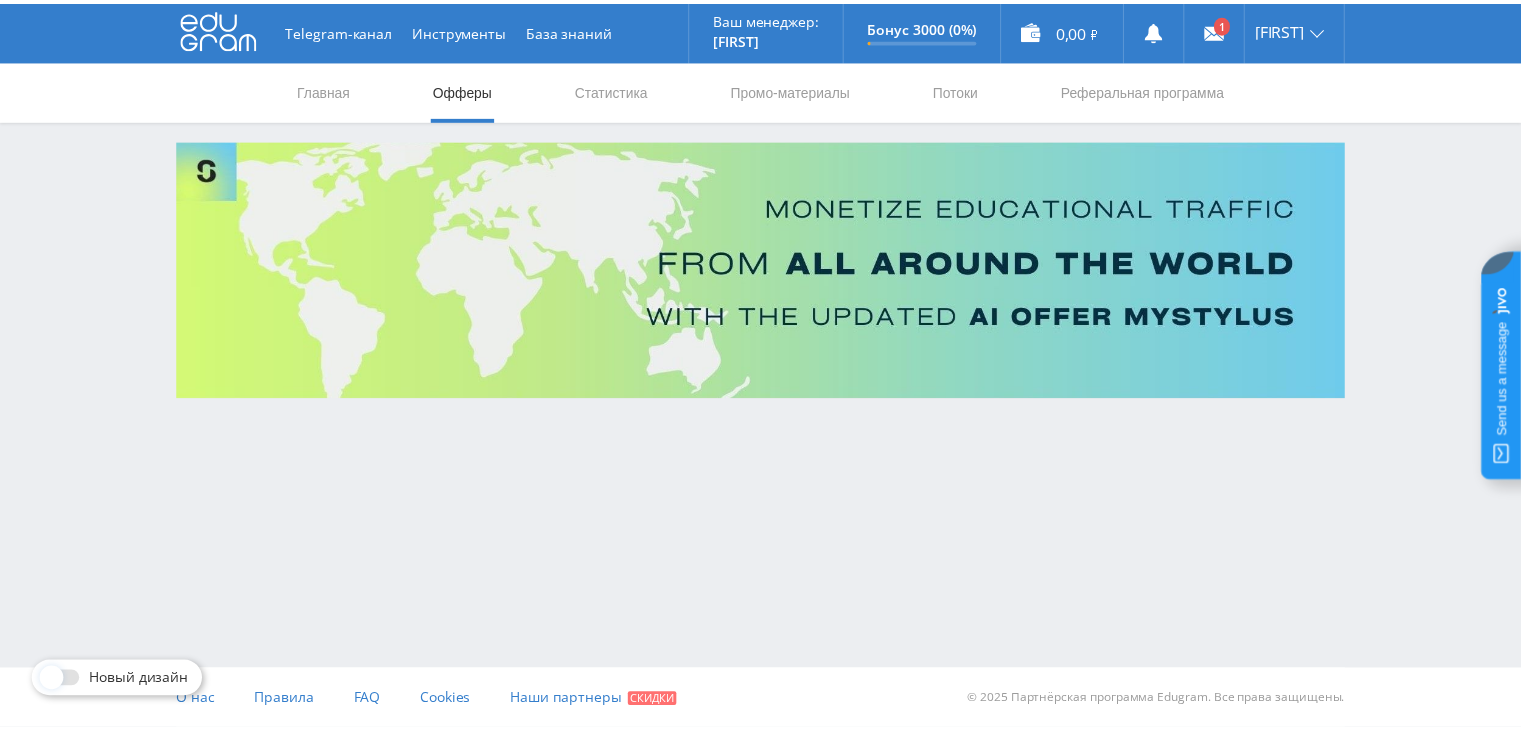 scroll, scrollTop: 0, scrollLeft: 0, axis: both 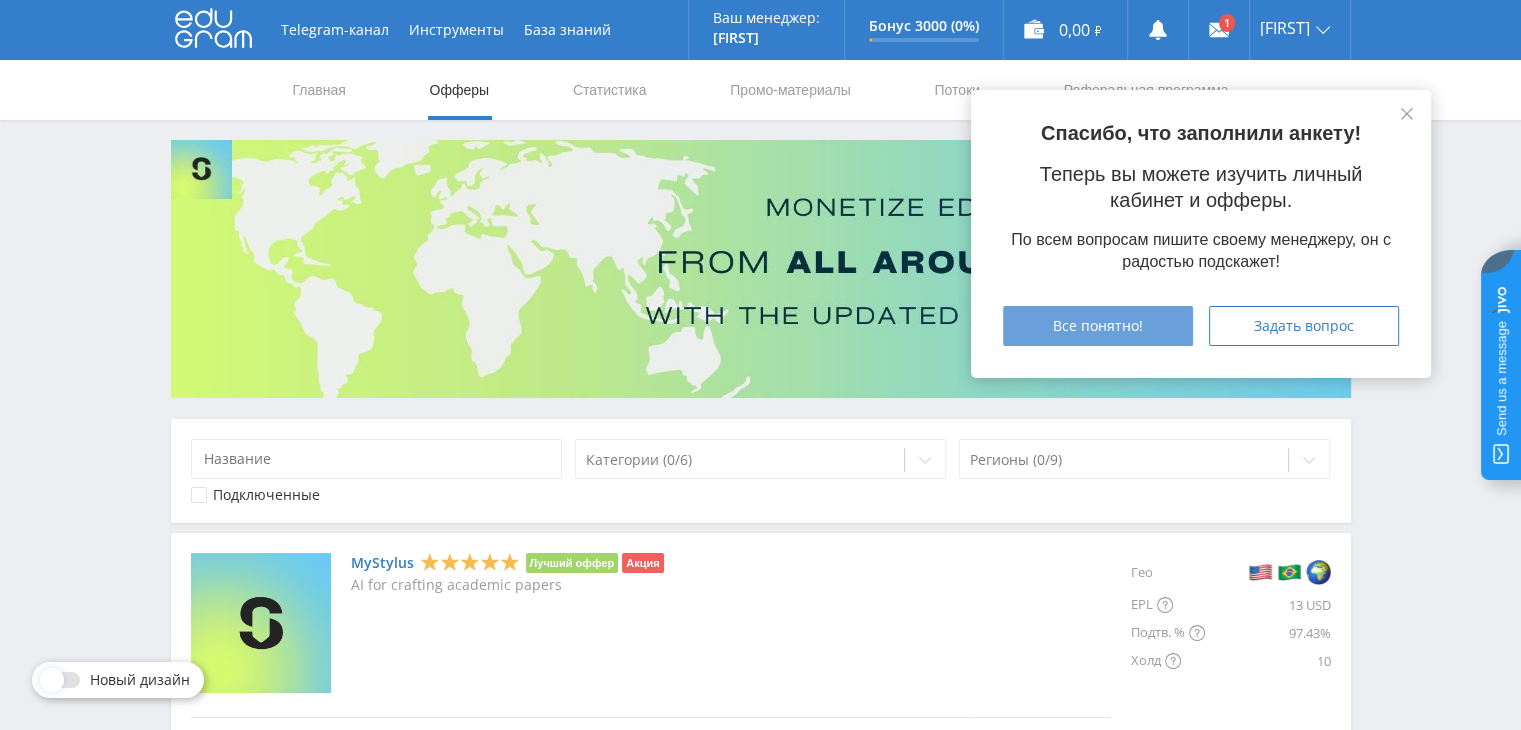 click on "Все понятно!" at bounding box center [1098, 326] 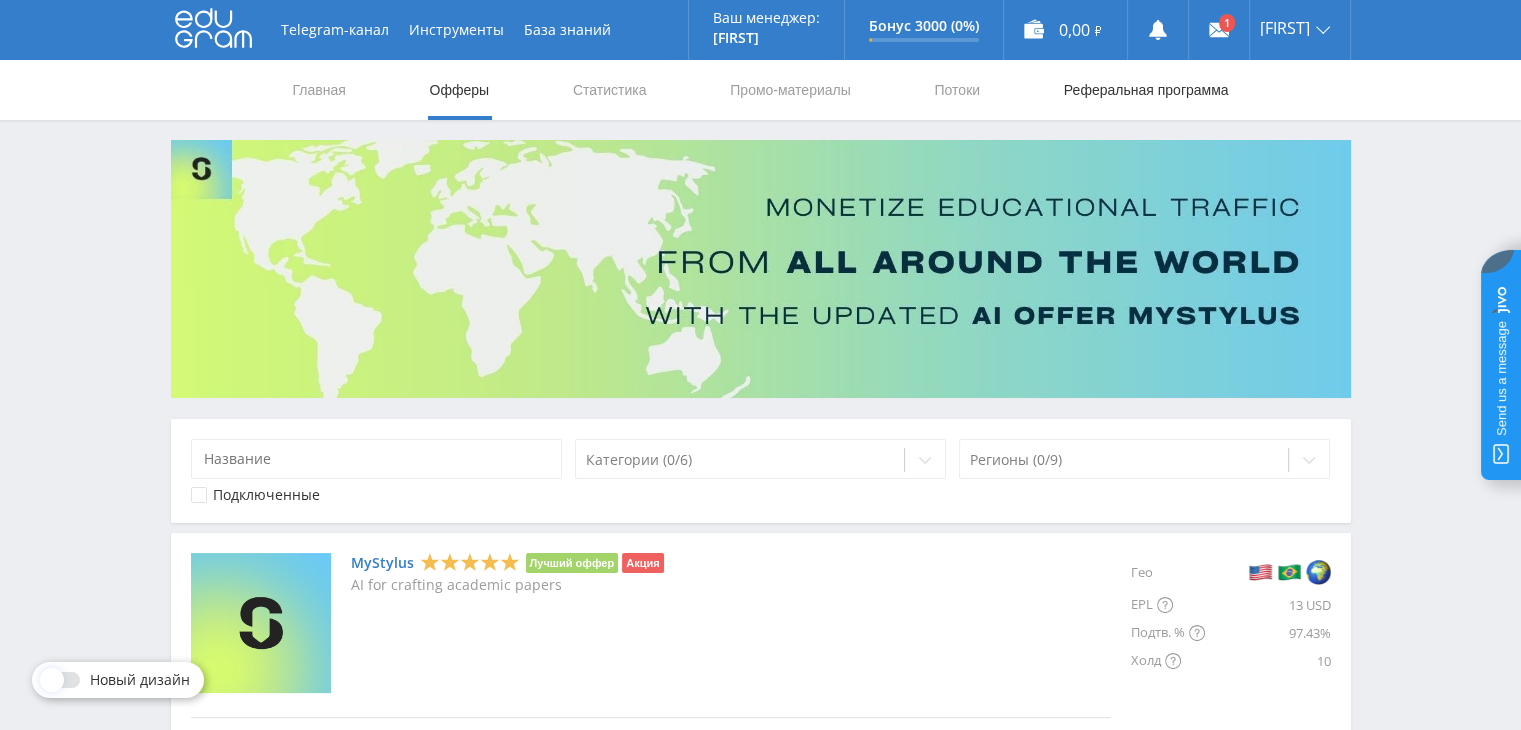 click on "Реферальная программа" at bounding box center (1146, 90) 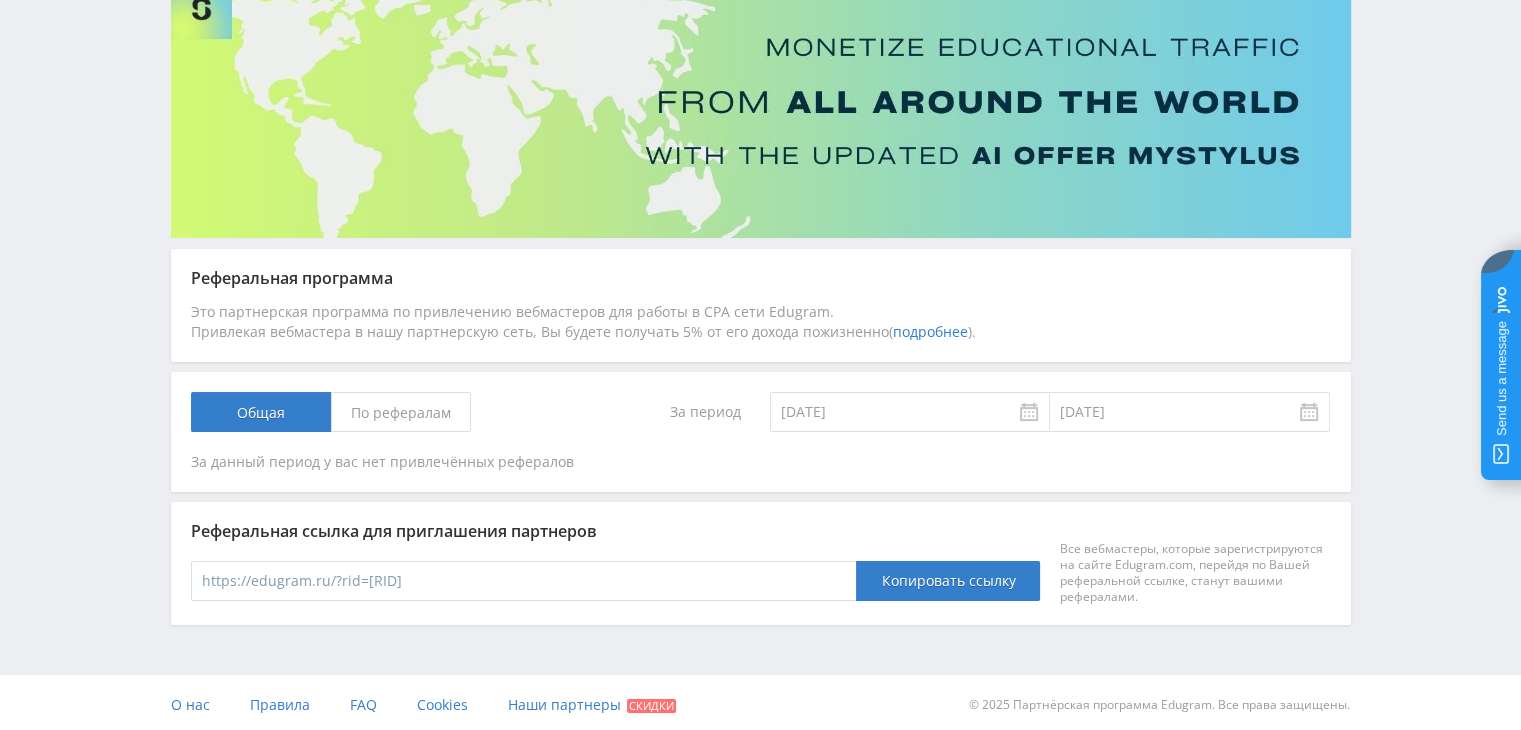 scroll, scrollTop: 164, scrollLeft: 0, axis: vertical 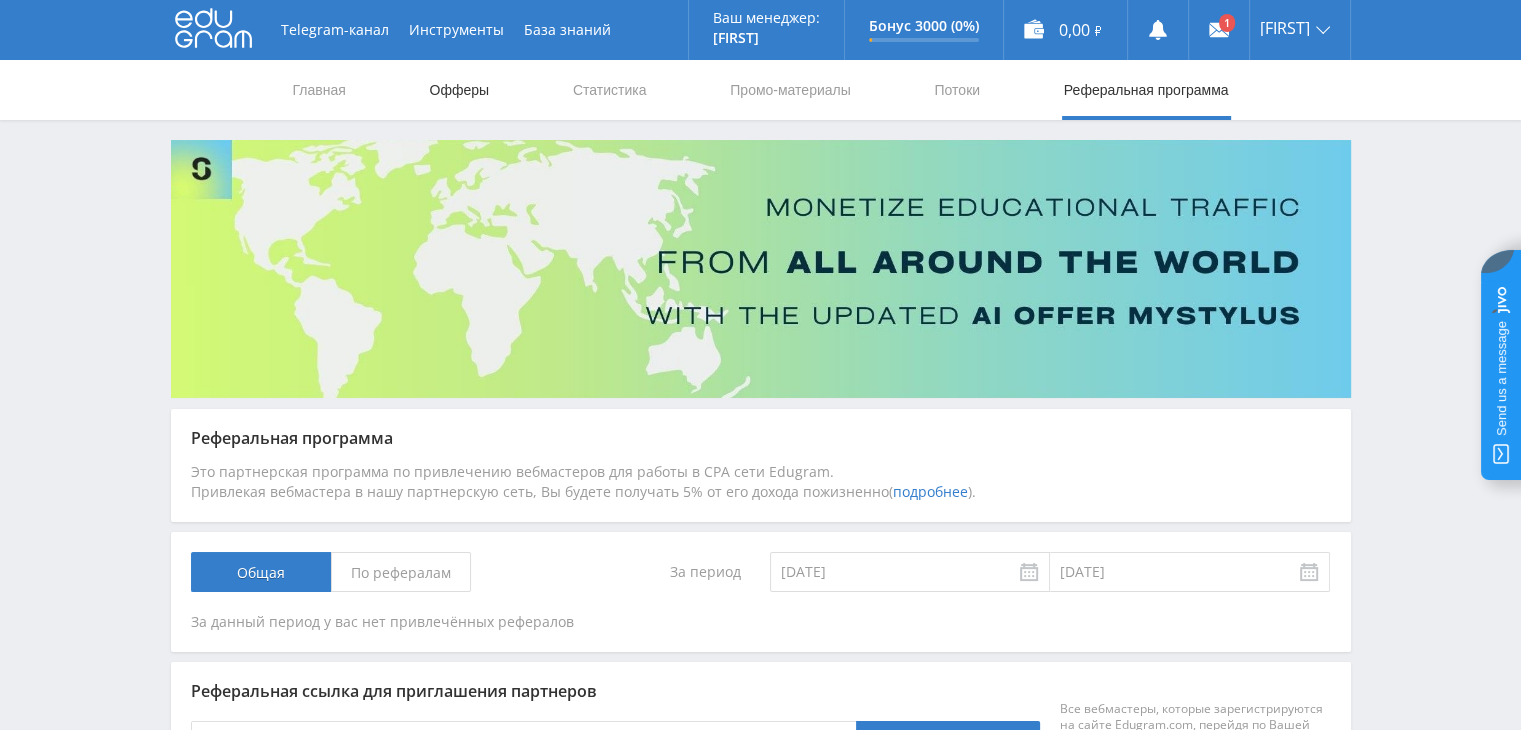 click on "Офферы" at bounding box center (460, 90) 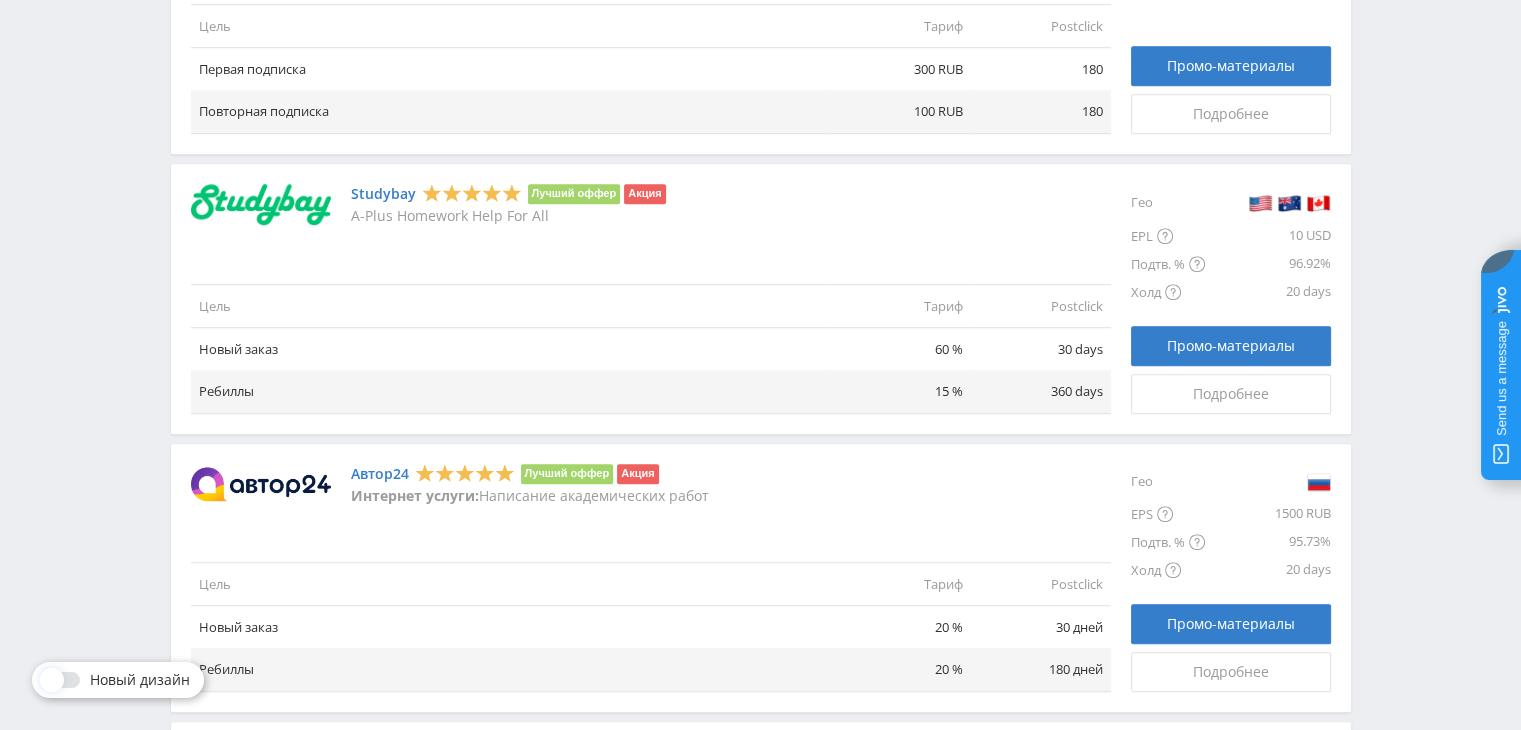 scroll, scrollTop: 1166, scrollLeft: 0, axis: vertical 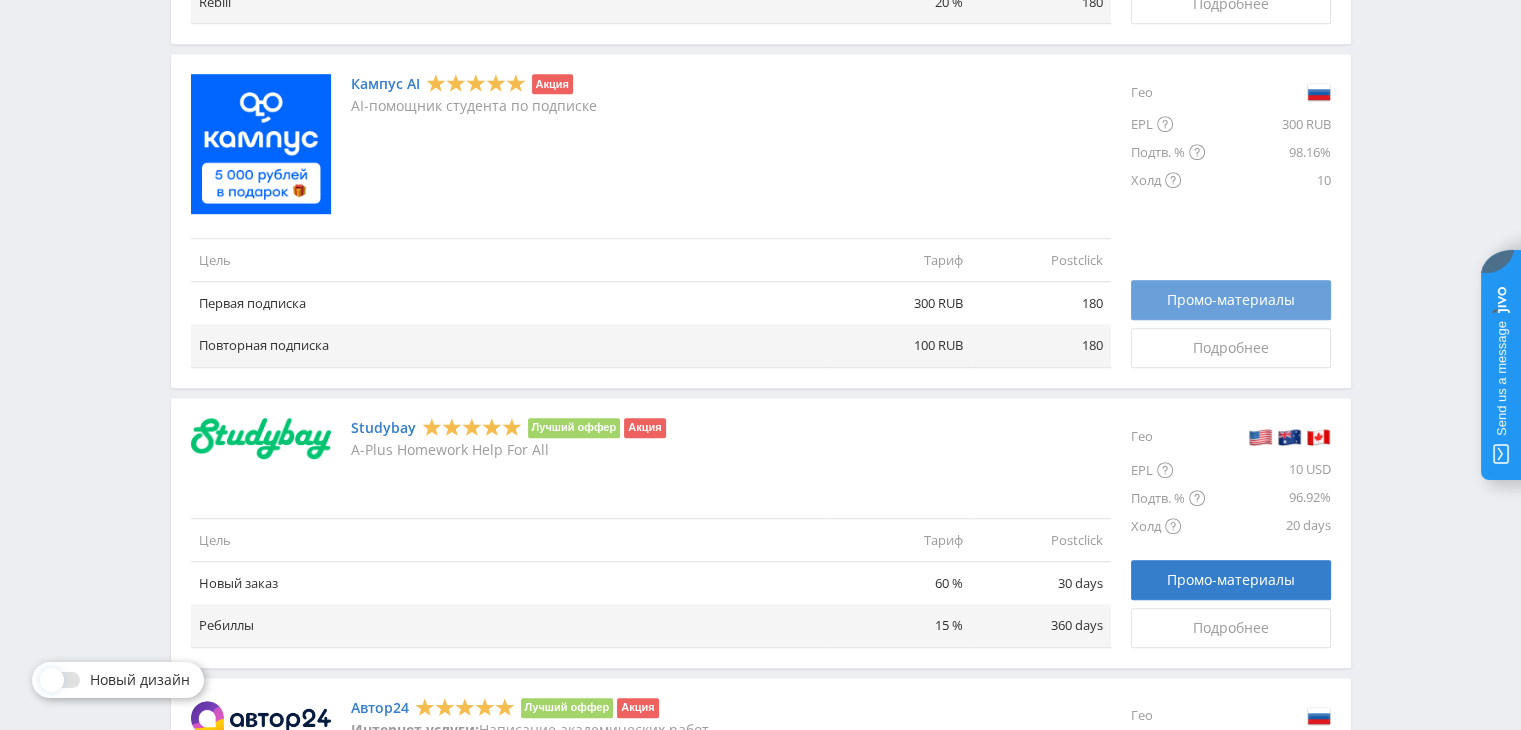 click on "Промо-материалы" at bounding box center (1231, 300) 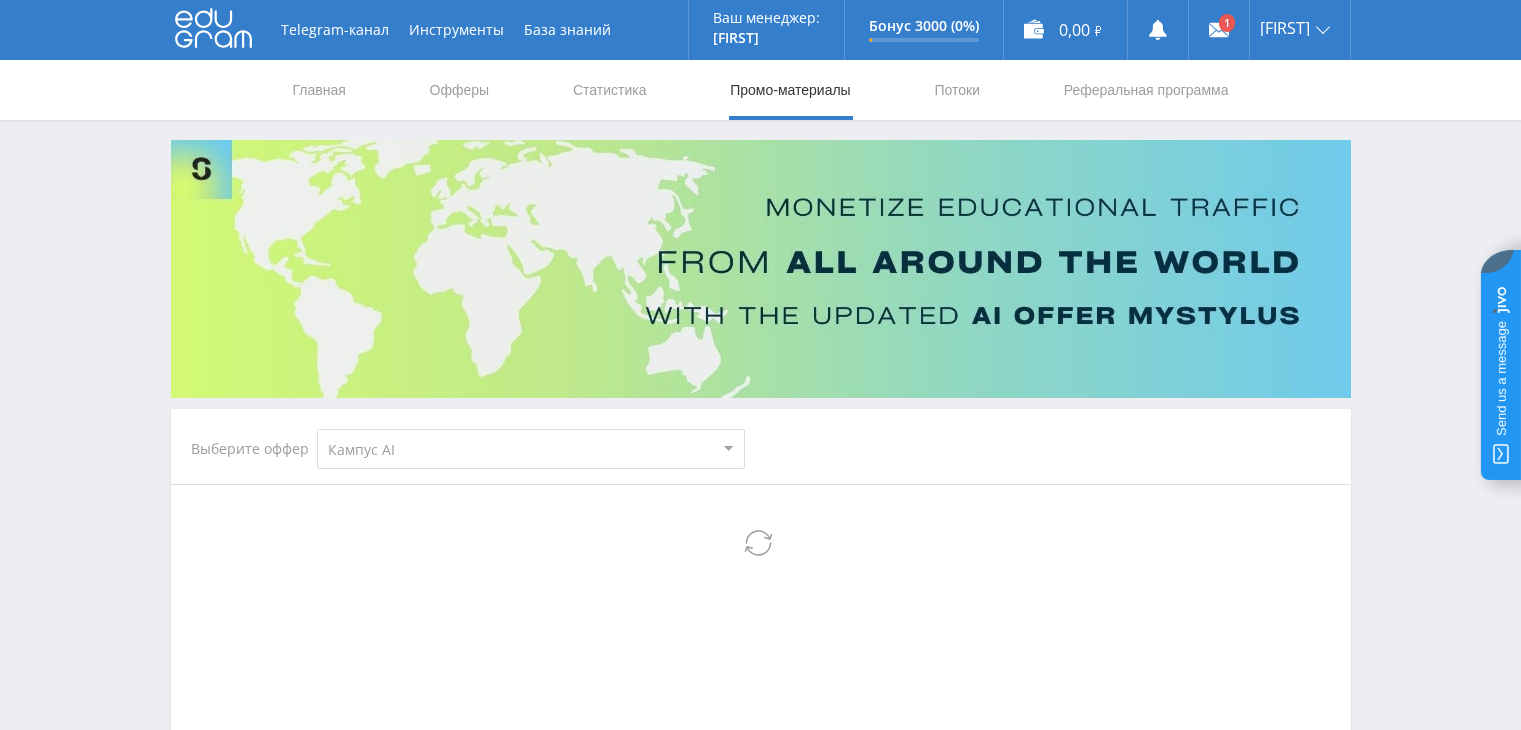 select on "340" 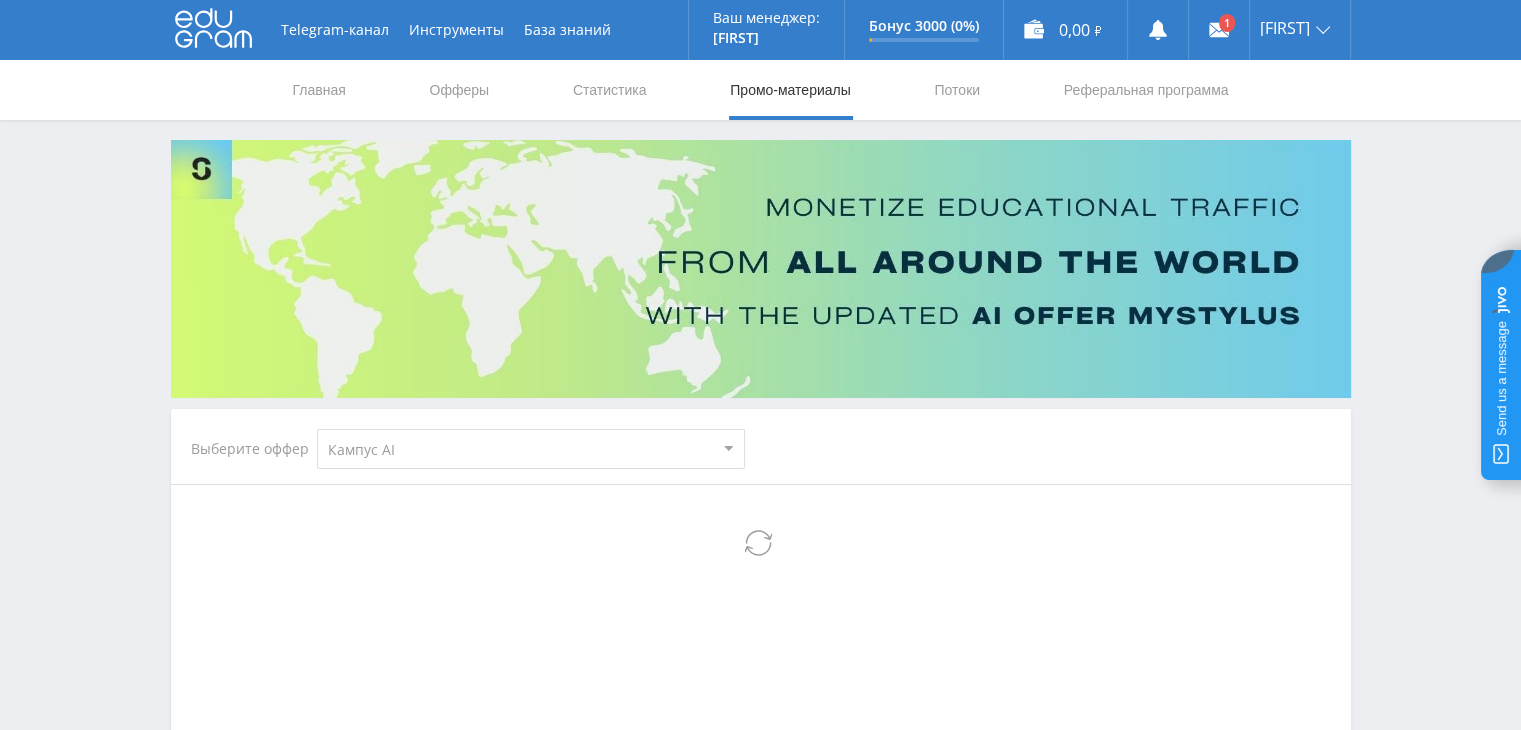 select on "340" 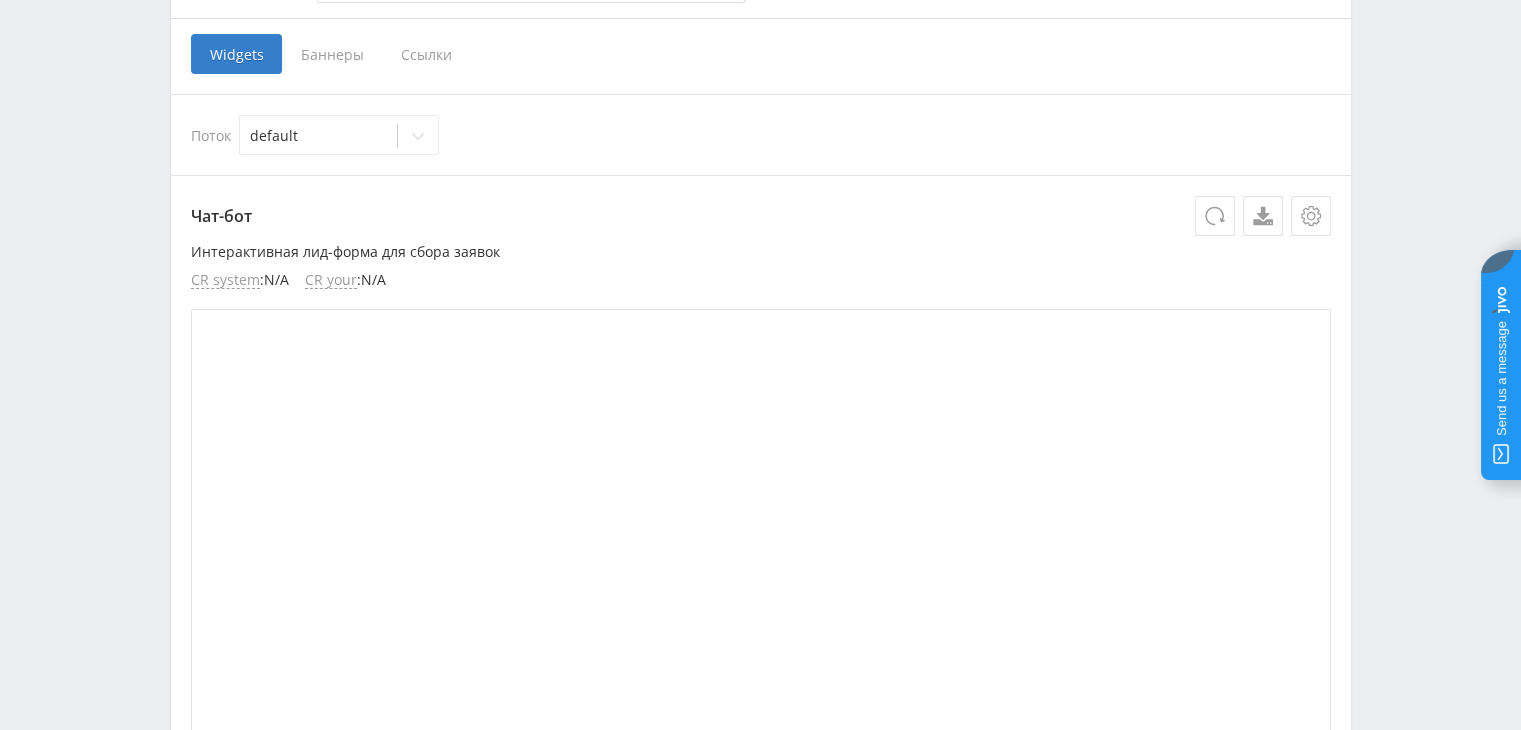scroll, scrollTop: 233, scrollLeft: 0, axis: vertical 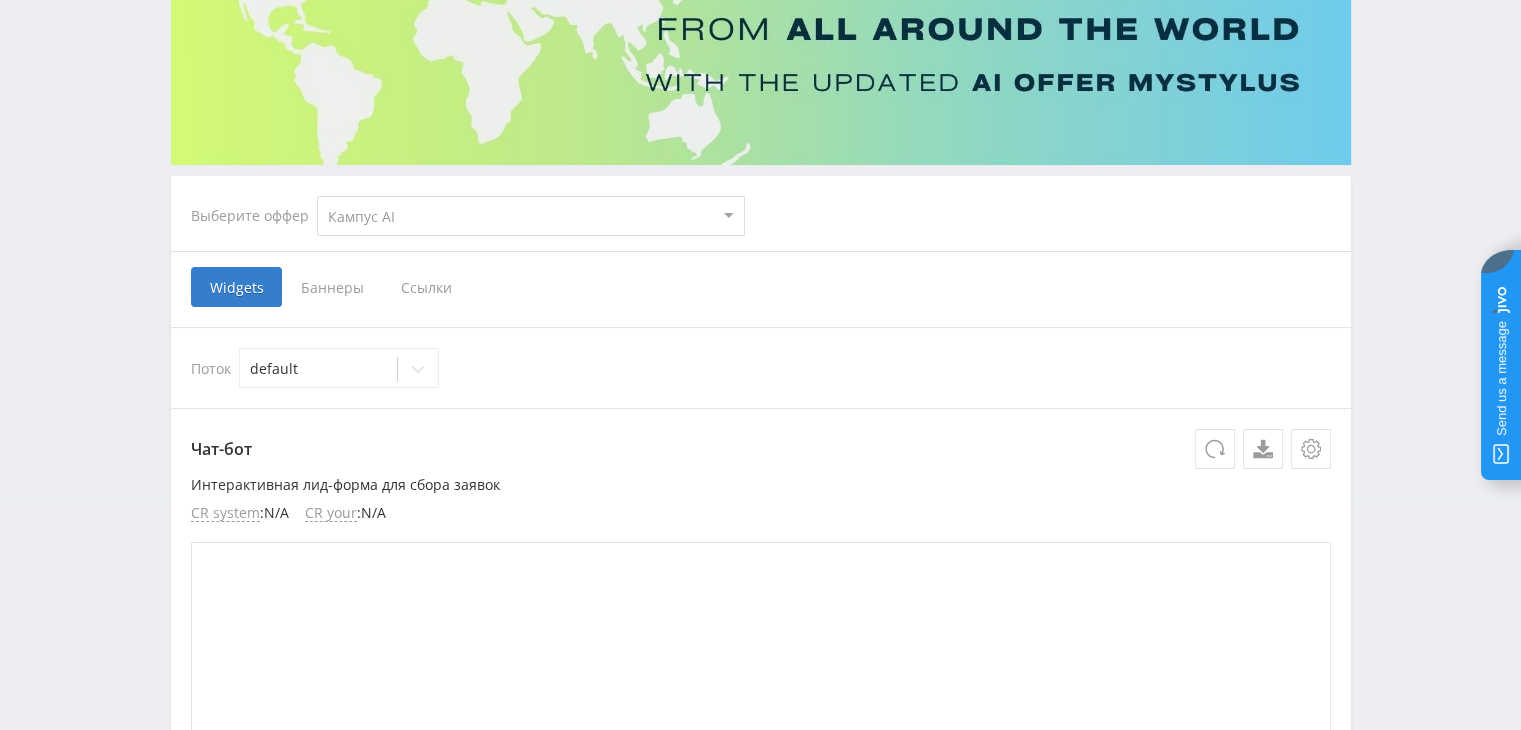 click on "Баннеры" at bounding box center (332, 287) 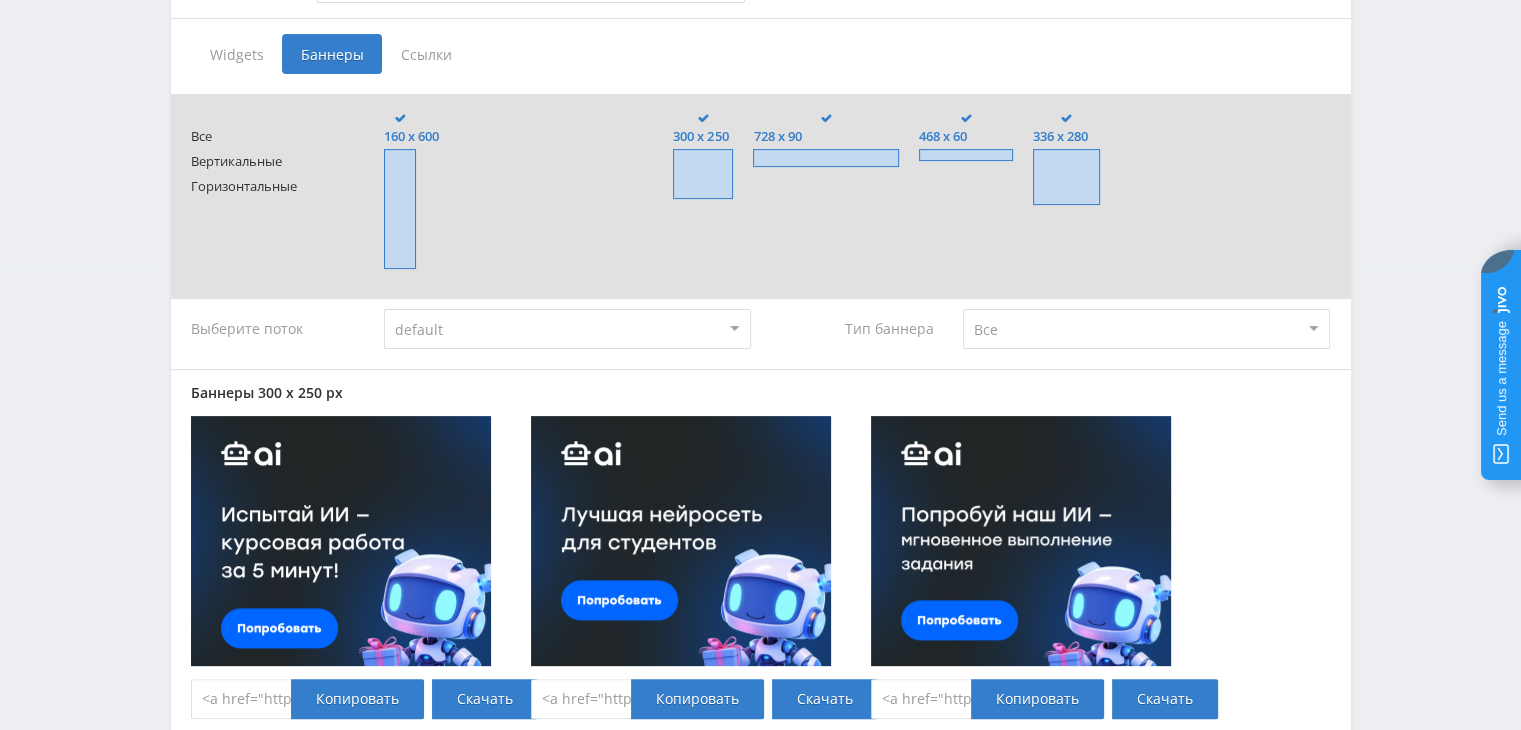scroll, scrollTop: 700, scrollLeft: 0, axis: vertical 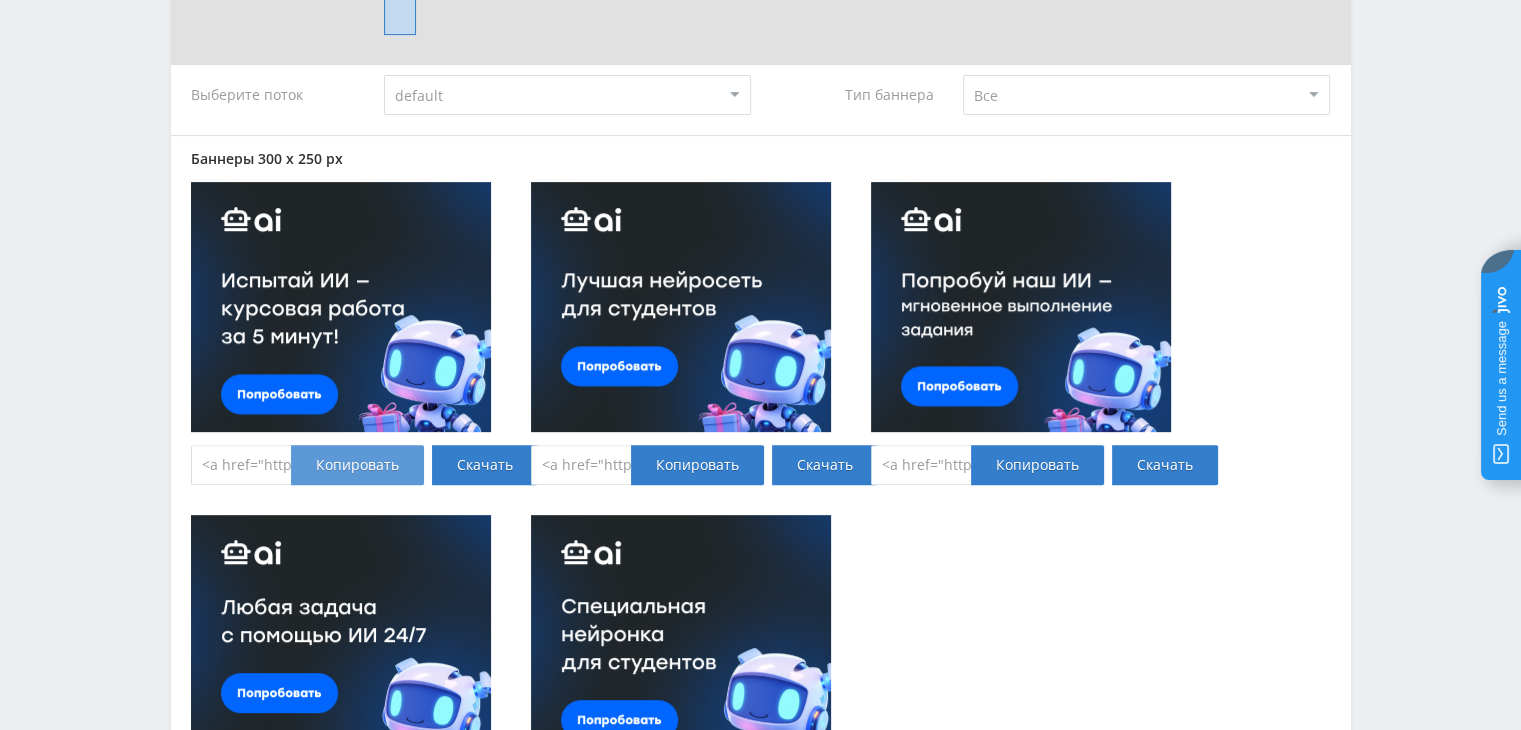 click on "Копировать" at bounding box center (357, 465) 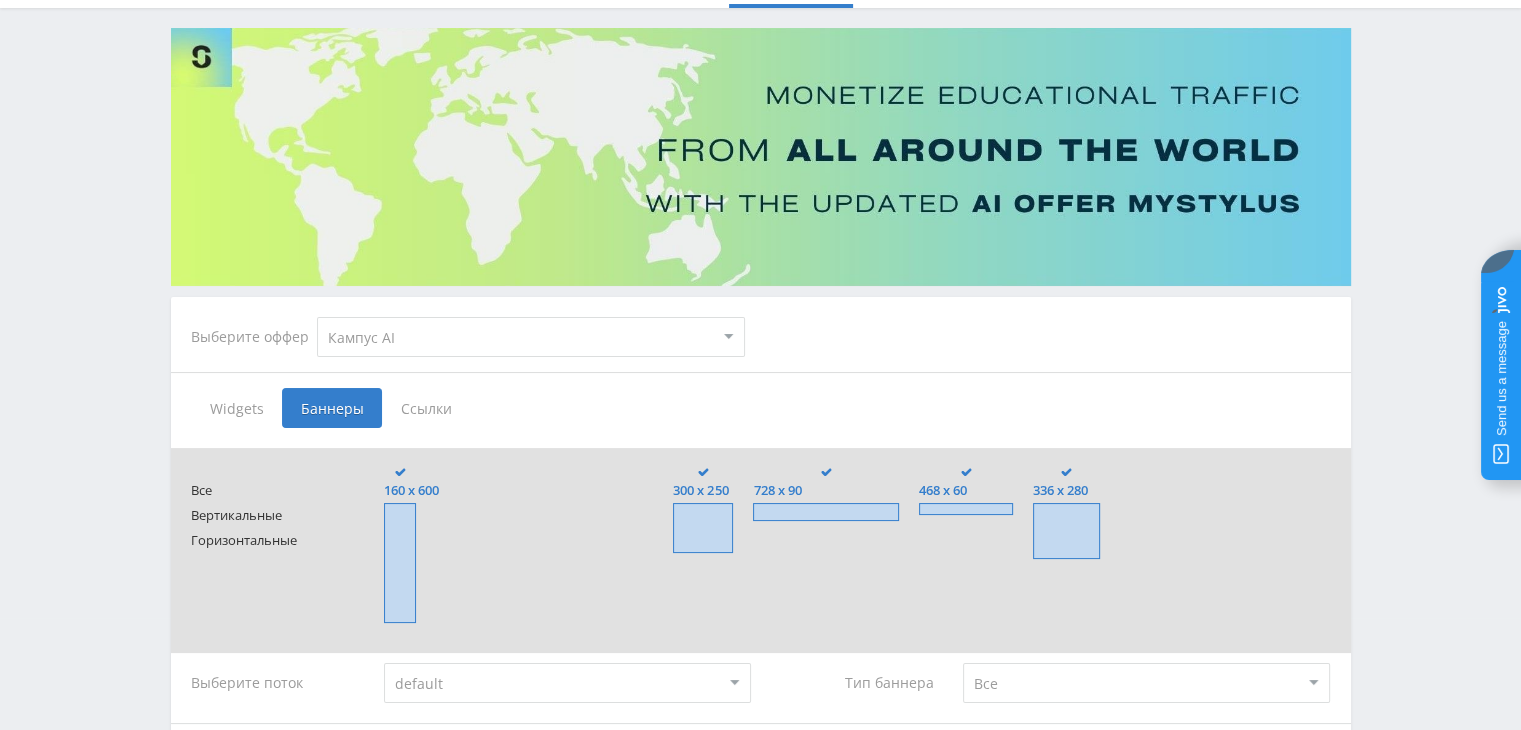 scroll, scrollTop: 0, scrollLeft: 0, axis: both 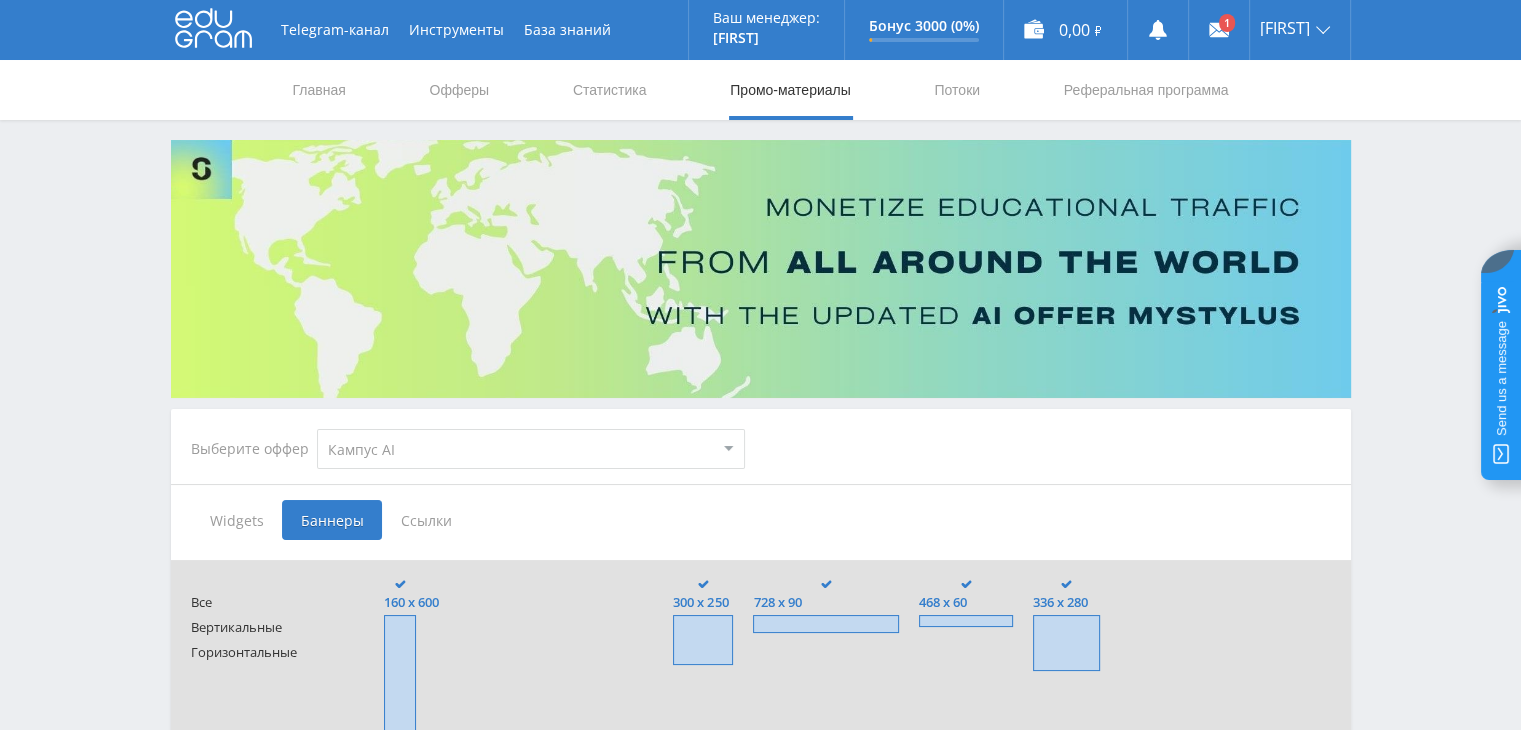 click on "Ссылки" at bounding box center [426, 520] 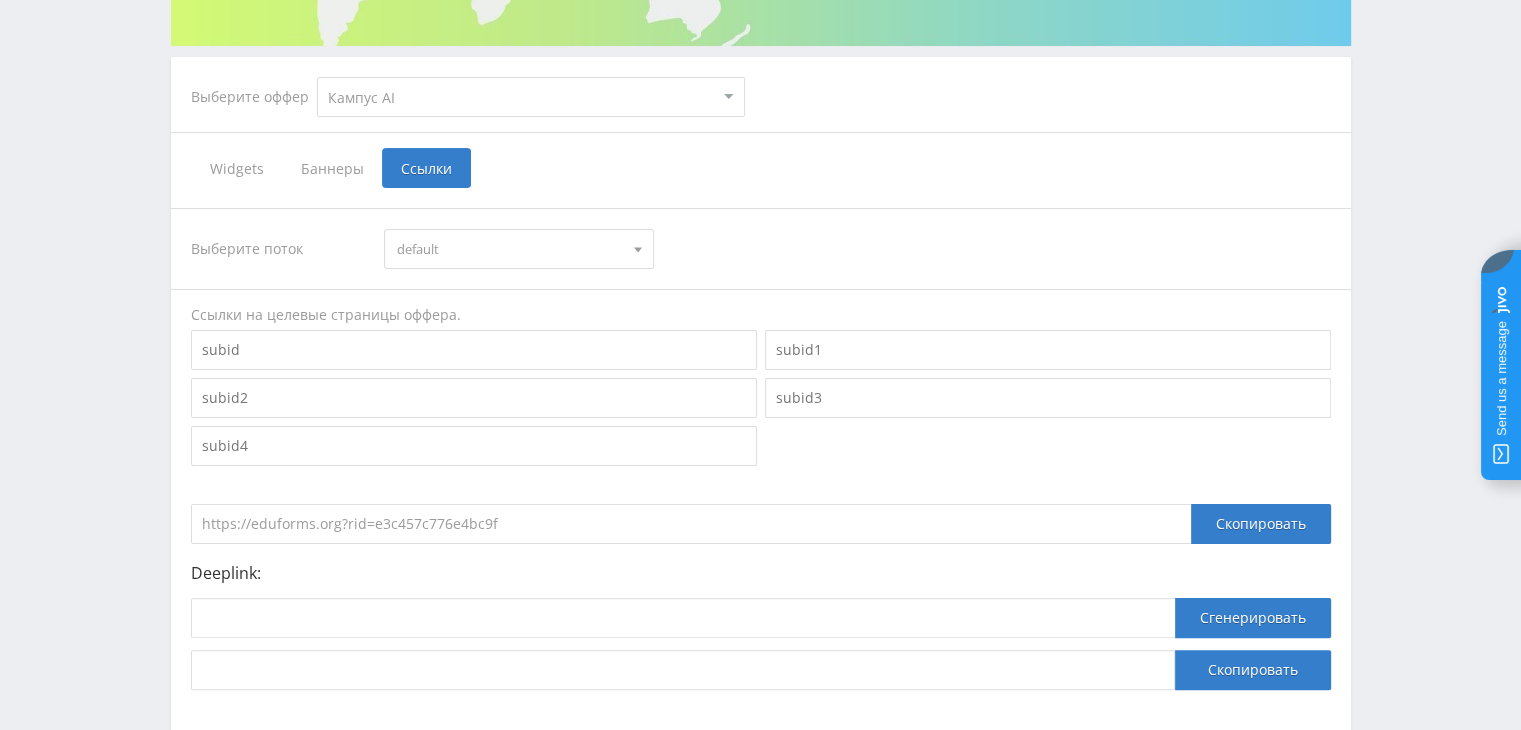 scroll, scrollTop: 466, scrollLeft: 0, axis: vertical 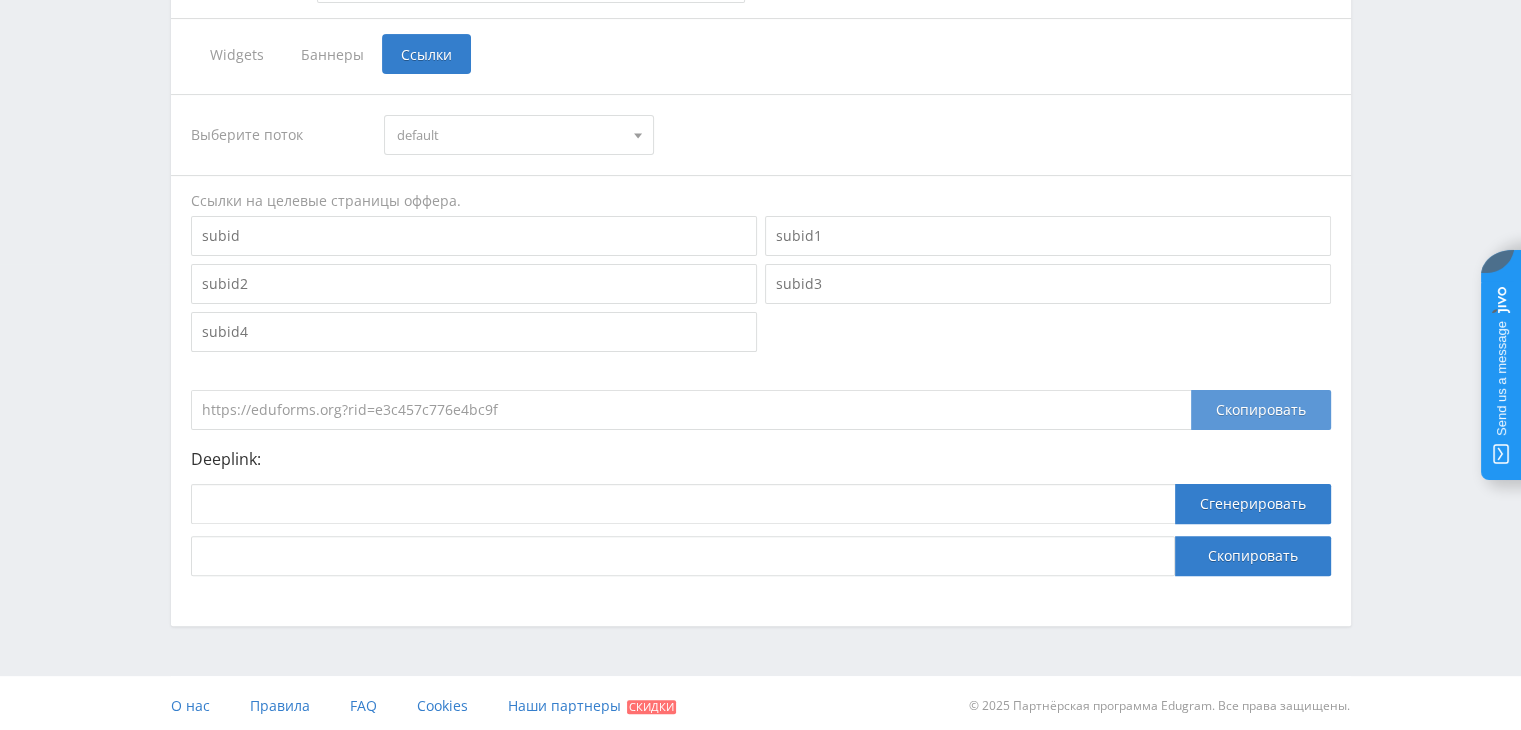 click on "Скопировать" at bounding box center [1261, 410] 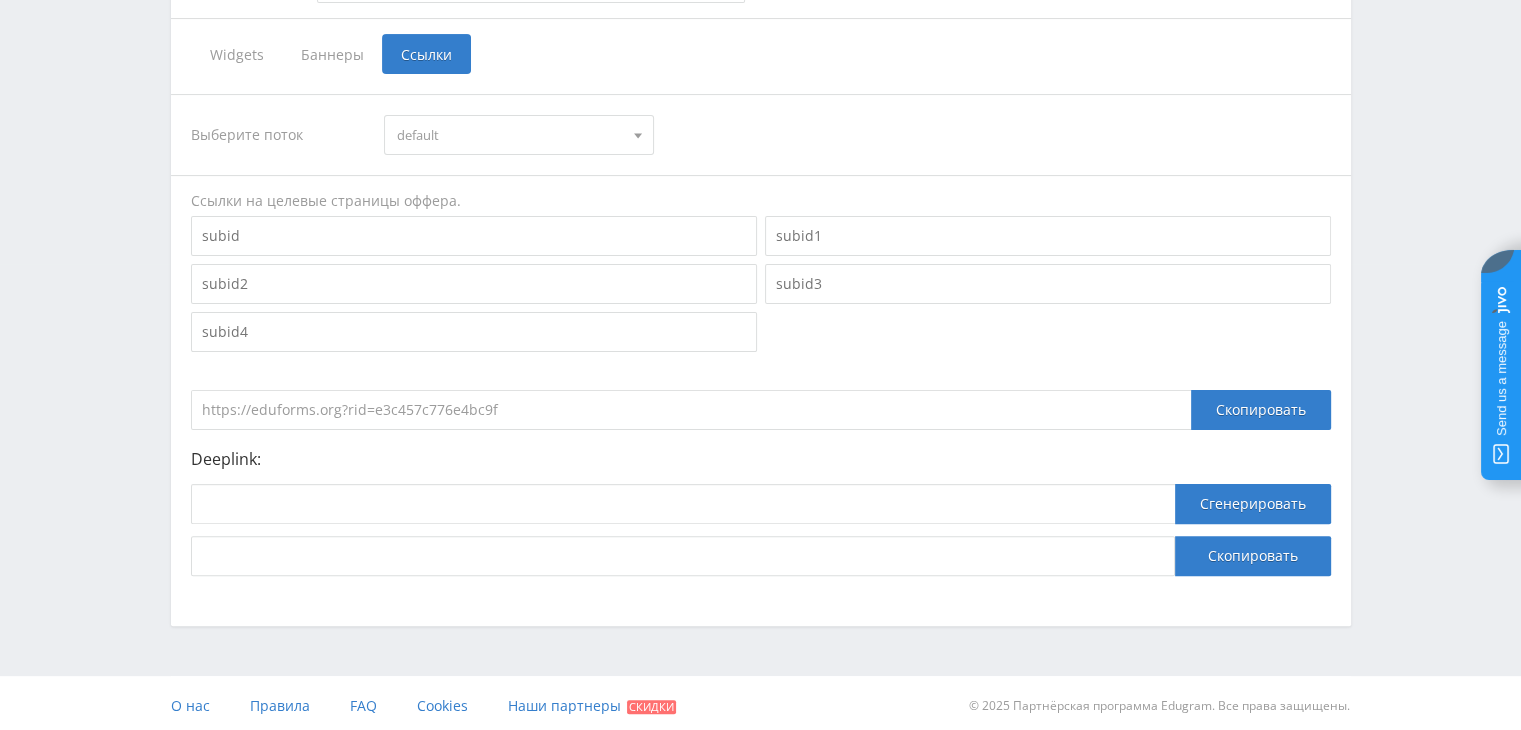 click at bounding box center (474, 236) 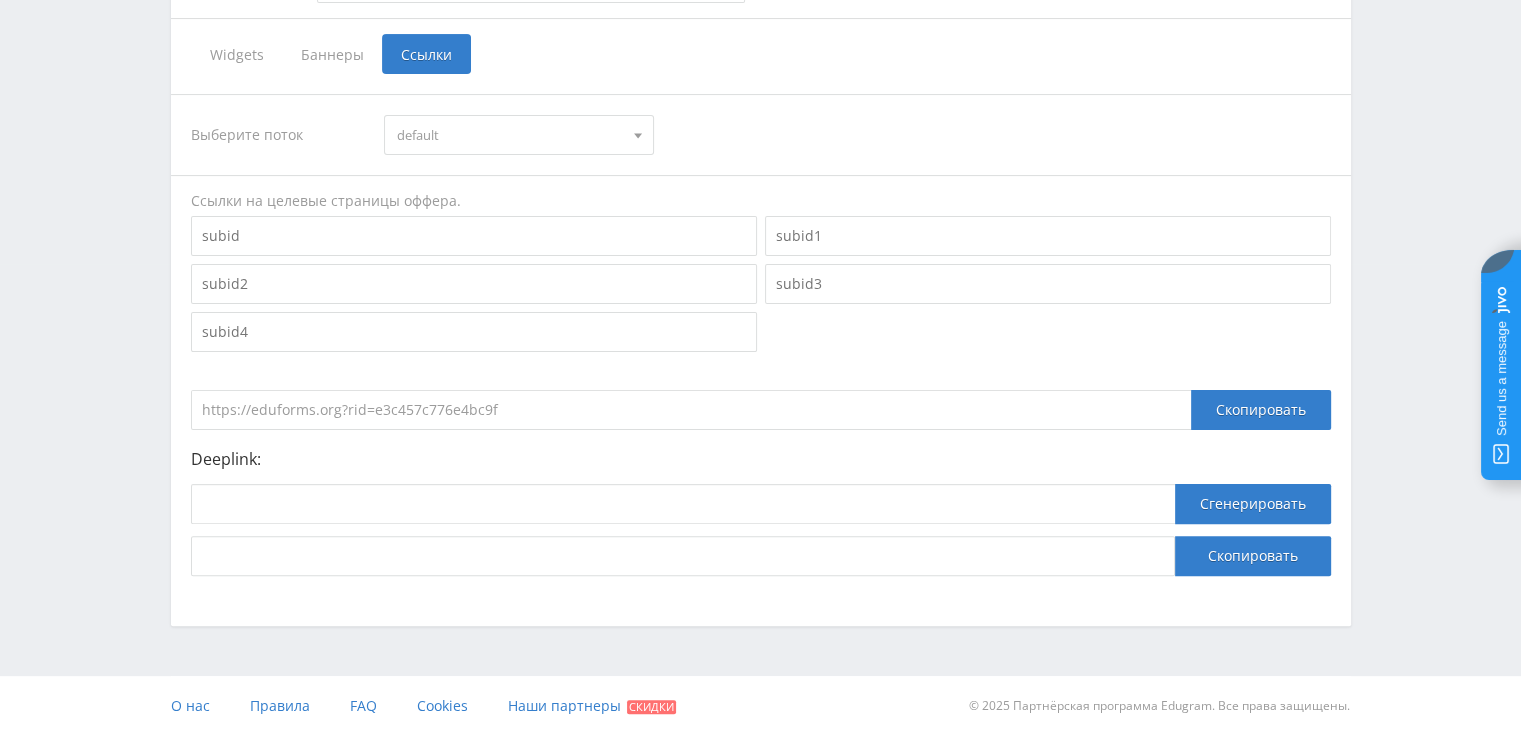 scroll, scrollTop: 233, scrollLeft: 0, axis: vertical 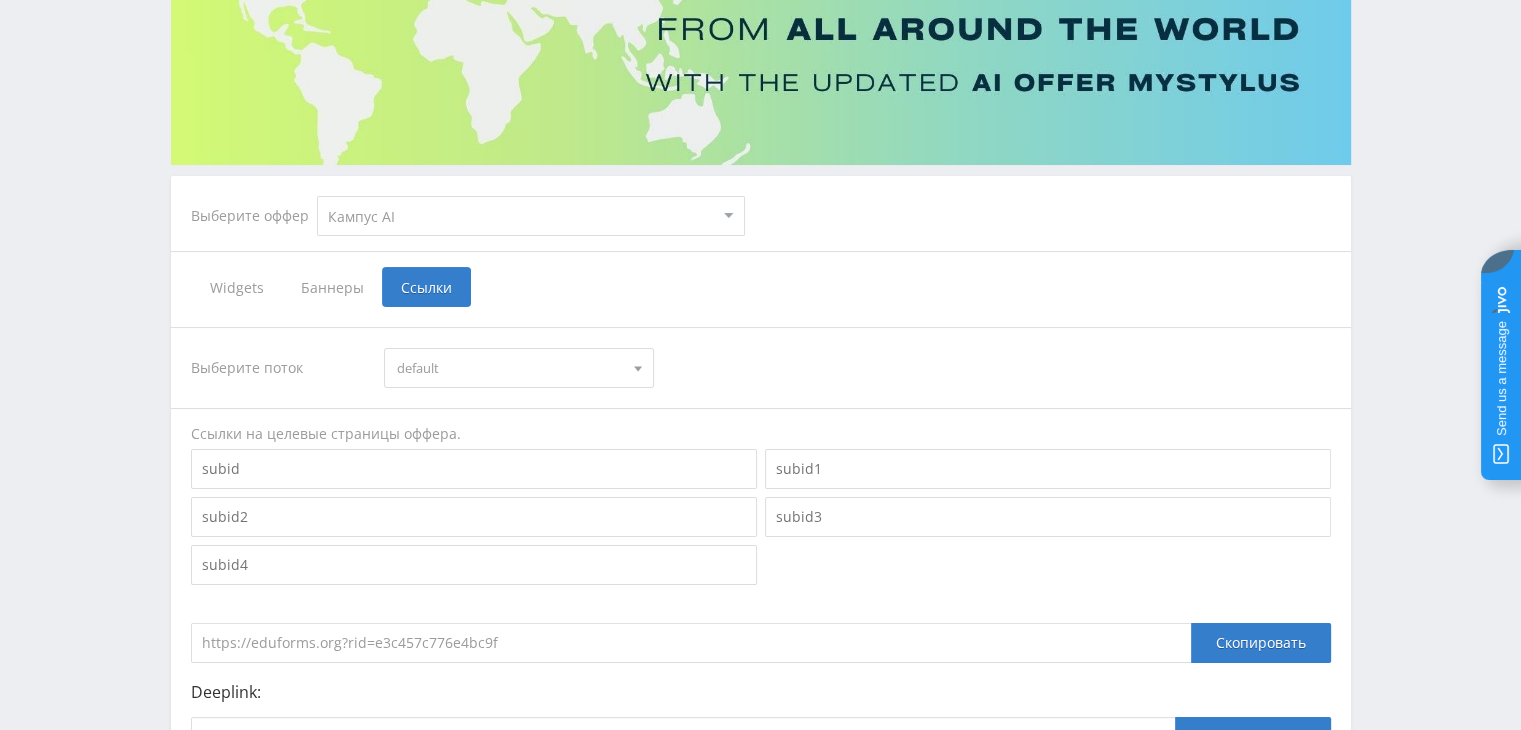 click on "default" at bounding box center (510, 368) 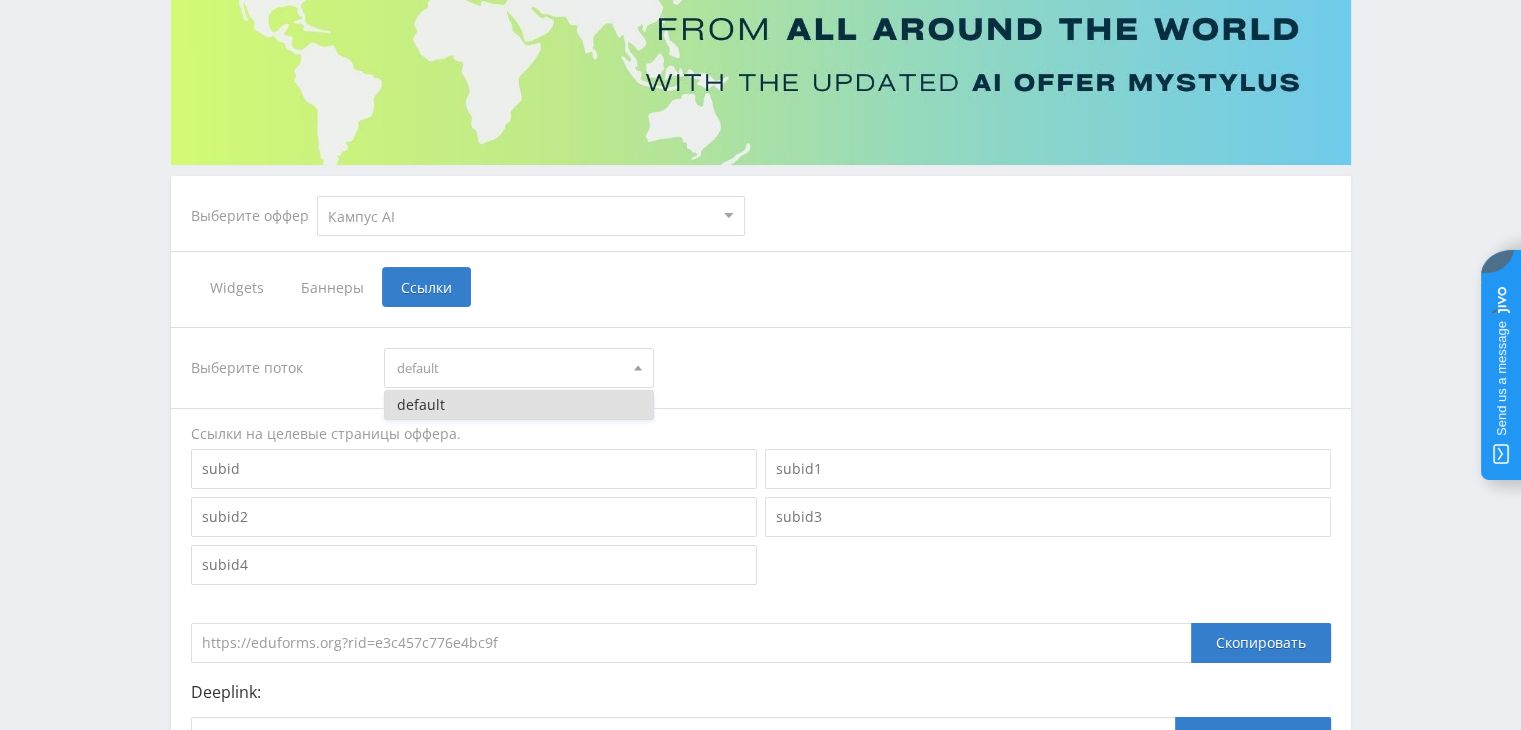 drag, startPoint x: 769, startPoint y: 376, endPoint x: 535, endPoint y: 457, distance: 247.6227 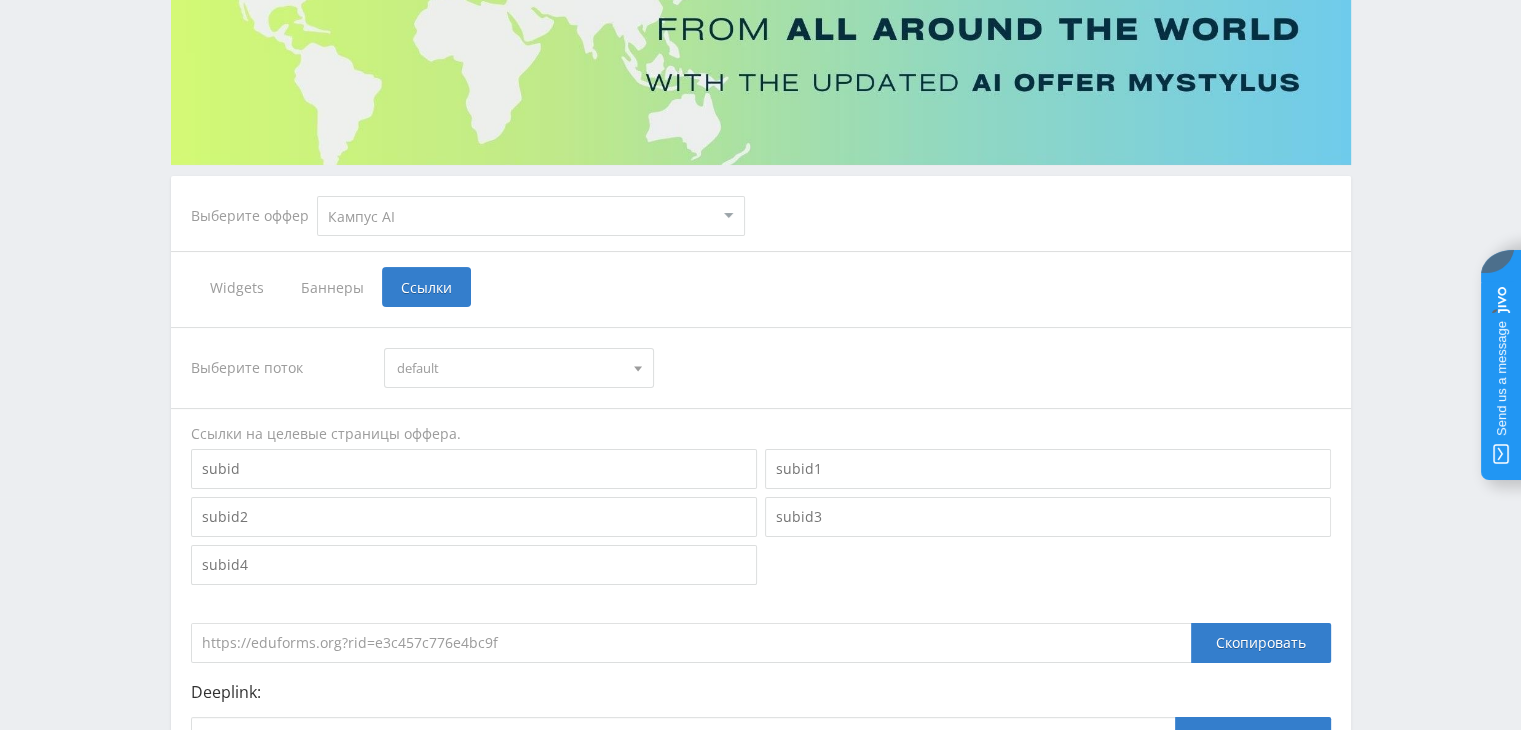 click at bounding box center [474, 469] 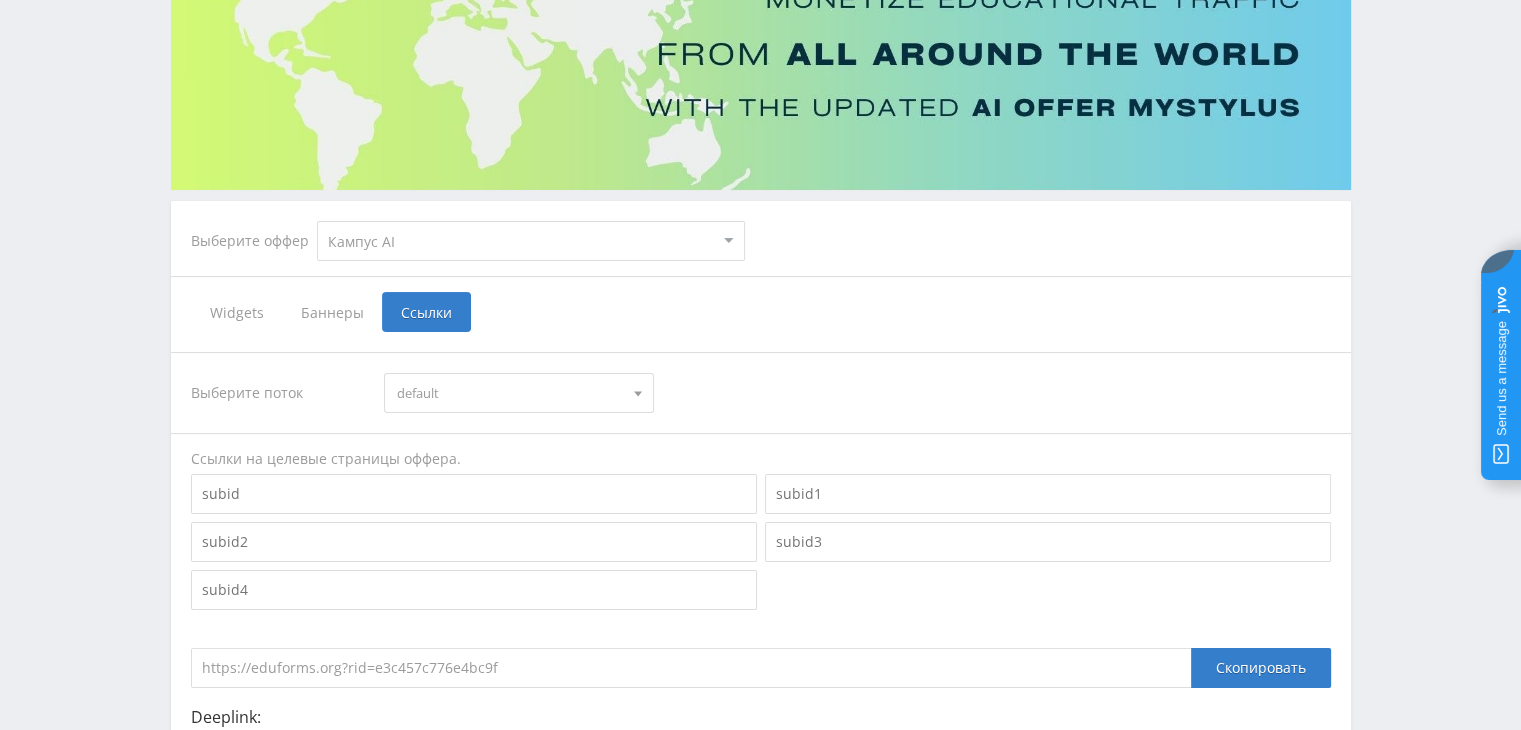 scroll, scrollTop: 0, scrollLeft: 0, axis: both 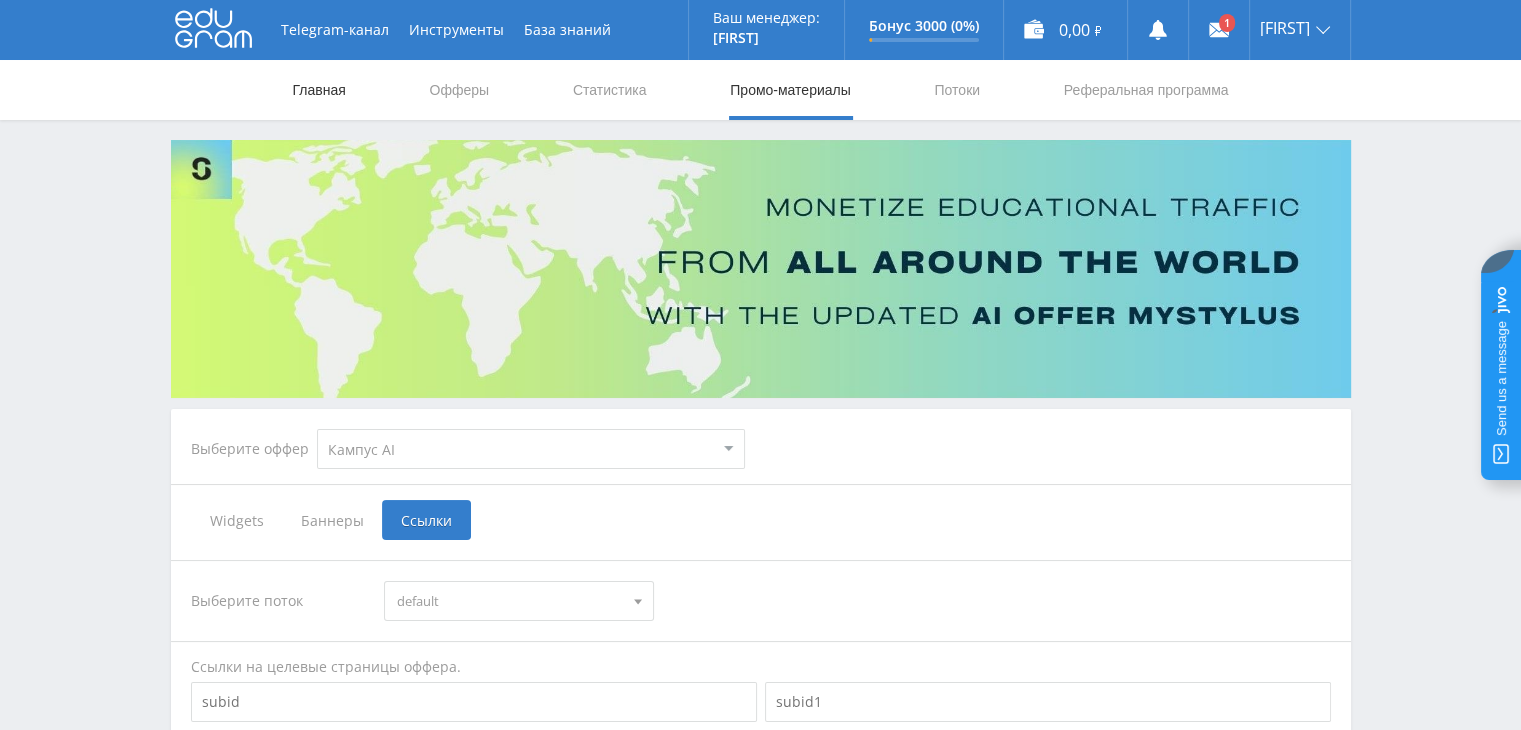 click on "Главная" at bounding box center (319, 90) 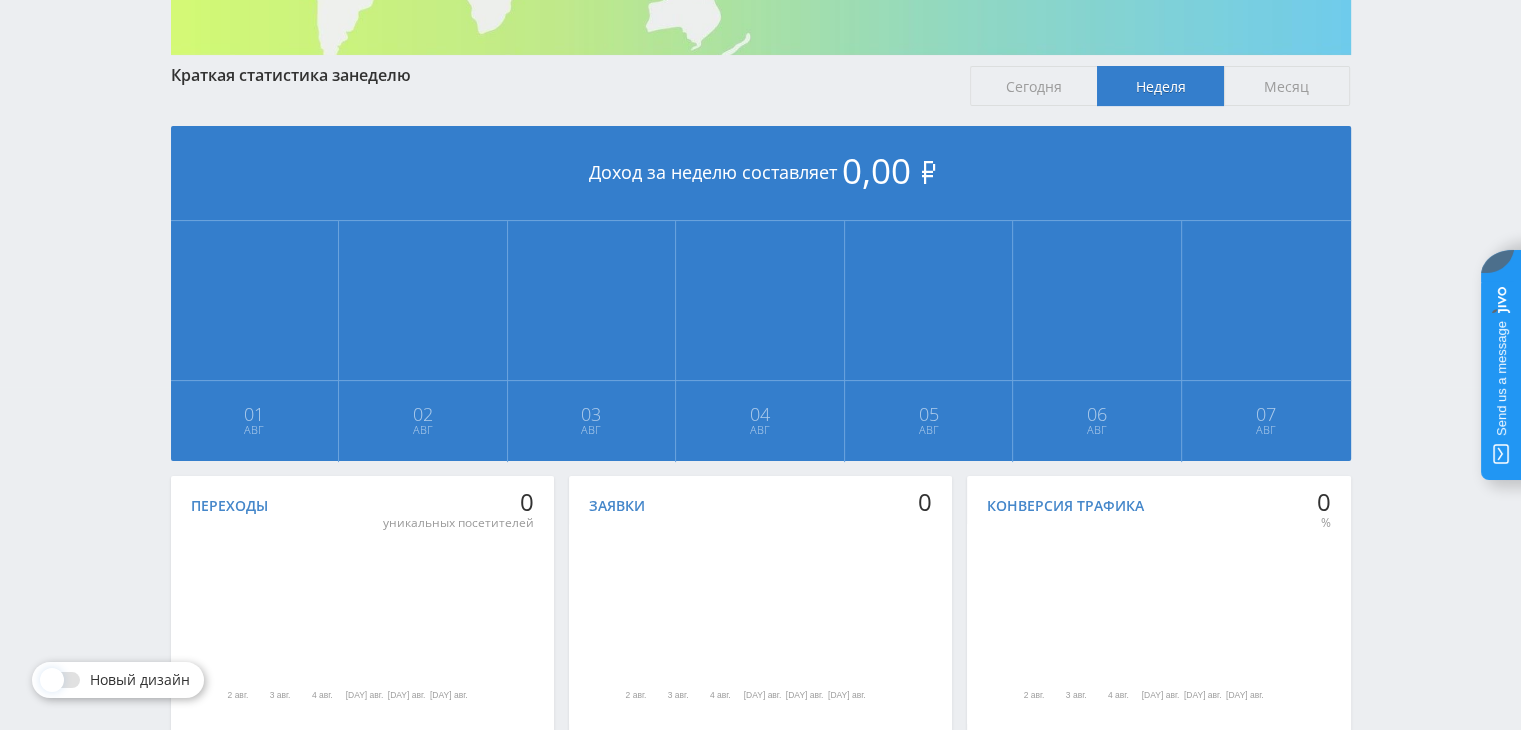 scroll, scrollTop: 457, scrollLeft: 0, axis: vertical 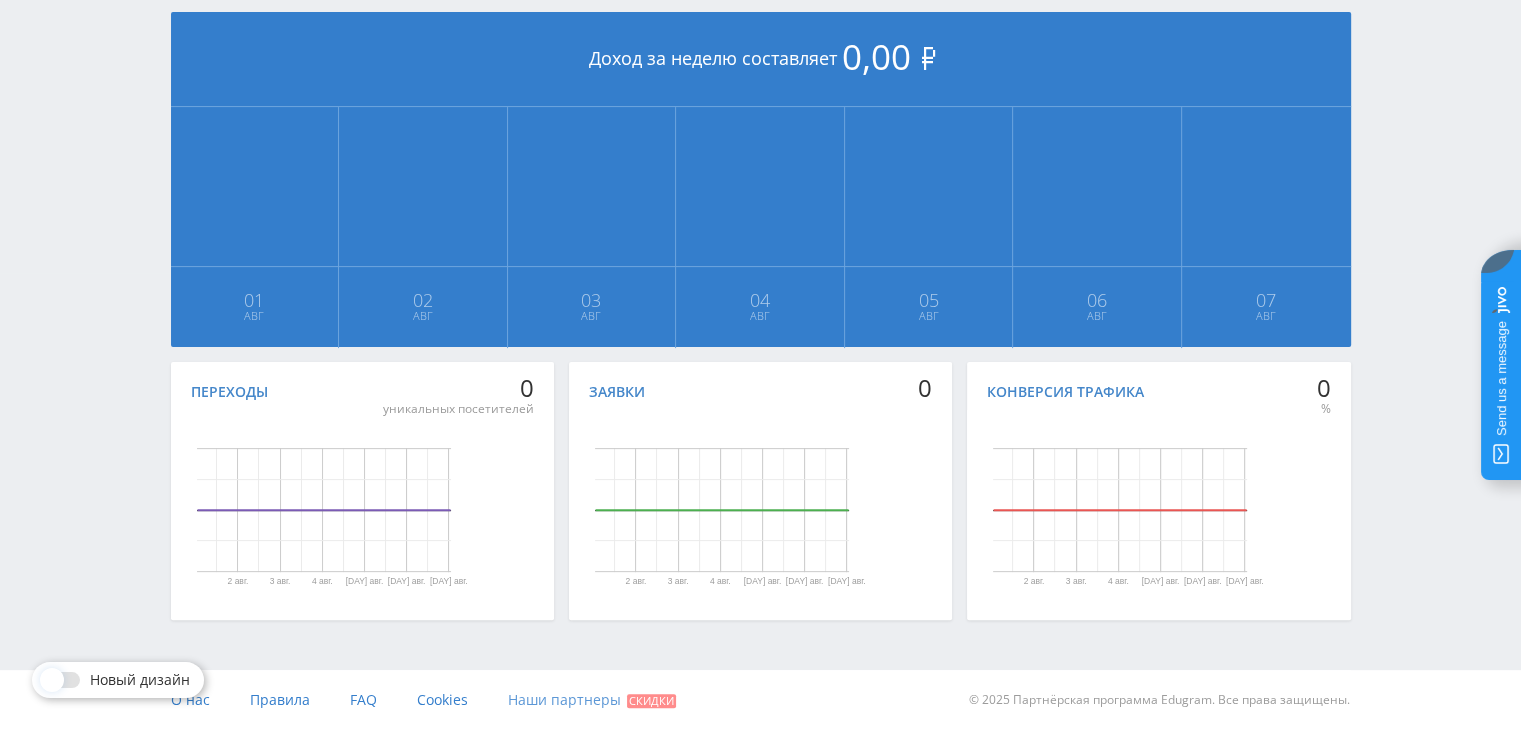 click on "Наши партнеры
Скидки" at bounding box center (592, 700) 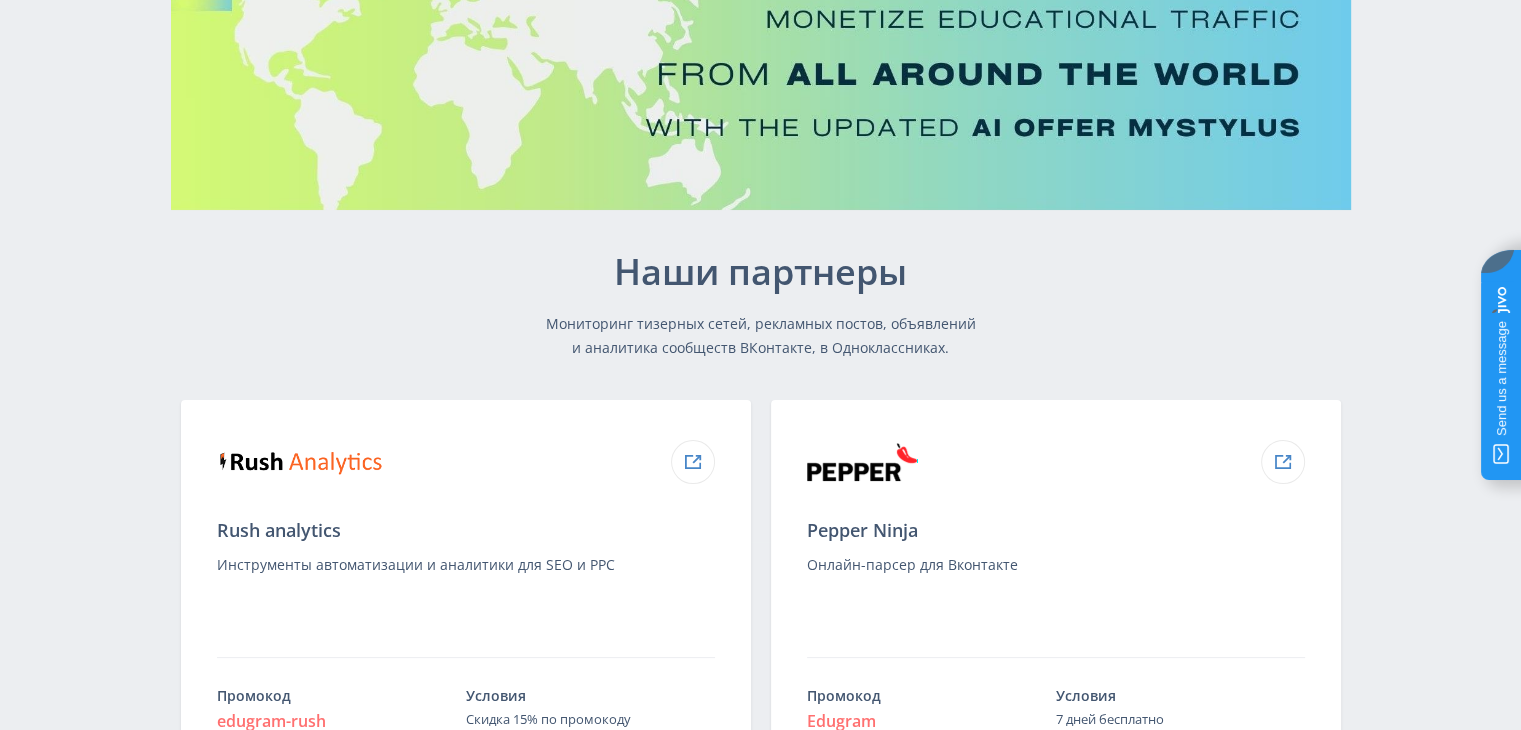 scroll, scrollTop: 0, scrollLeft: 0, axis: both 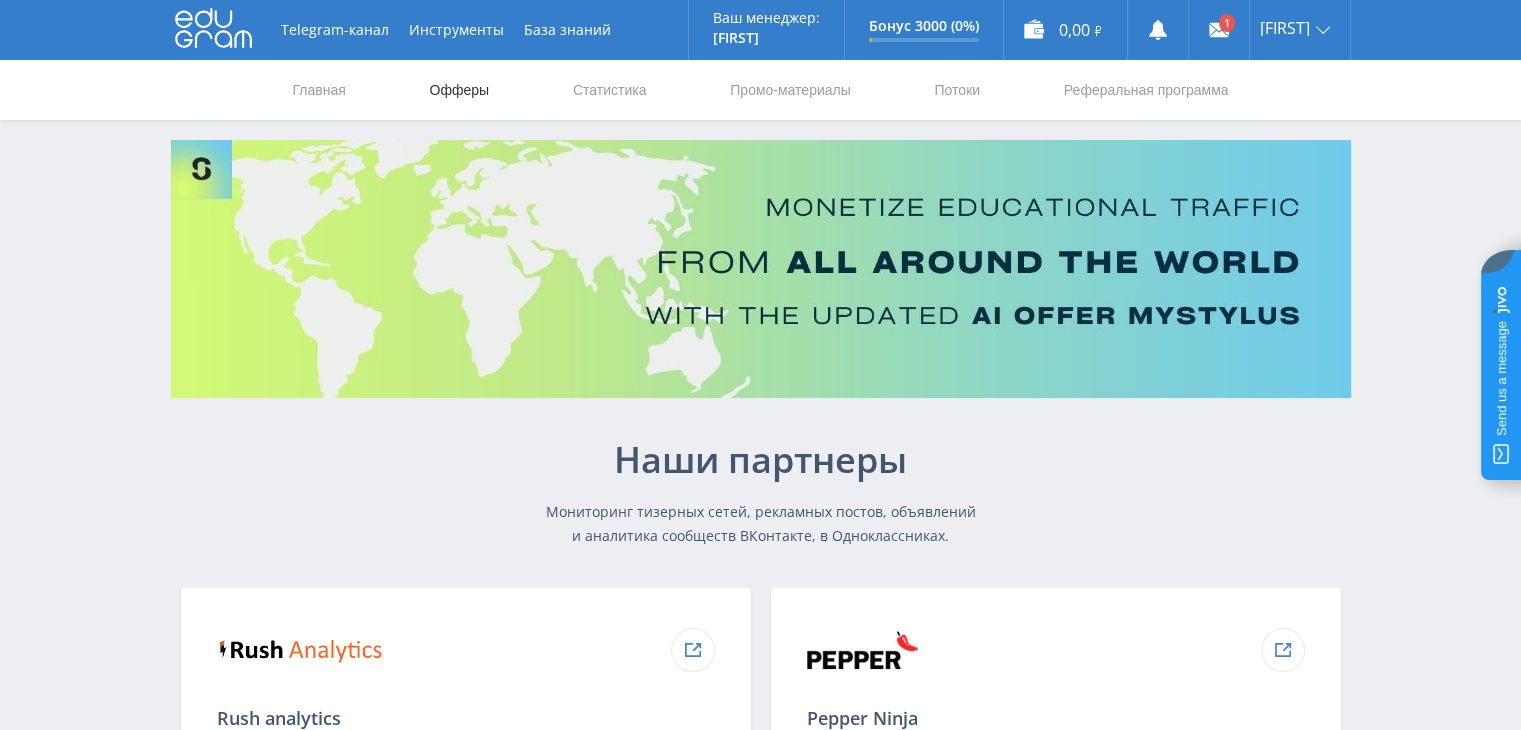 click on "Офферы" at bounding box center [460, 90] 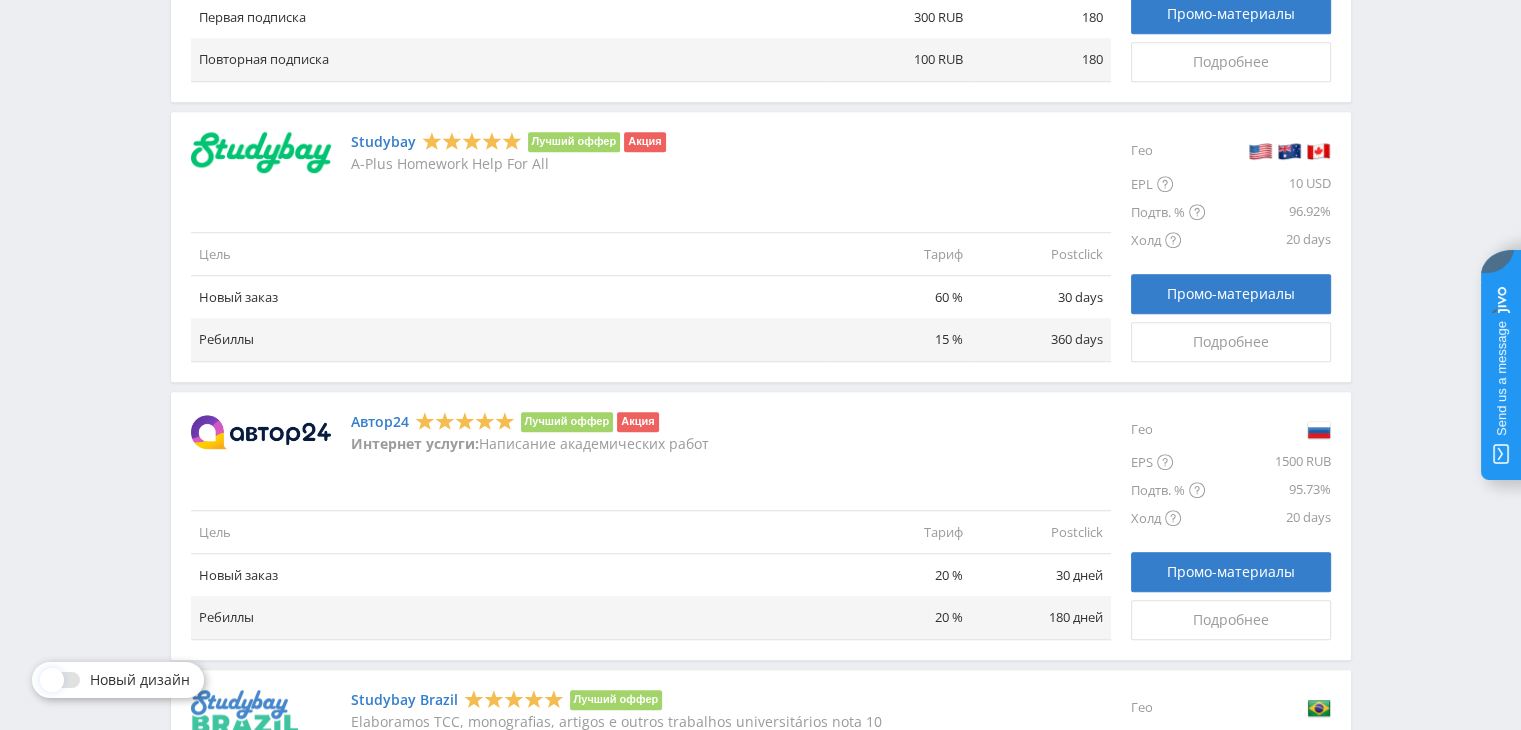 scroll, scrollTop: 1434, scrollLeft: 0, axis: vertical 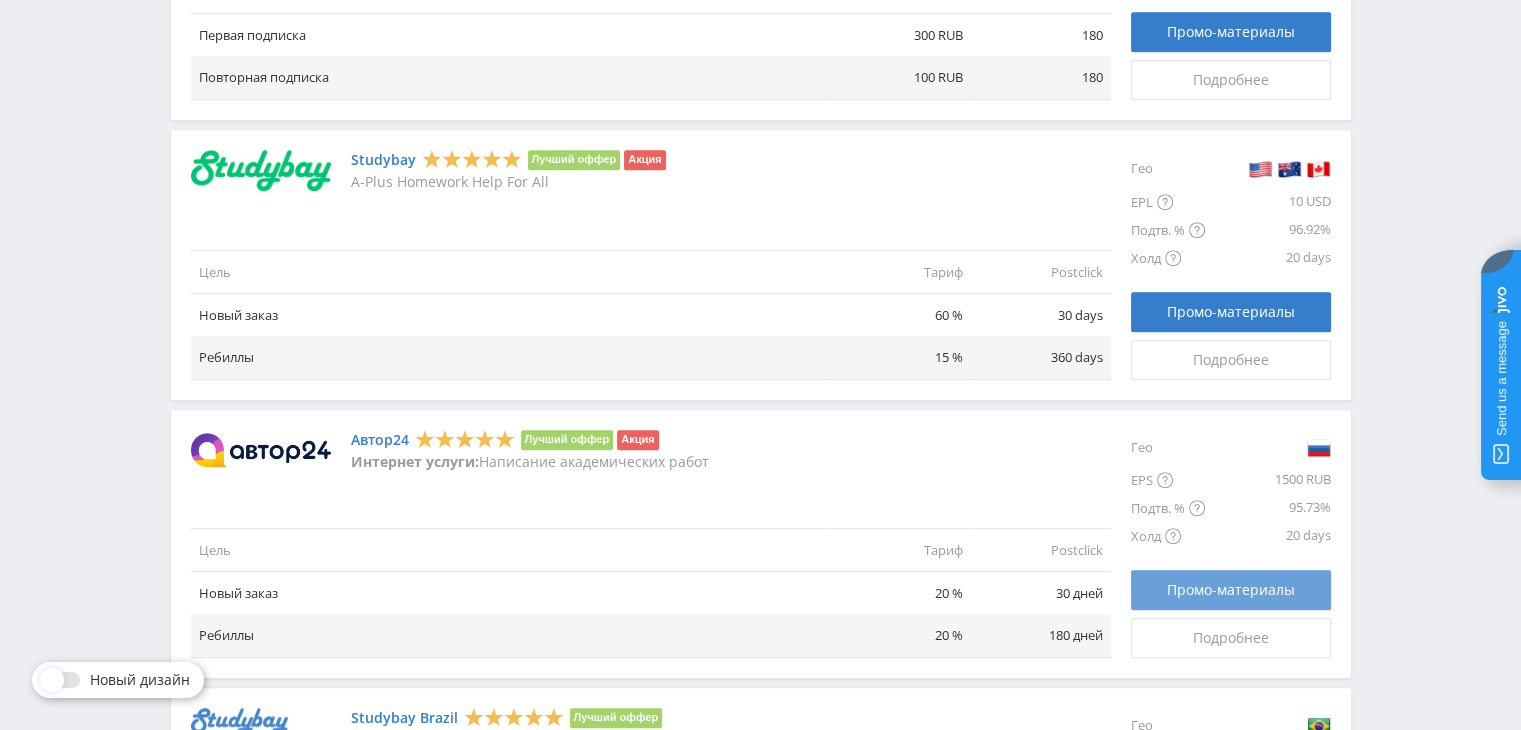 click on "Промо-материалы" at bounding box center [1231, 590] 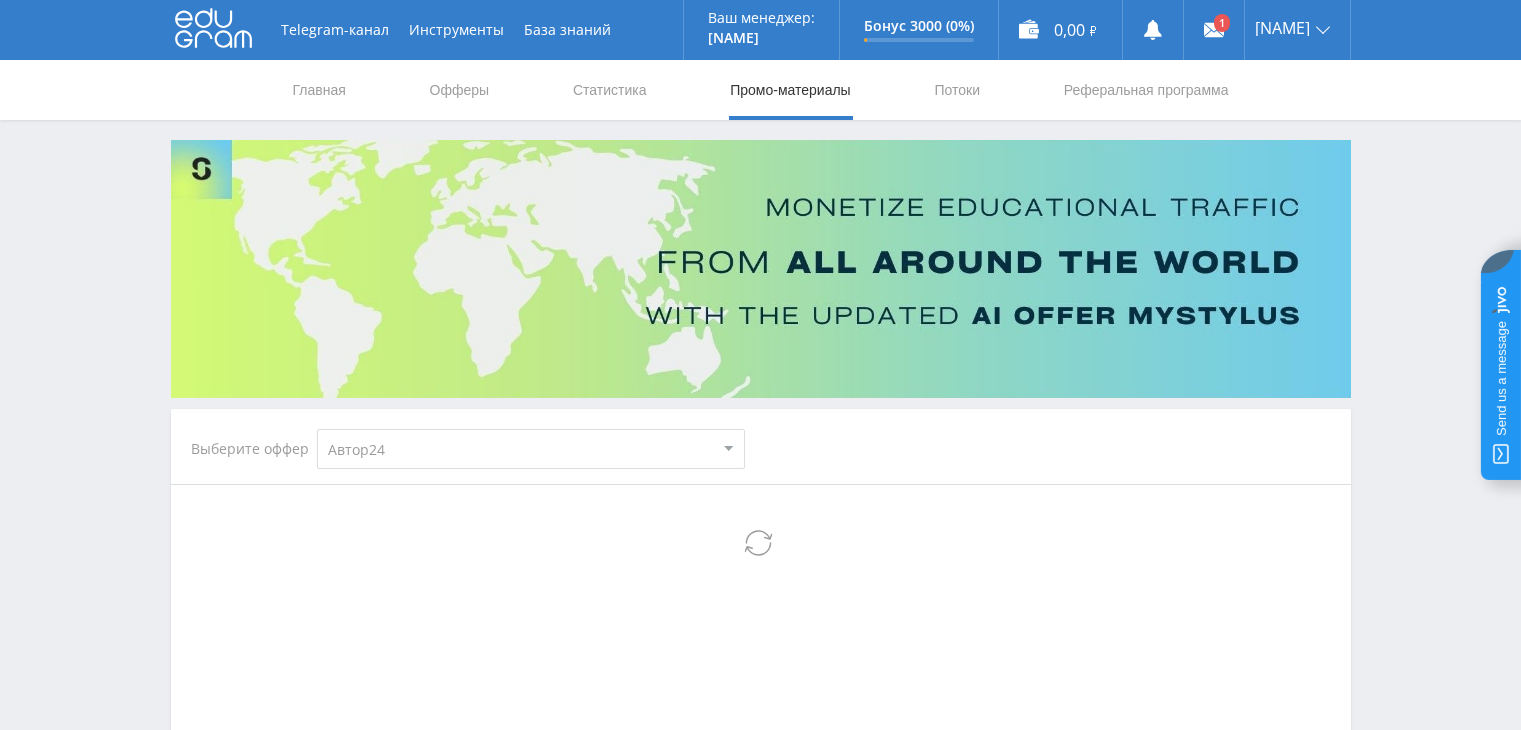 select on "1" 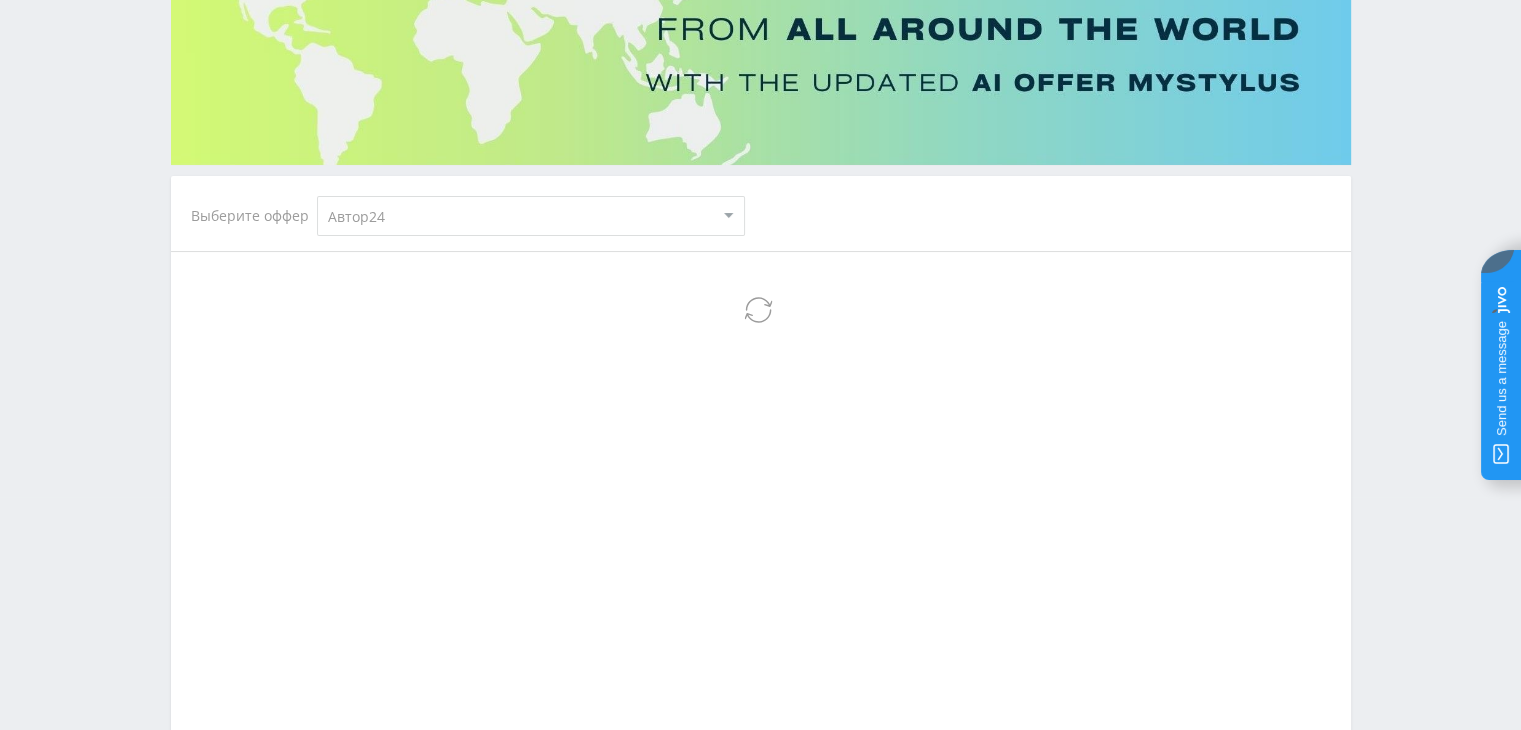 select on "1" 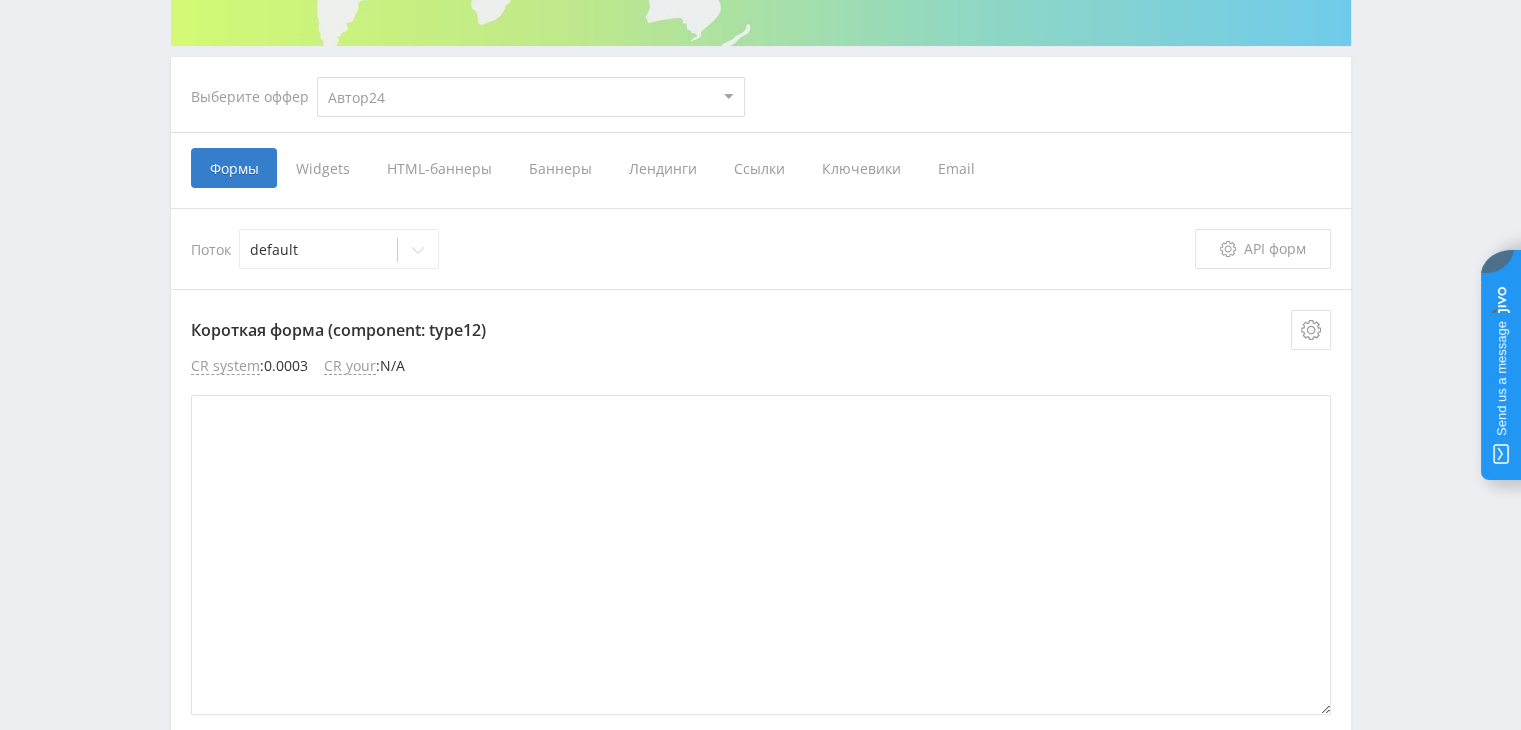 scroll, scrollTop: 466, scrollLeft: 0, axis: vertical 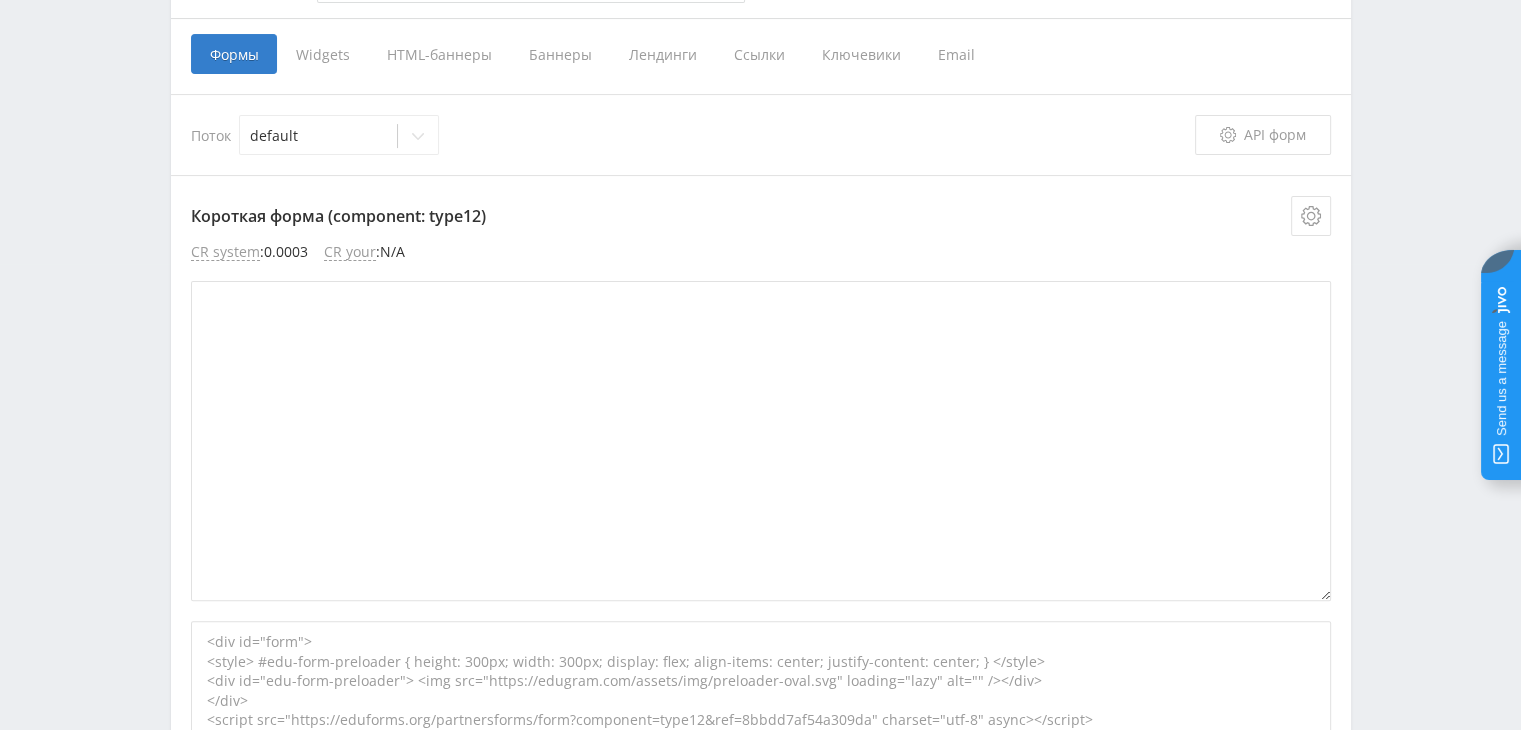 click on "Лендинги" at bounding box center (662, 54) 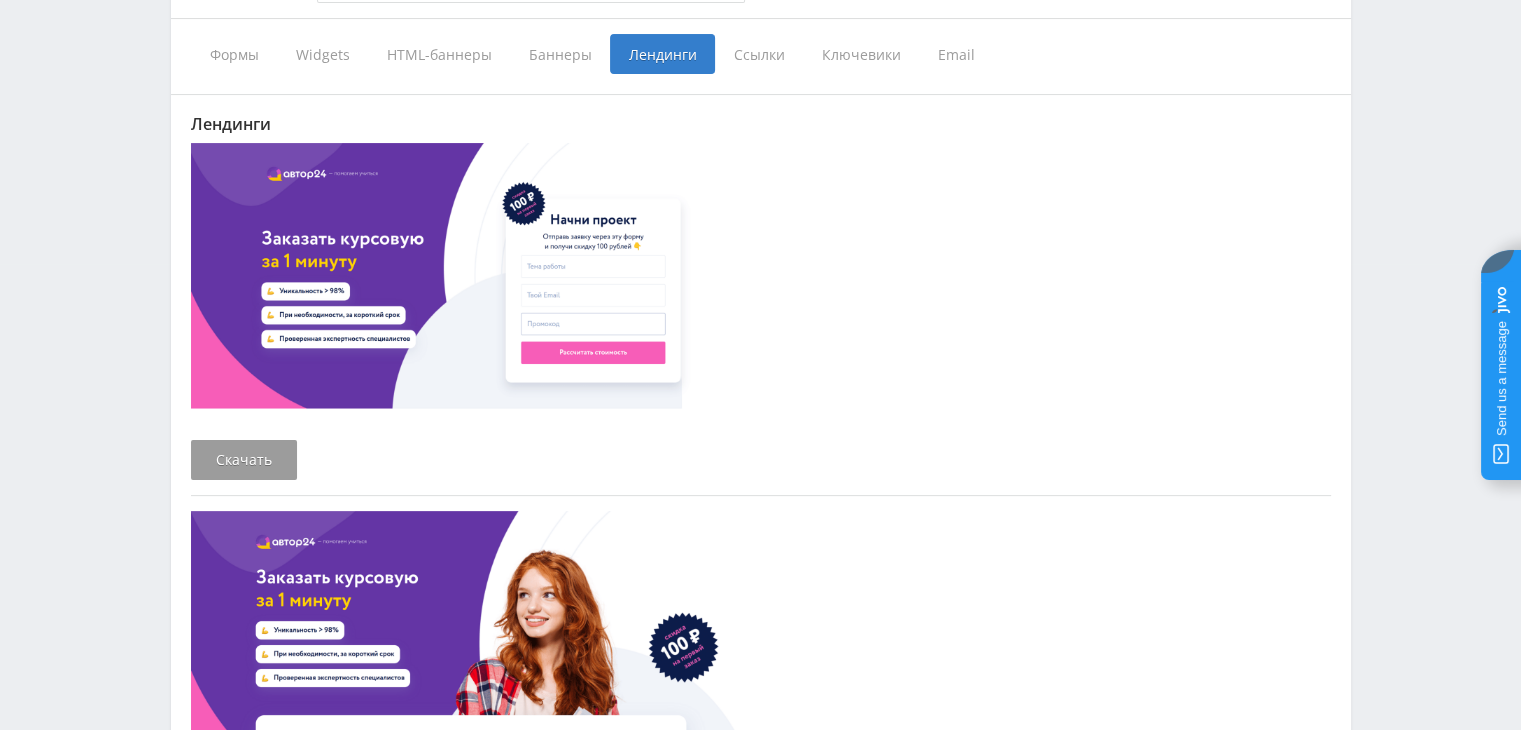 click on "Баннеры" at bounding box center [560, 54] 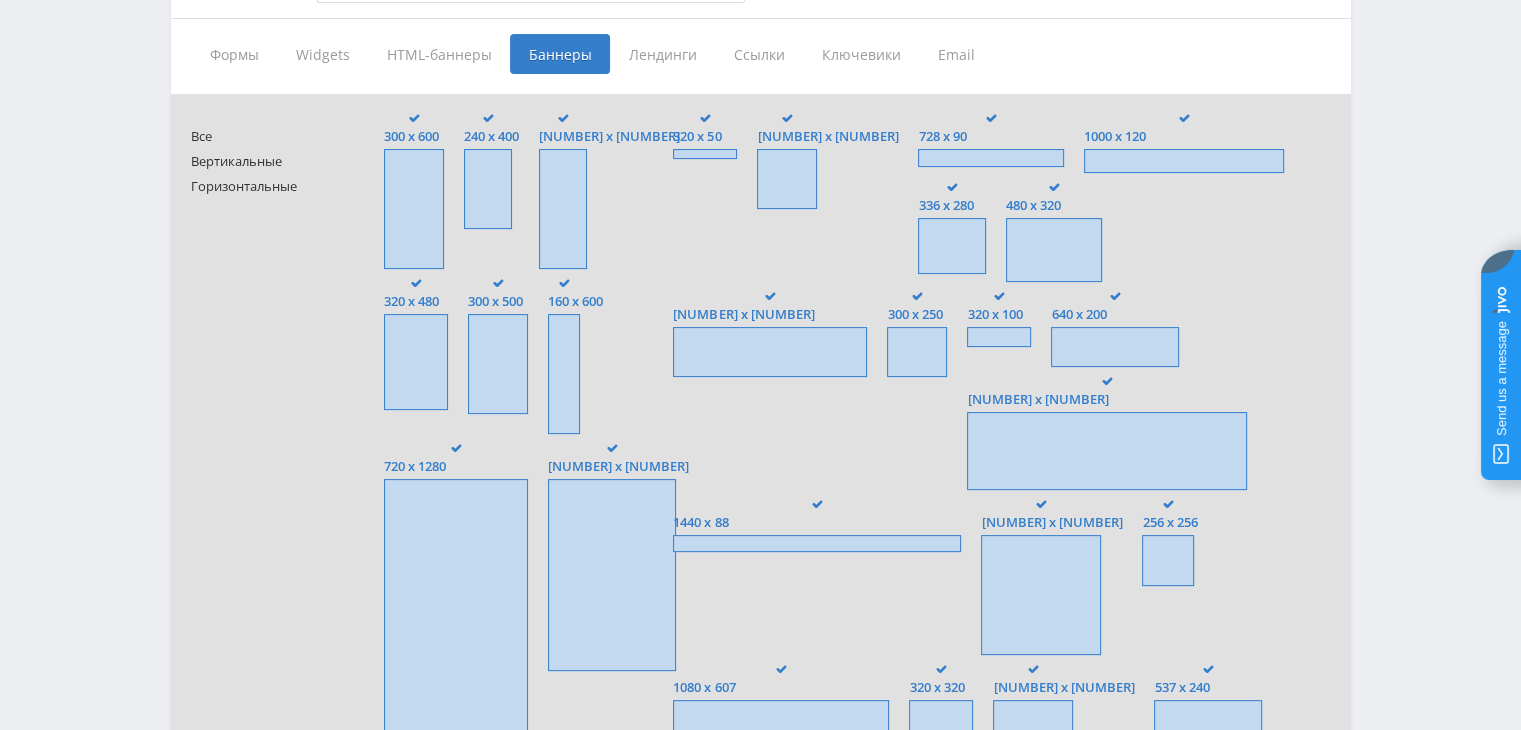 click on "Ссылки" at bounding box center [759, 54] 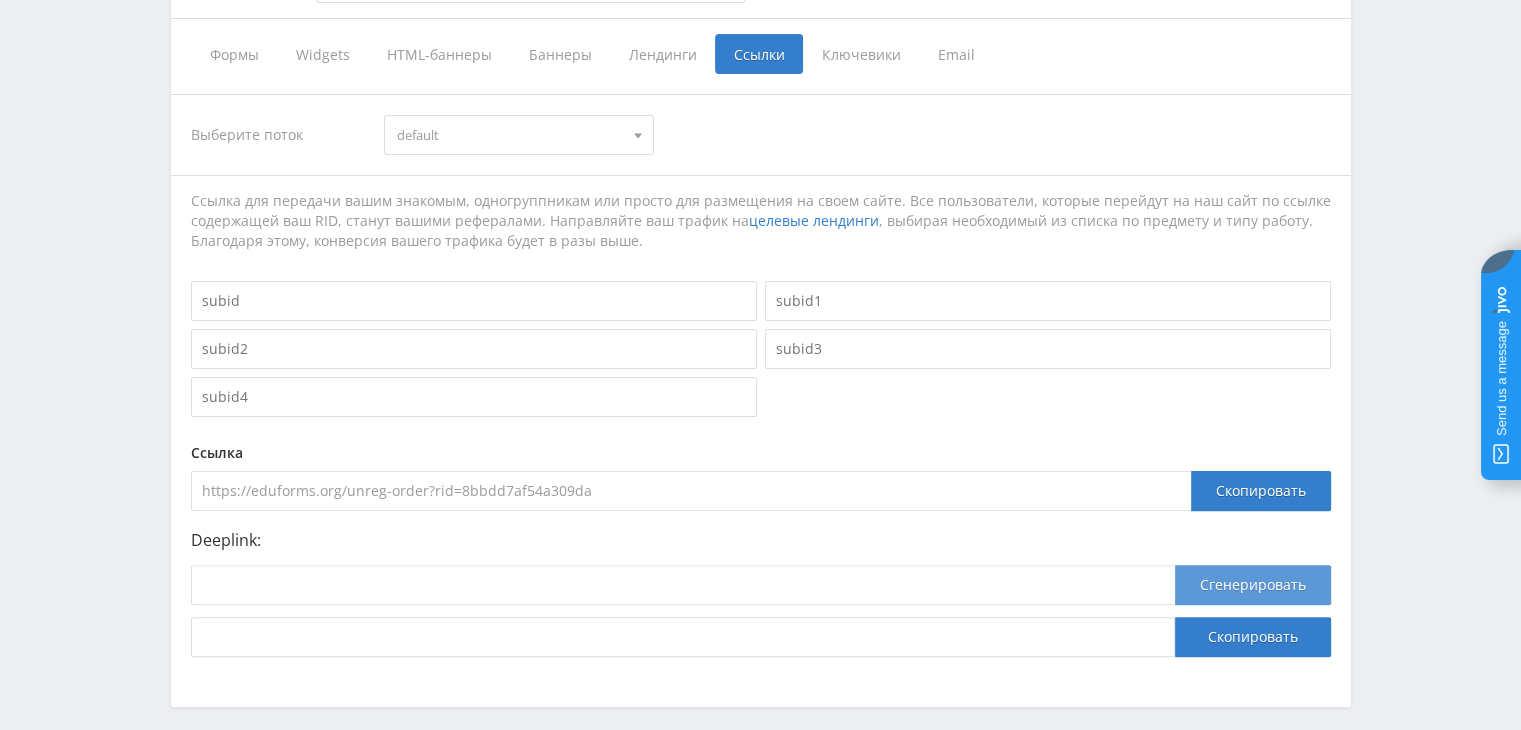 click on "Сгенерировать" at bounding box center [1253, 585] 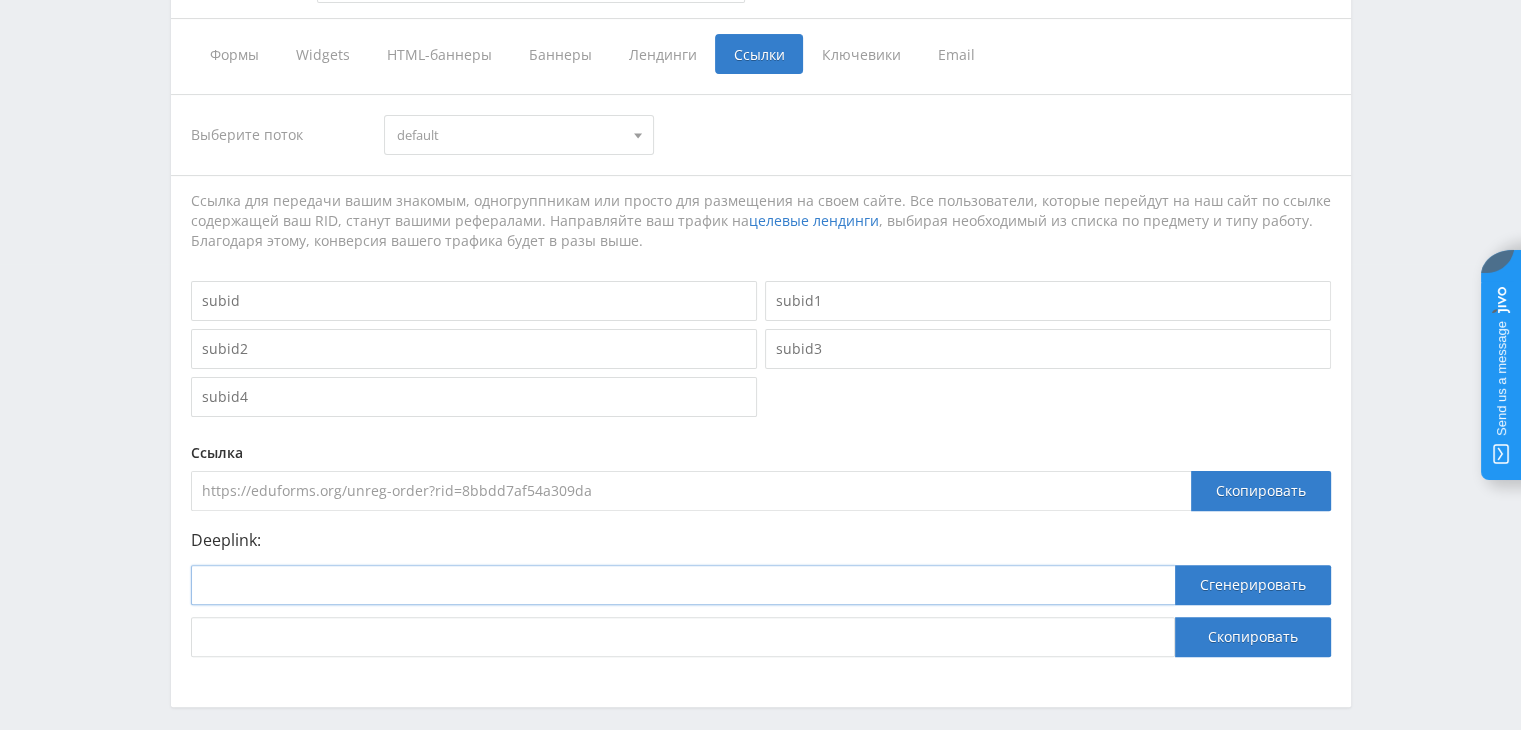 click at bounding box center (683, 585) 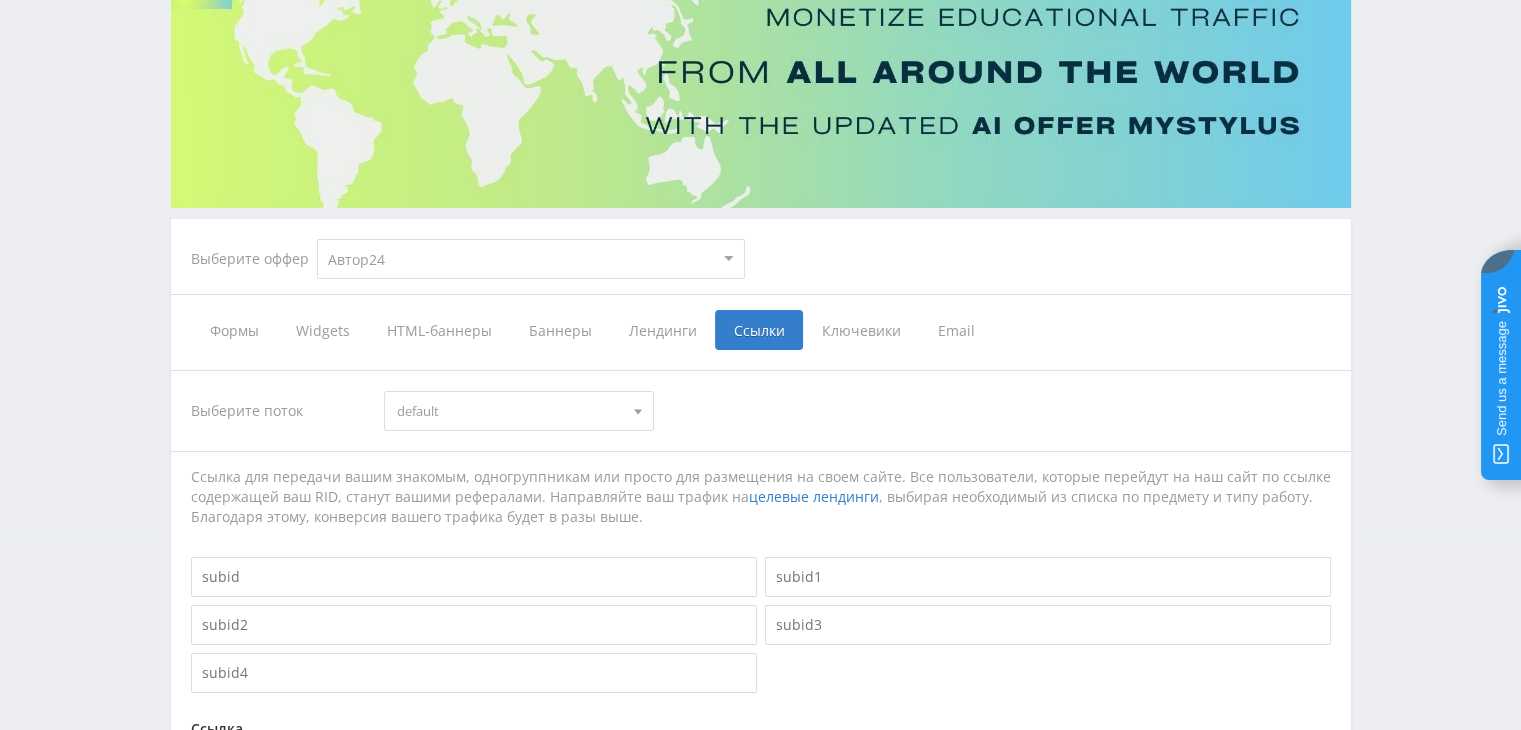 scroll, scrollTop: 0, scrollLeft: 0, axis: both 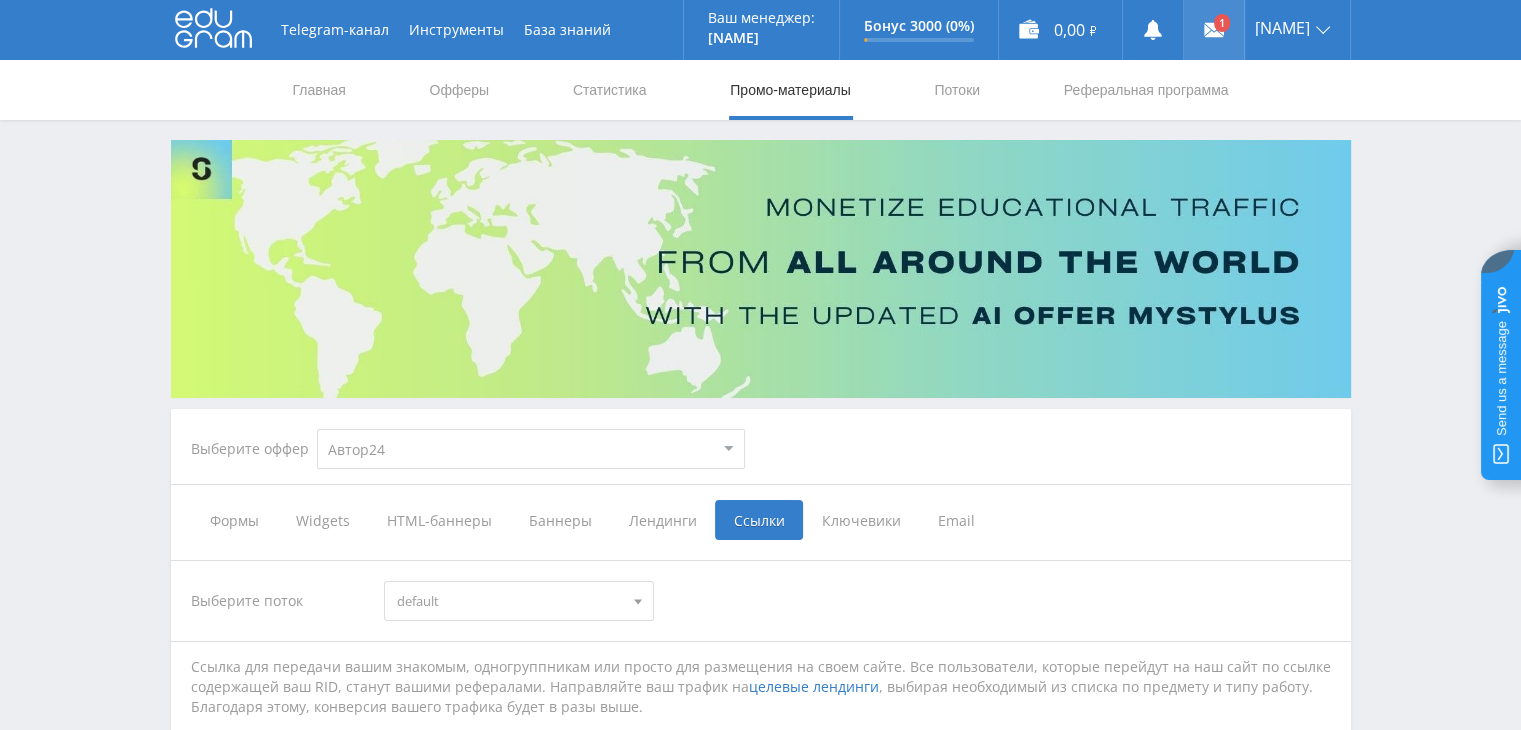 click at bounding box center (1214, 30) 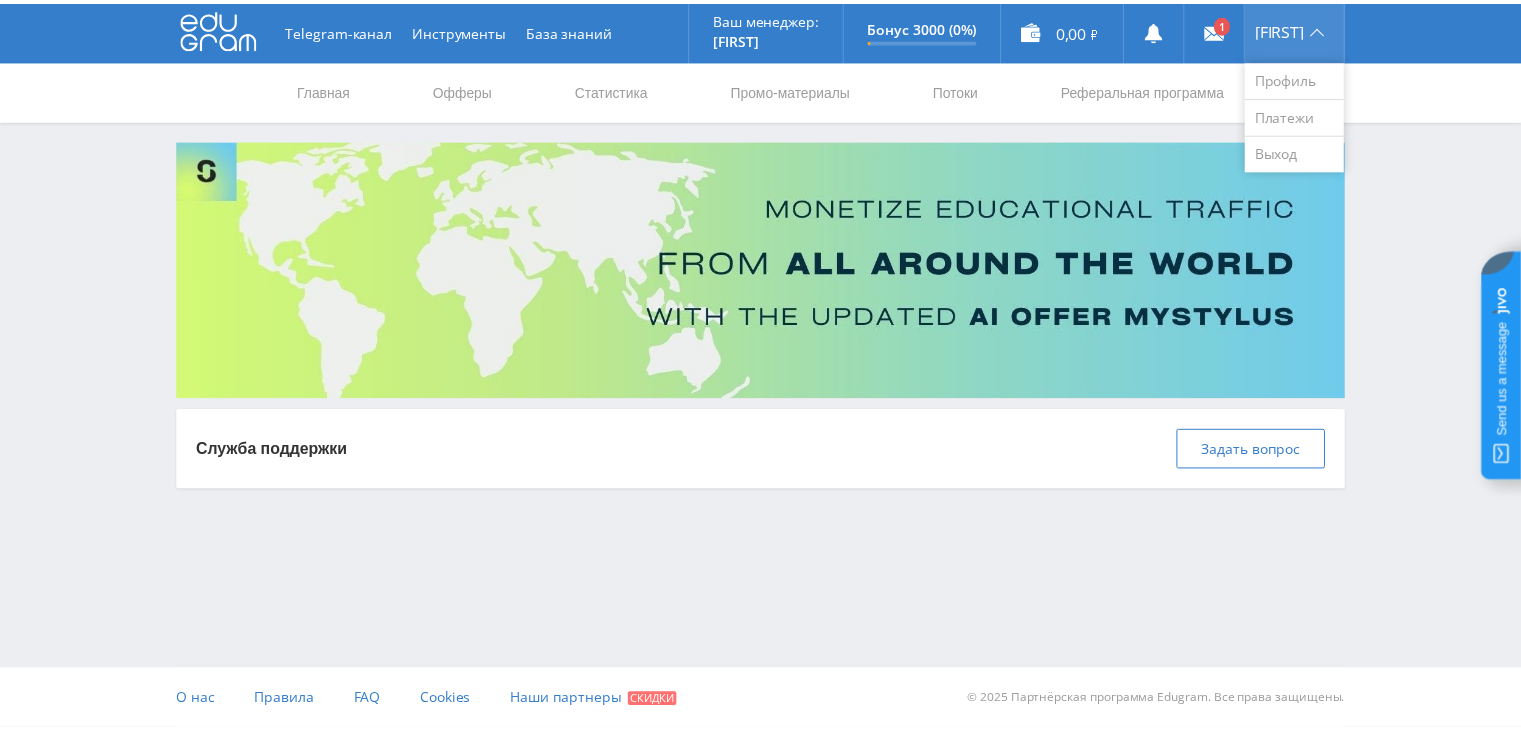 scroll, scrollTop: 0, scrollLeft: 0, axis: both 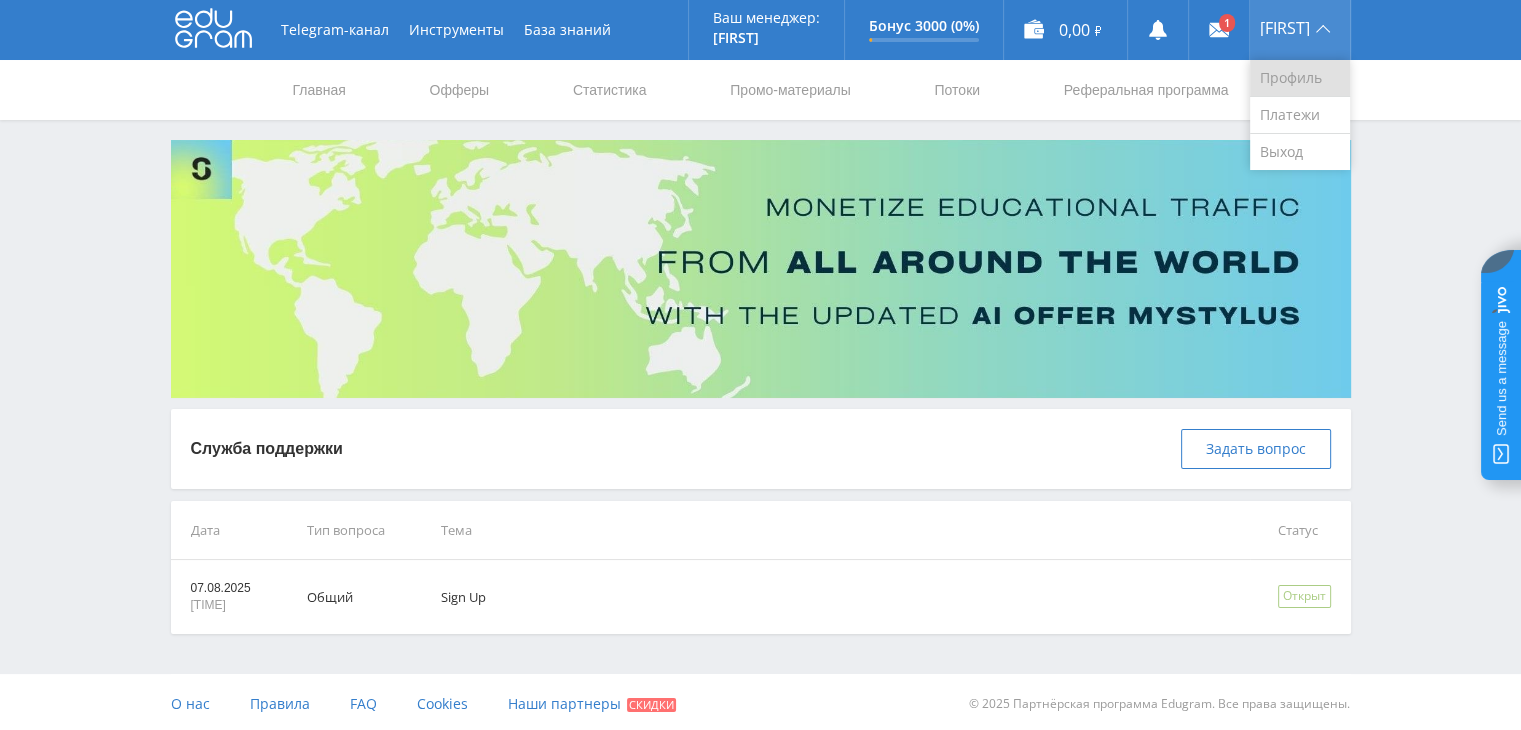 click on "Профиль" at bounding box center [1300, 78] 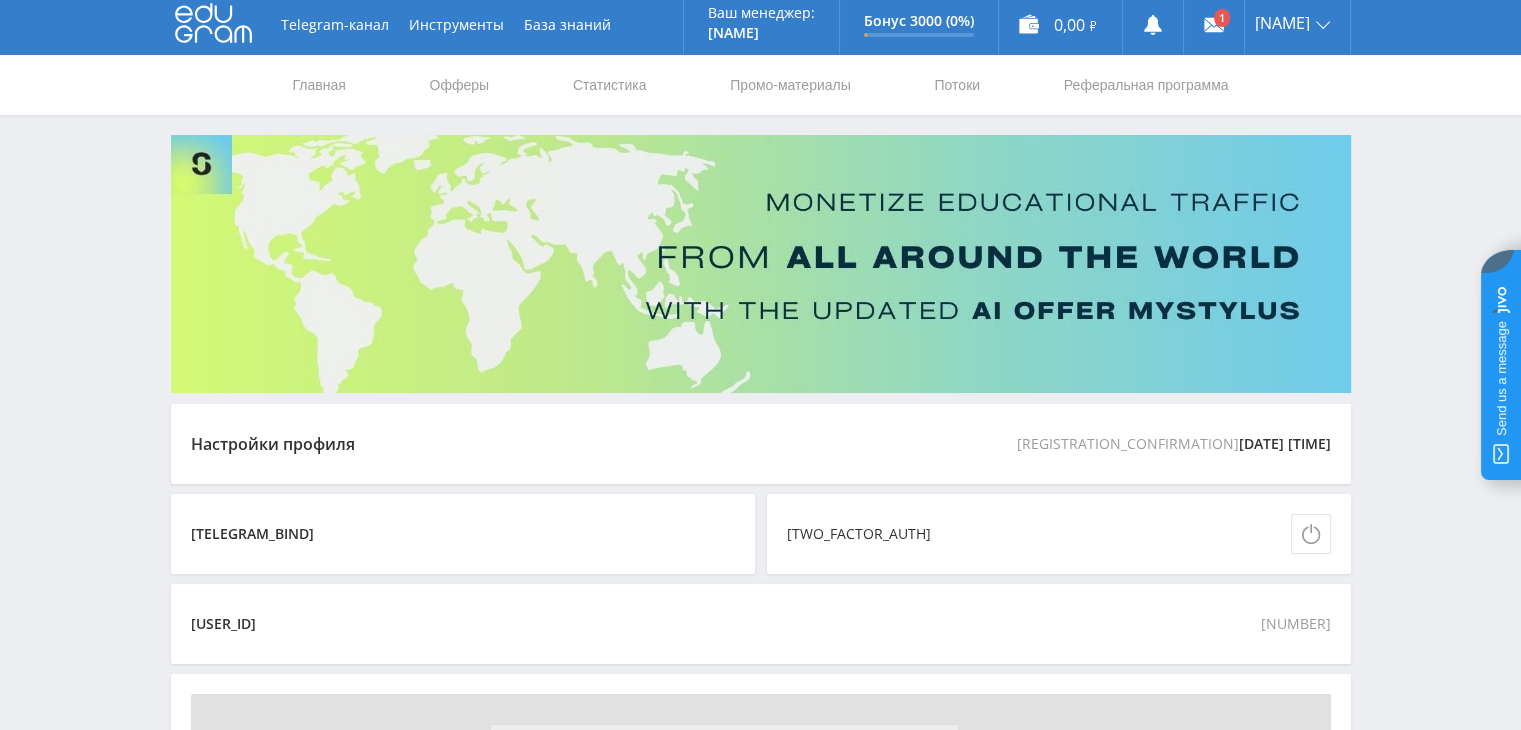 scroll, scrollTop: 0, scrollLeft: 0, axis: both 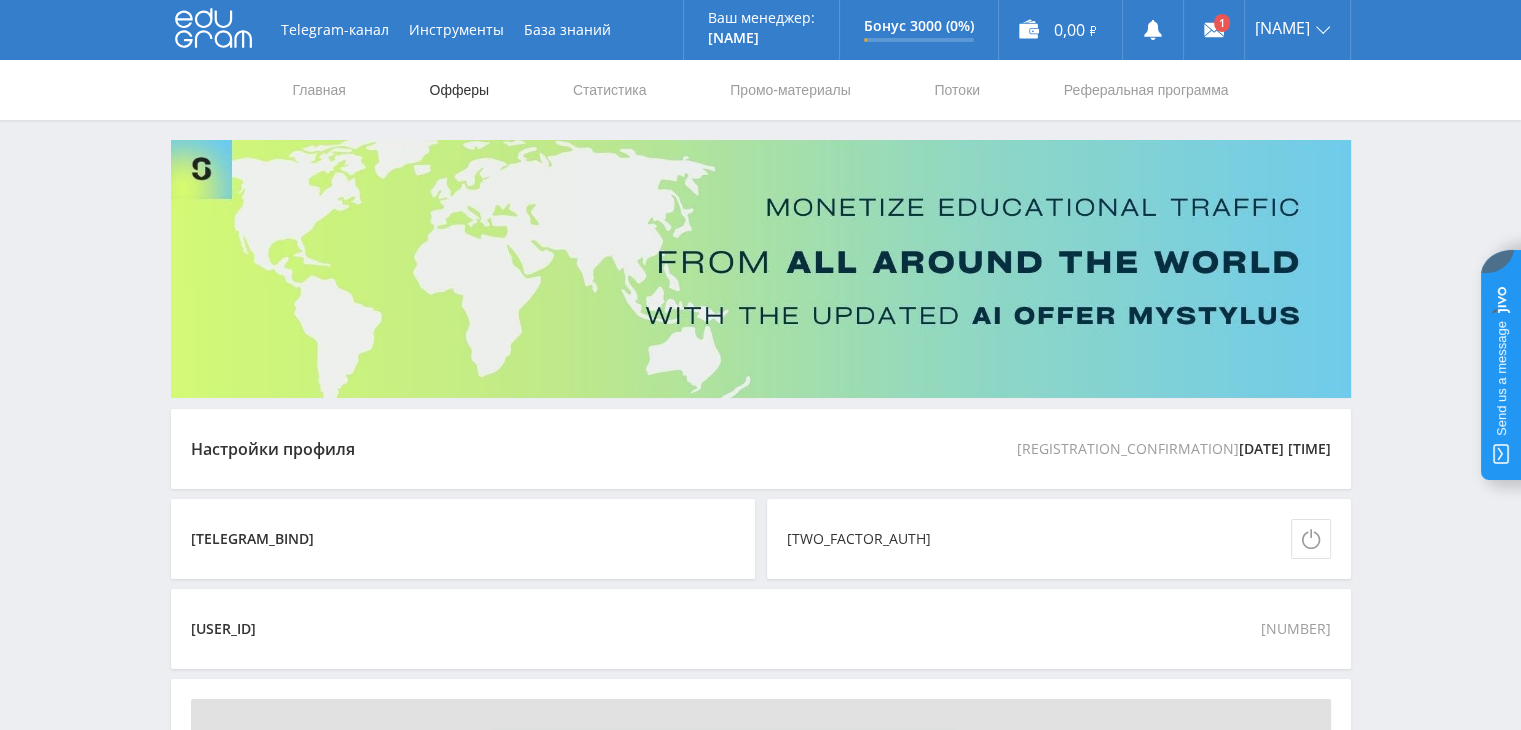 click on "Офферы" at bounding box center [460, 90] 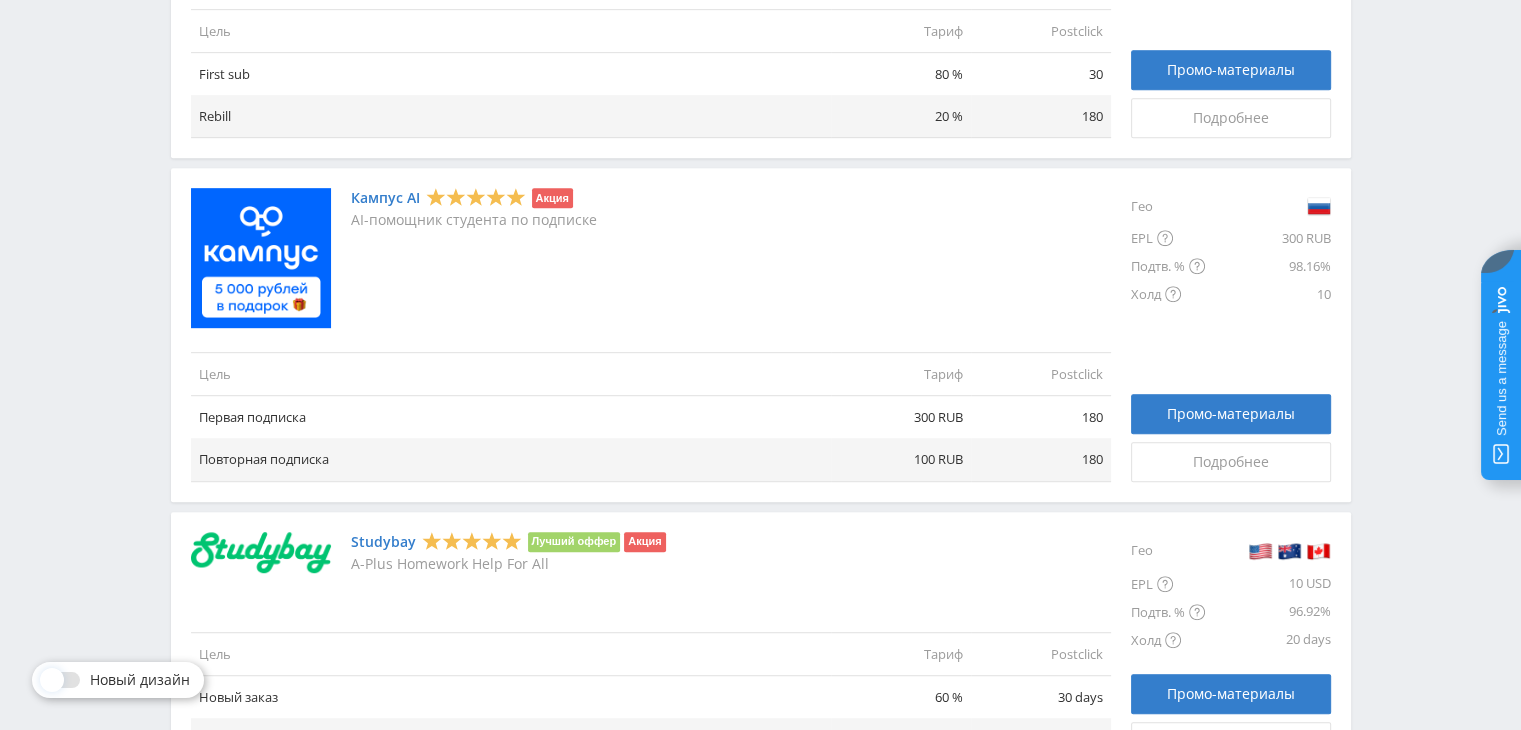 scroll, scrollTop: 1400, scrollLeft: 0, axis: vertical 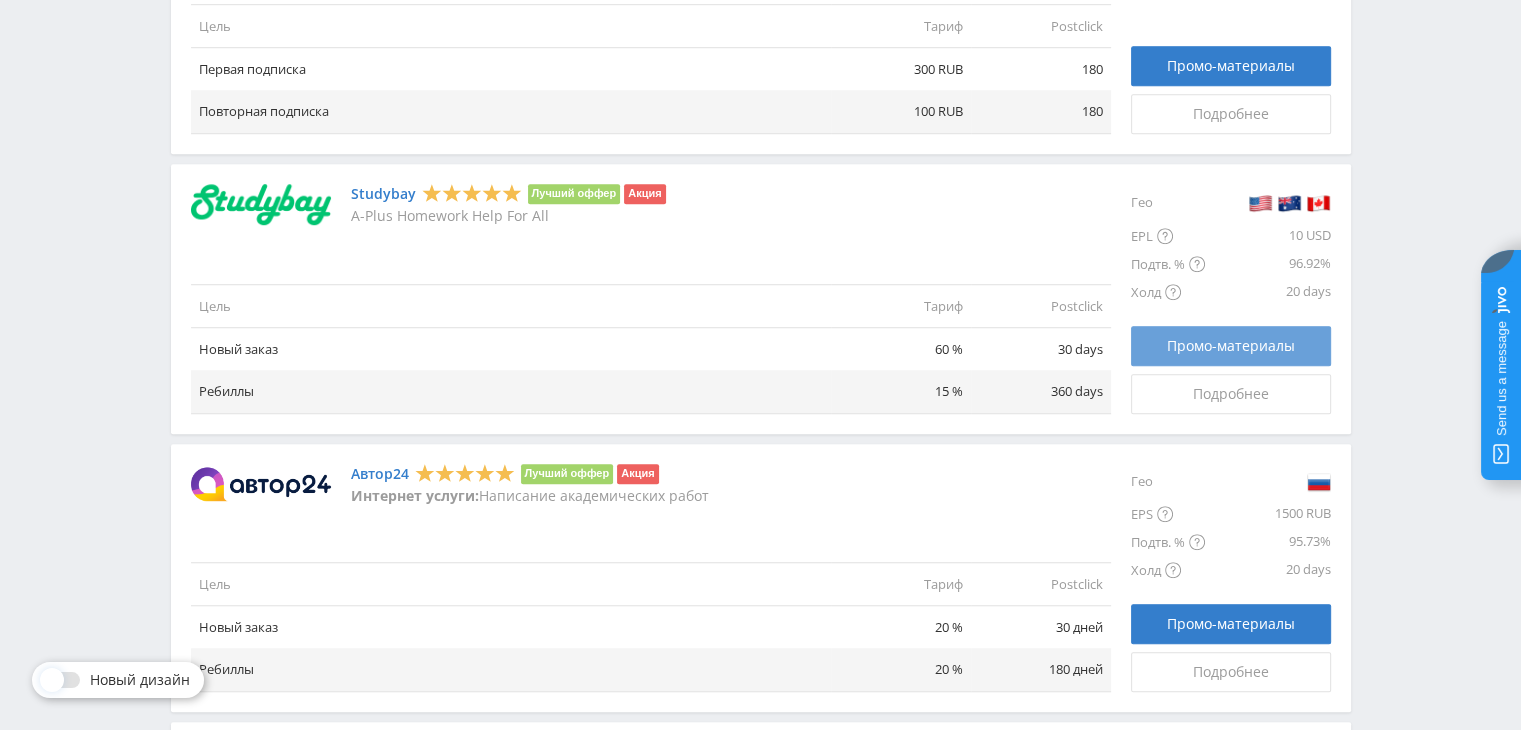 click on "Промо-материалы" at bounding box center [1231, 346] 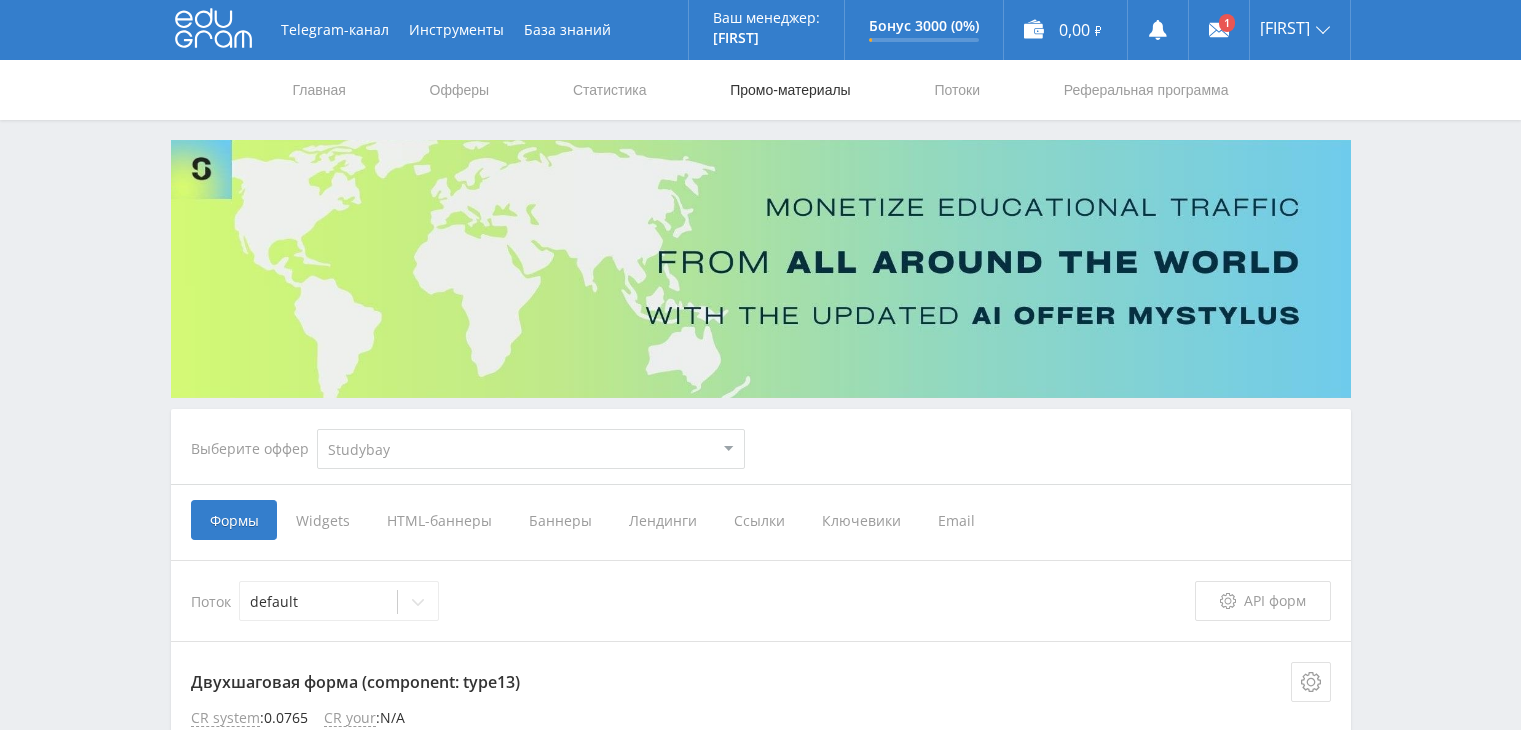 select on "2" 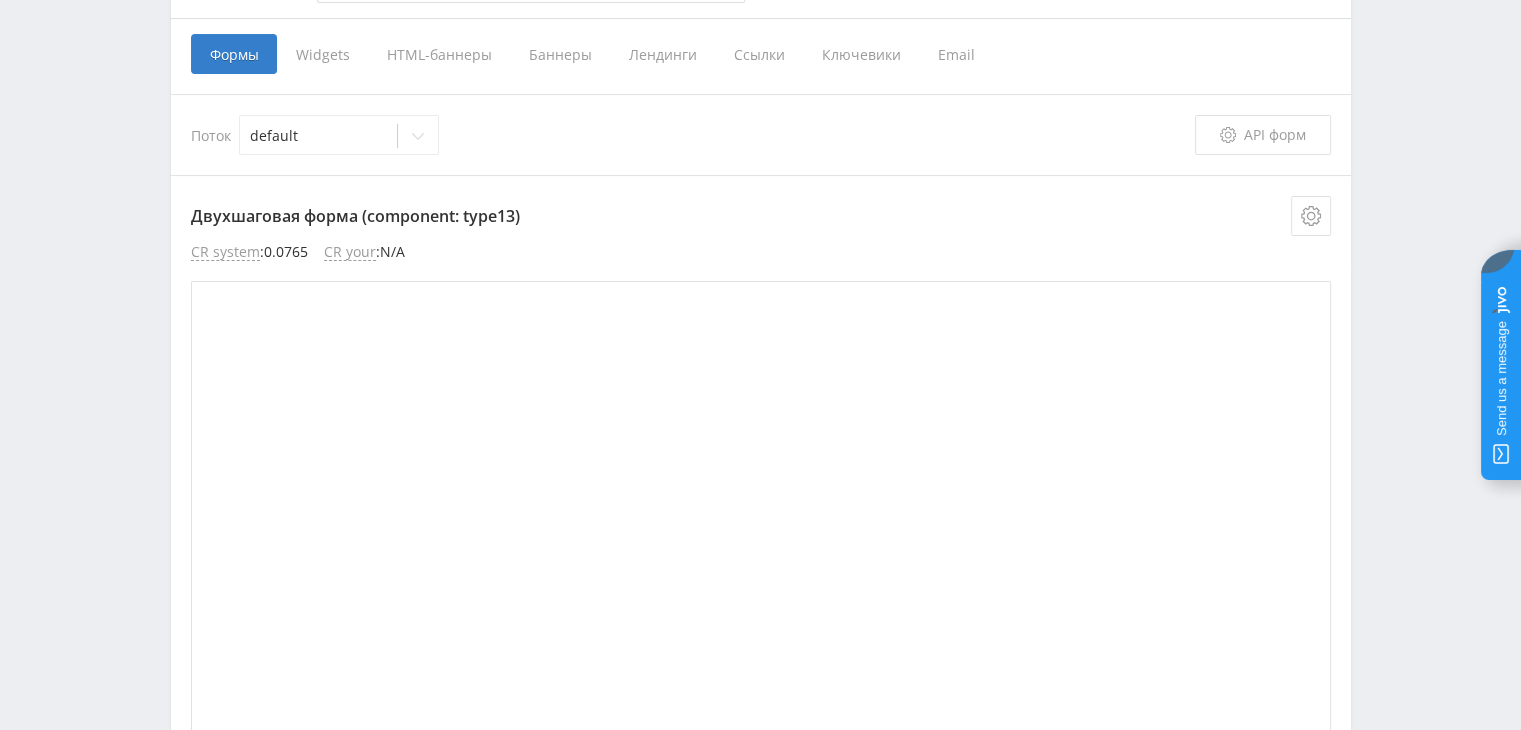 scroll, scrollTop: 233, scrollLeft: 0, axis: vertical 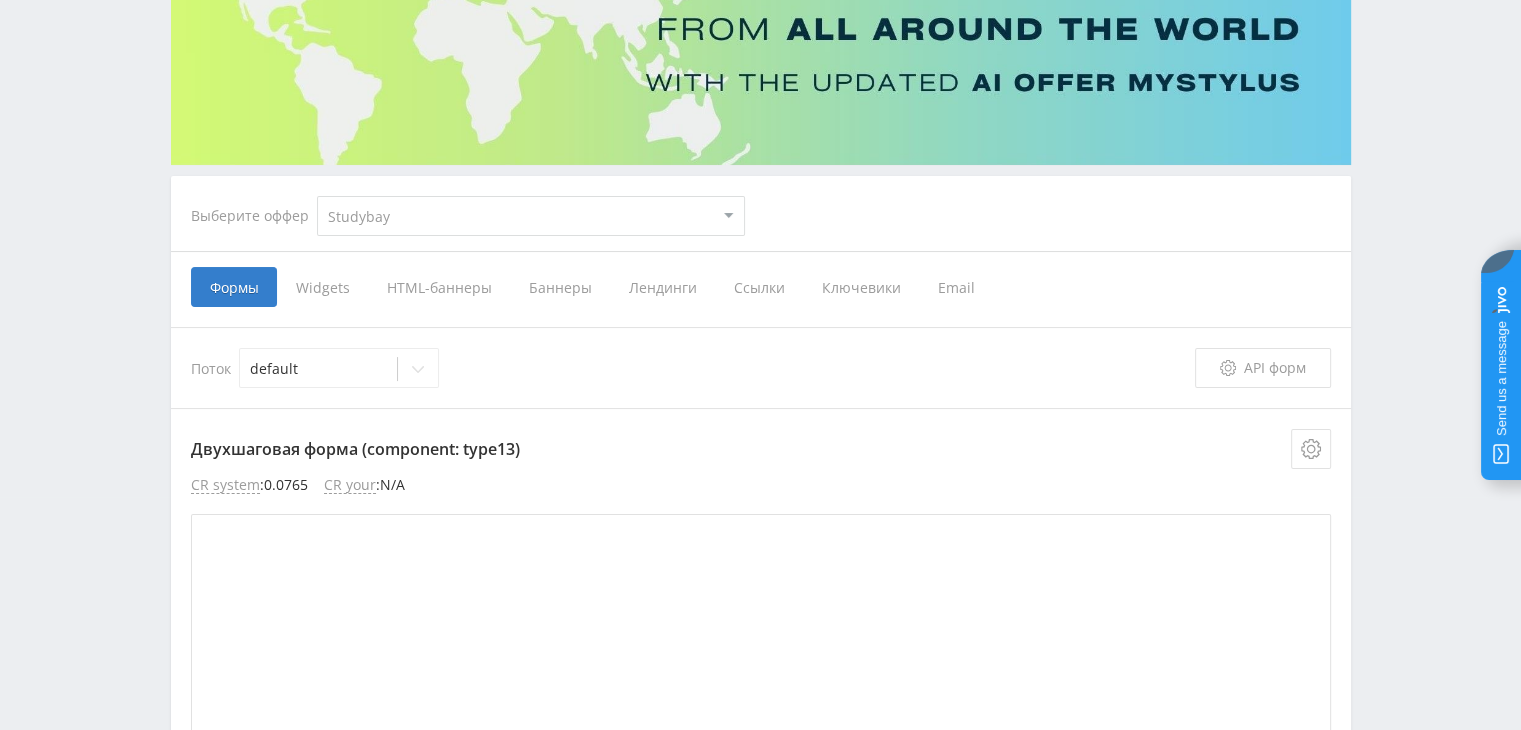 click on "Ссылки" at bounding box center [759, 287] 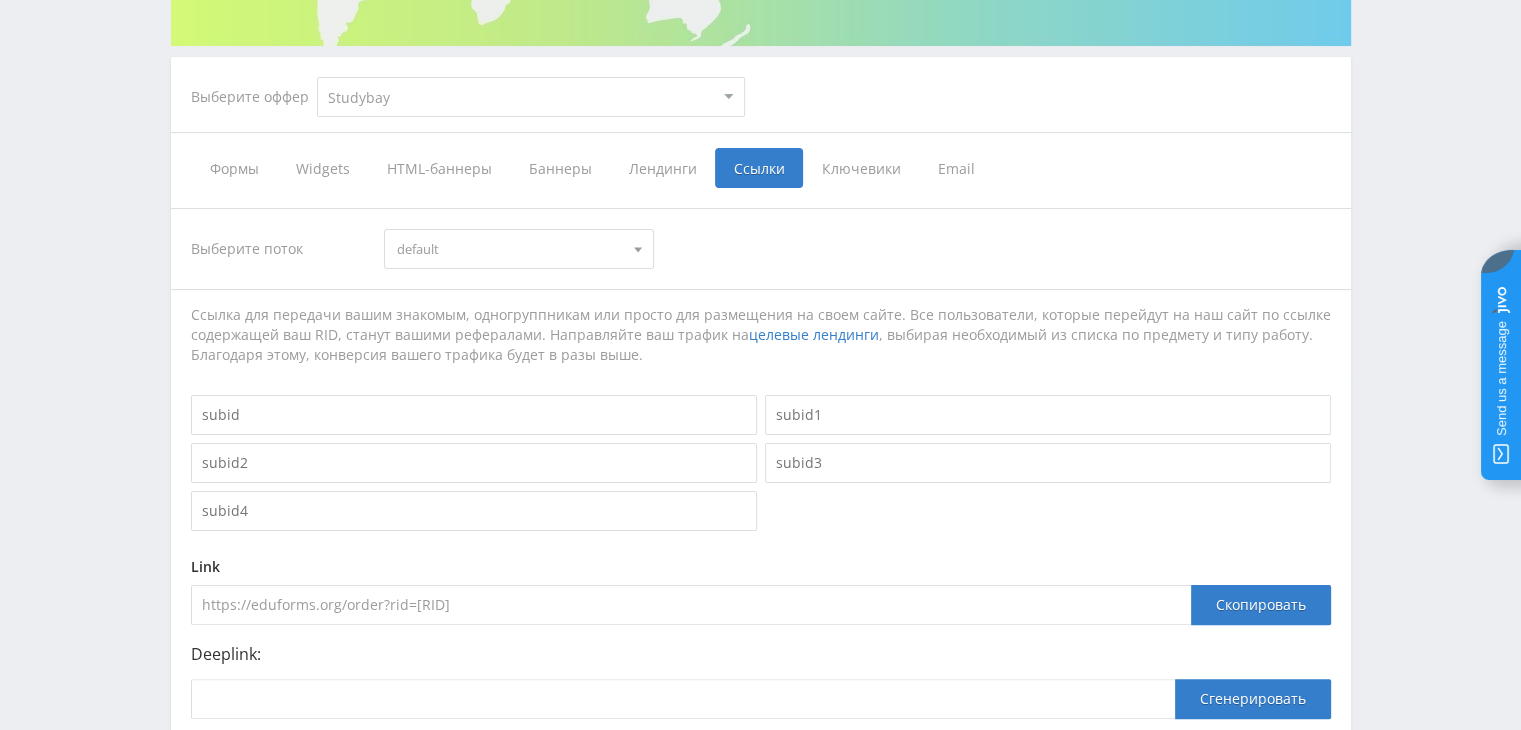 scroll, scrollTop: 466, scrollLeft: 0, axis: vertical 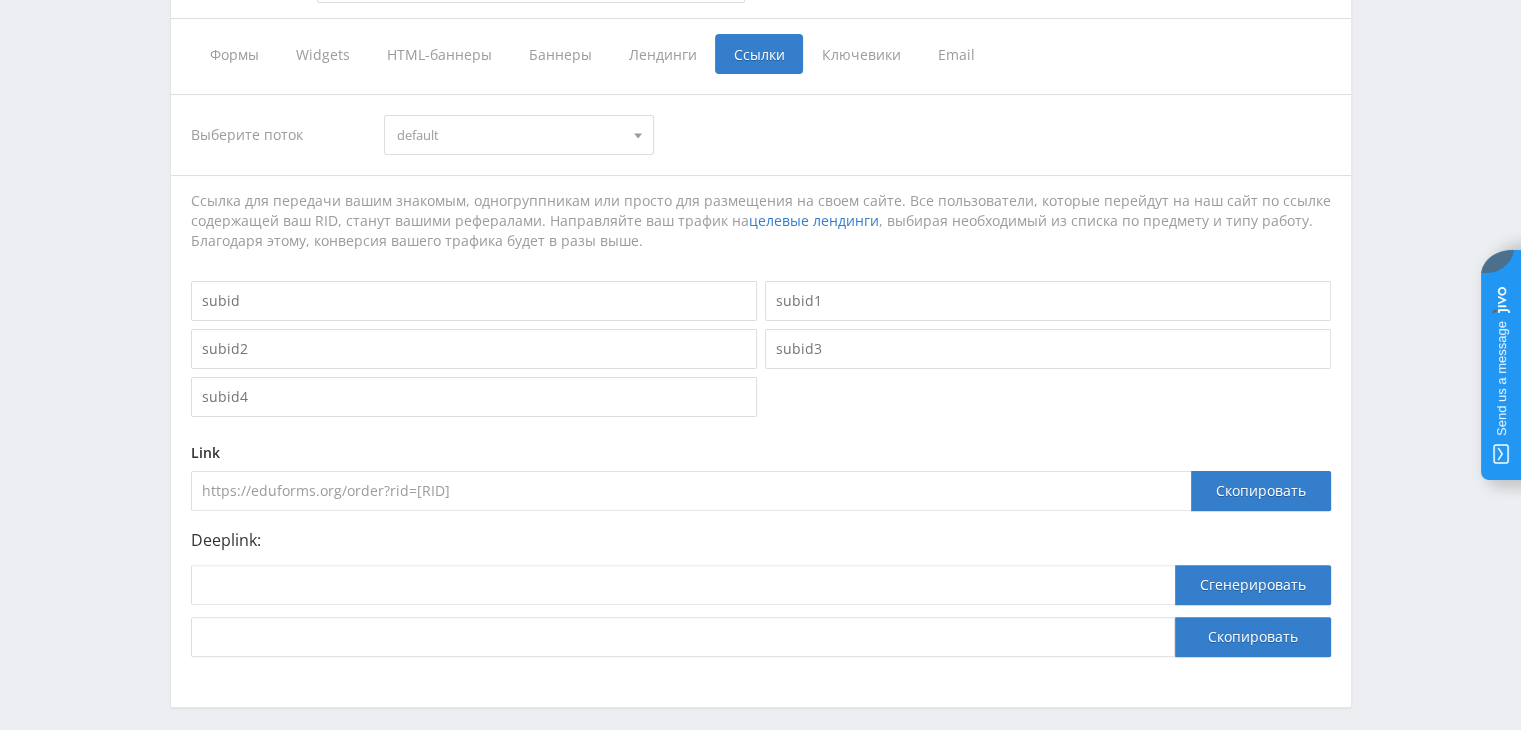 click on "Deeplink:
Сгенерировать
Скопировать" at bounding box center [761, 594] 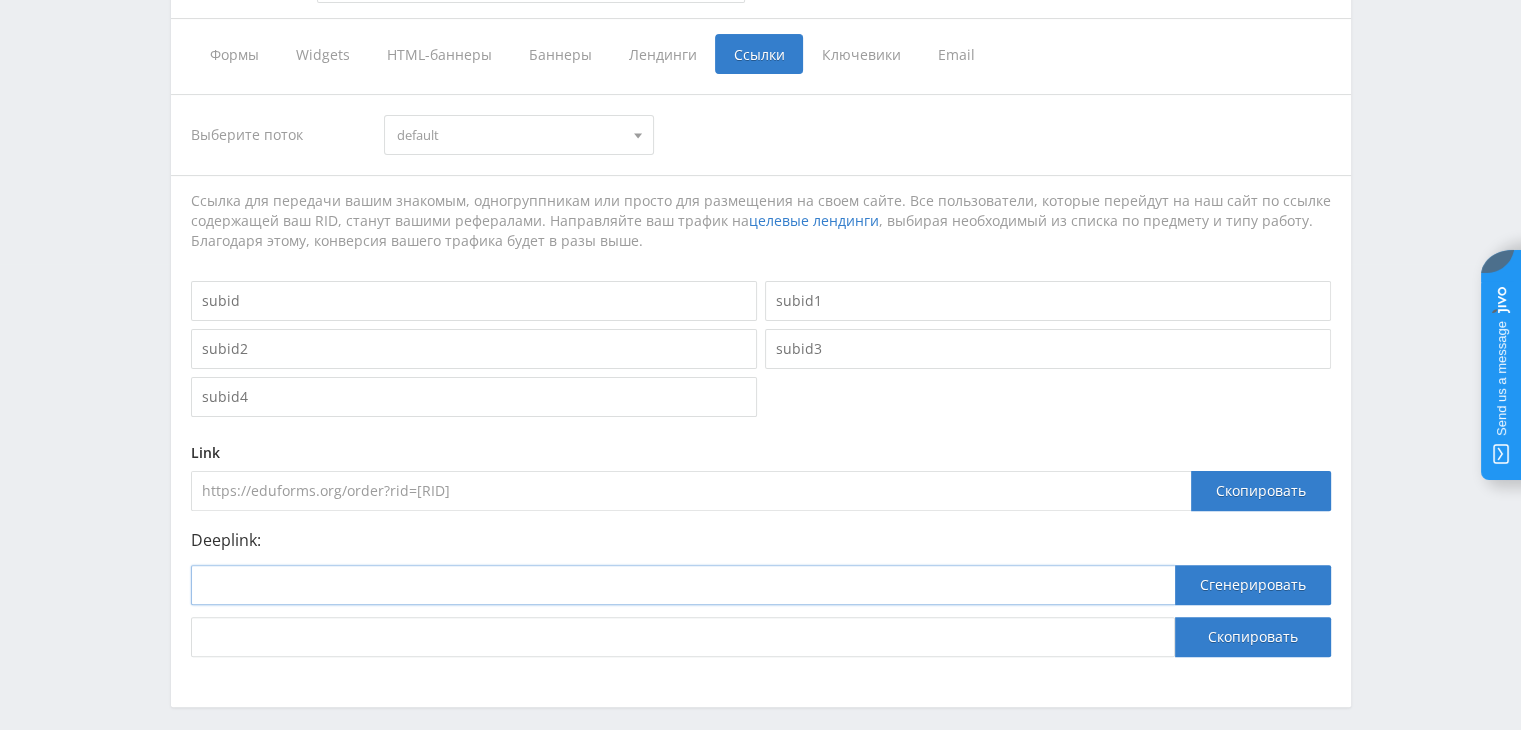 click at bounding box center (683, 585) 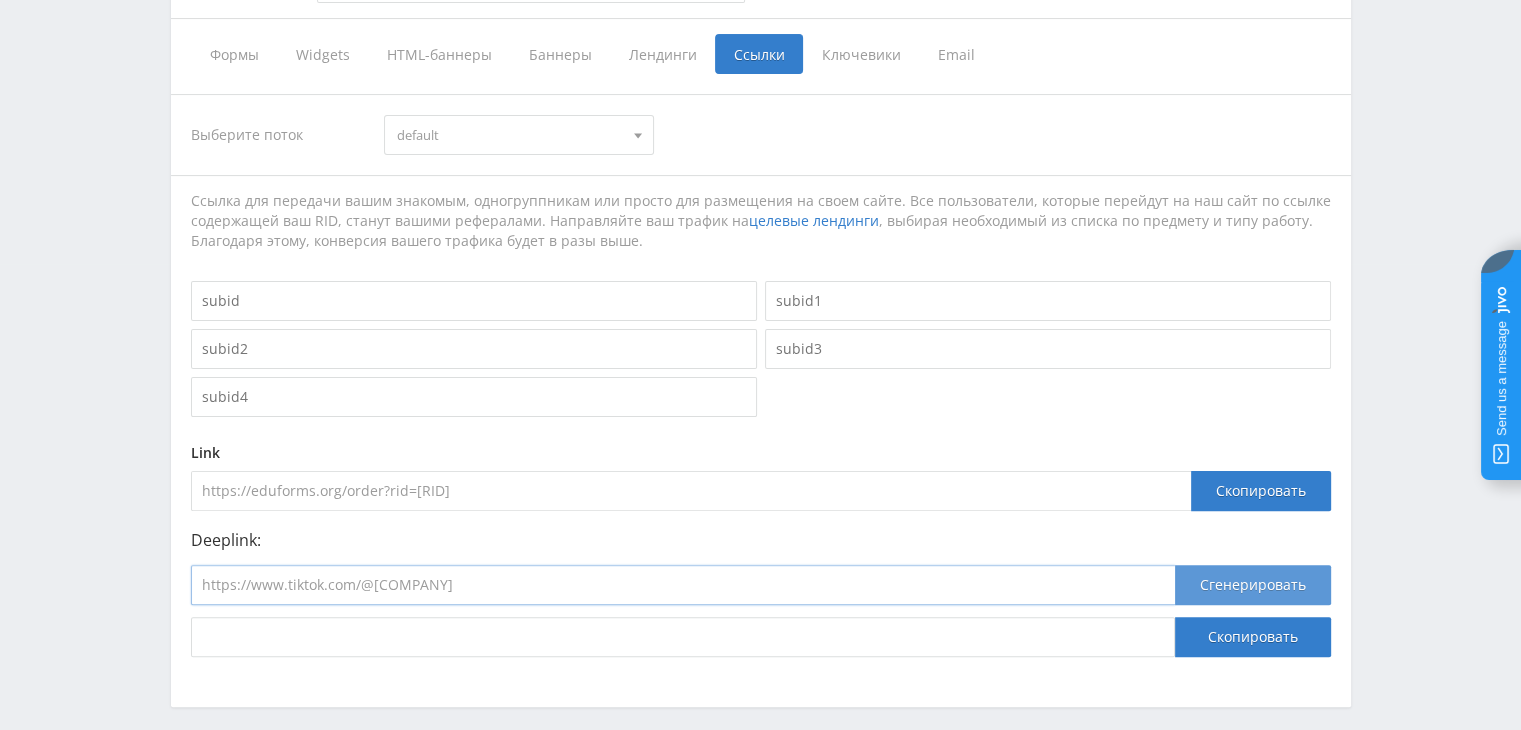 type on "https://www.tiktok.com/@[COMPANY]" 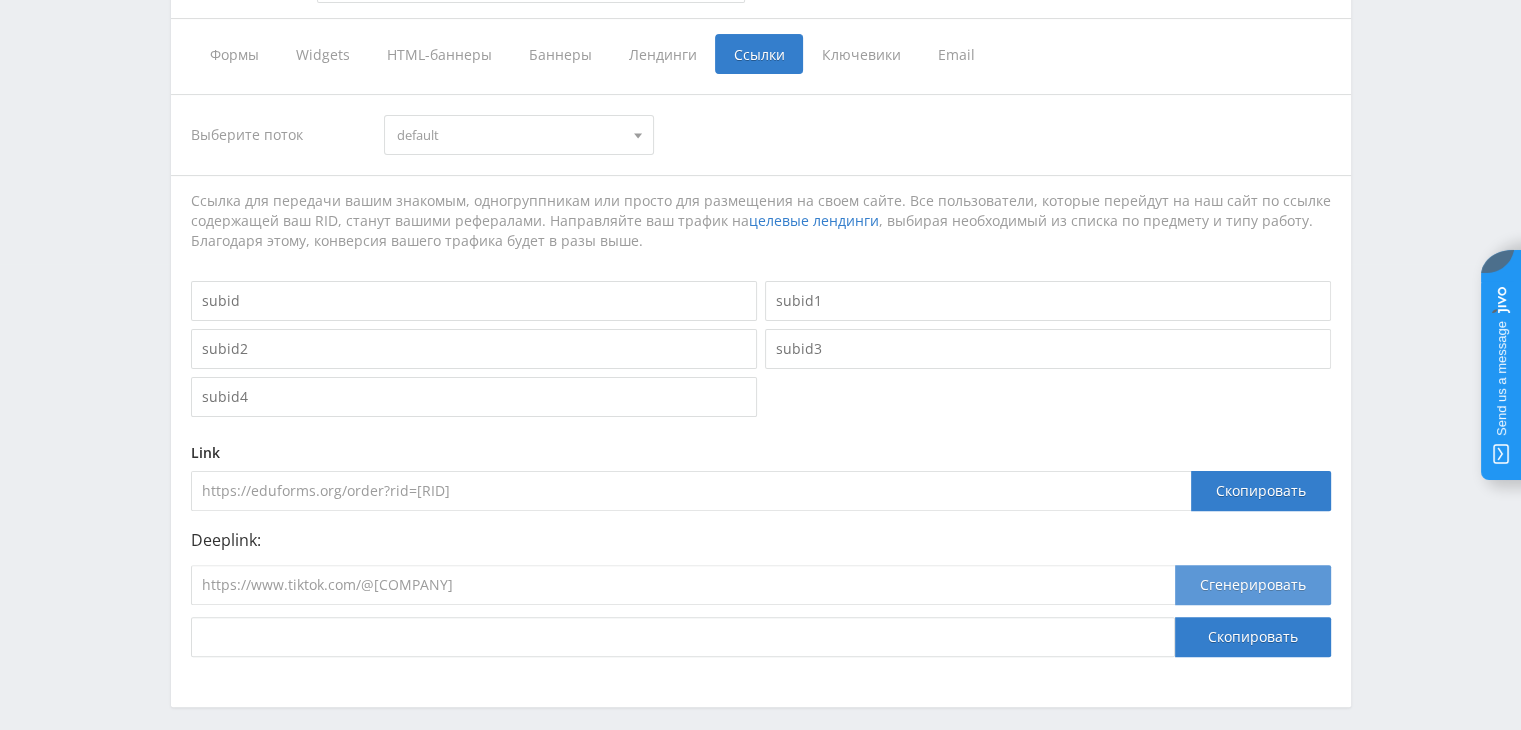 click on "Сгенерировать" at bounding box center (1253, 585) 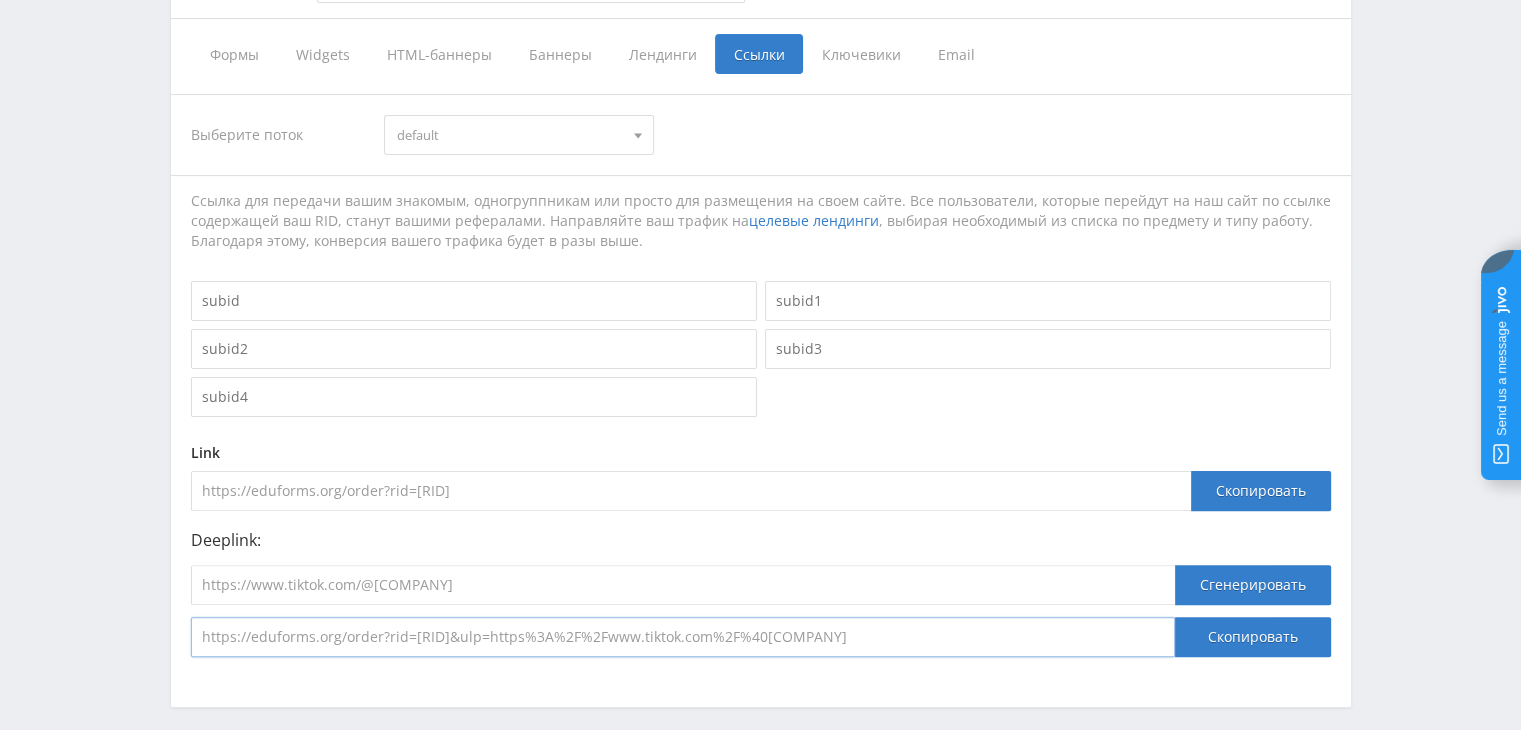 drag, startPoint x: 1001, startPoint y: 641, endPoint x: 126, endPoint y: 651, distance: 875.0571 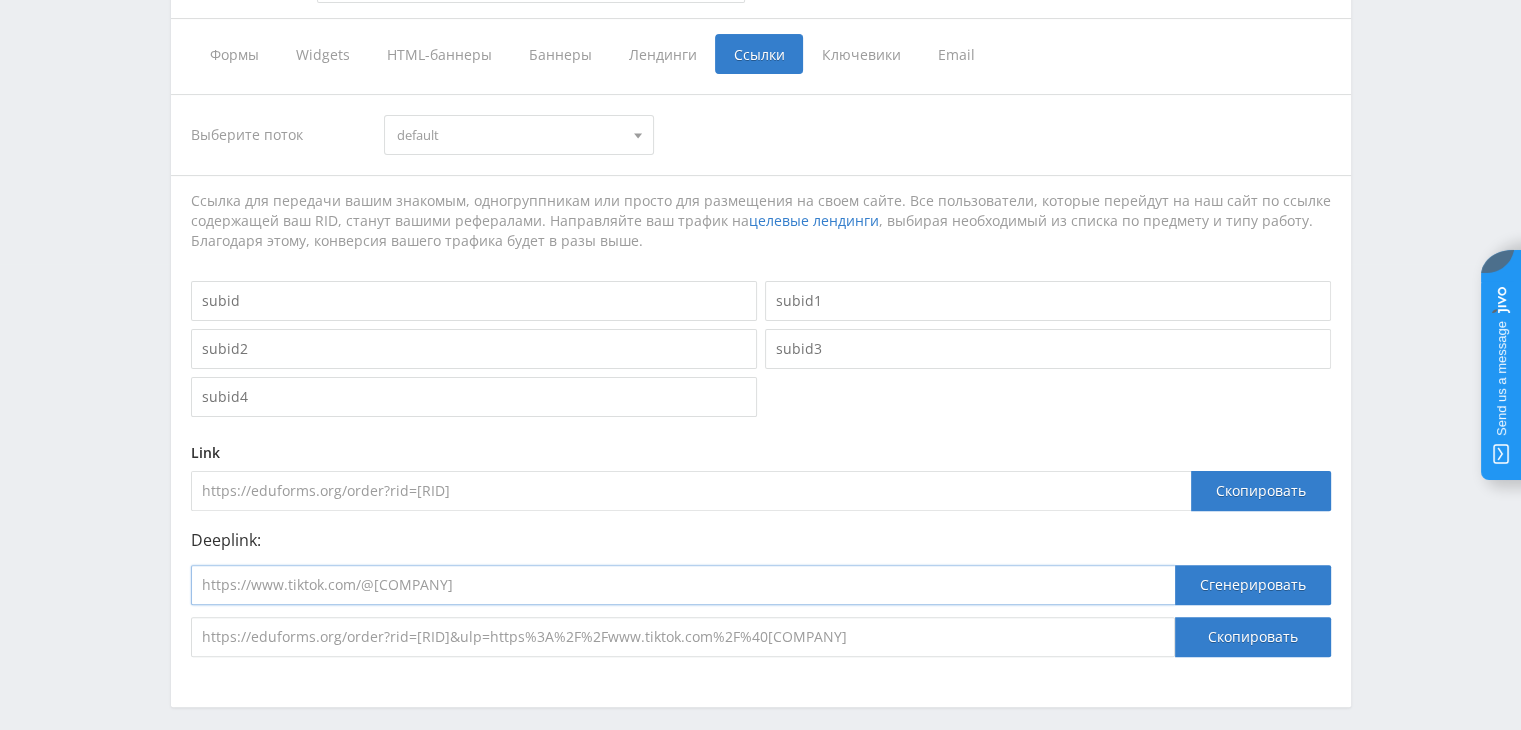 drag, startPoint x: 568, startPoint y: 574, endPoint x: 188, endPoint y: 600, distance: 380.88843 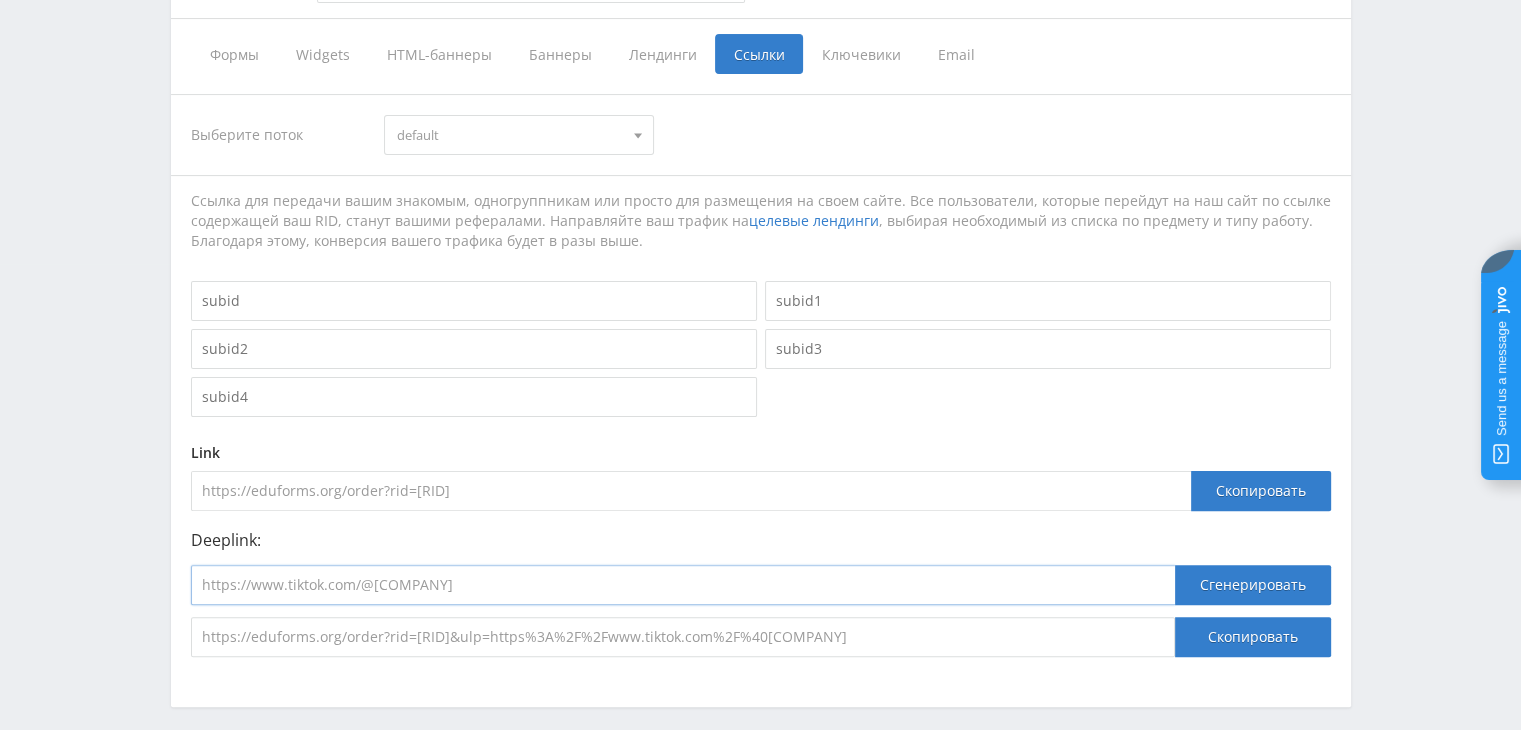 click on "Выберите поток
default
default
Ссылка для передачи вашим знакомым, одногруппникам или просто для размещения на своем сайте.
Все пользователи, которые перейдут на наш сайт по ссылке содержащей ваш RID, станут вашими рефералами.
Направляйте ваш трафик на  целевые лендинги , выбирая необходимый из списка по предмету и типу работу. Благодаря этому, конверсия вашего трафика будет в разы выше.
Link
https://eduforms.org/order?rid=[RID]
Скопировать
Deeplink:" at bounding box center [761, 375] 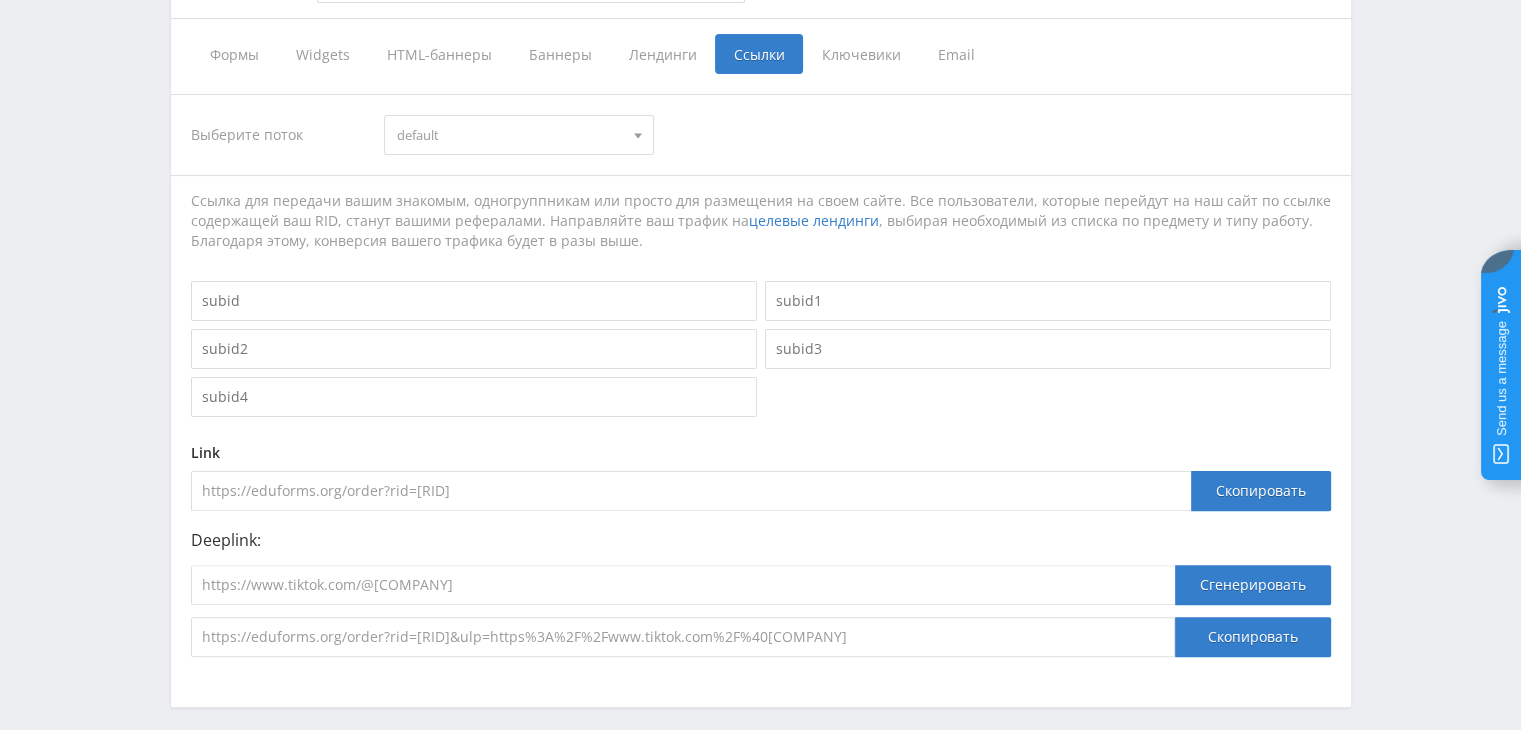 click on "https://eduforms.org/order?rid=[RID]" at bounding box center [691, 491] 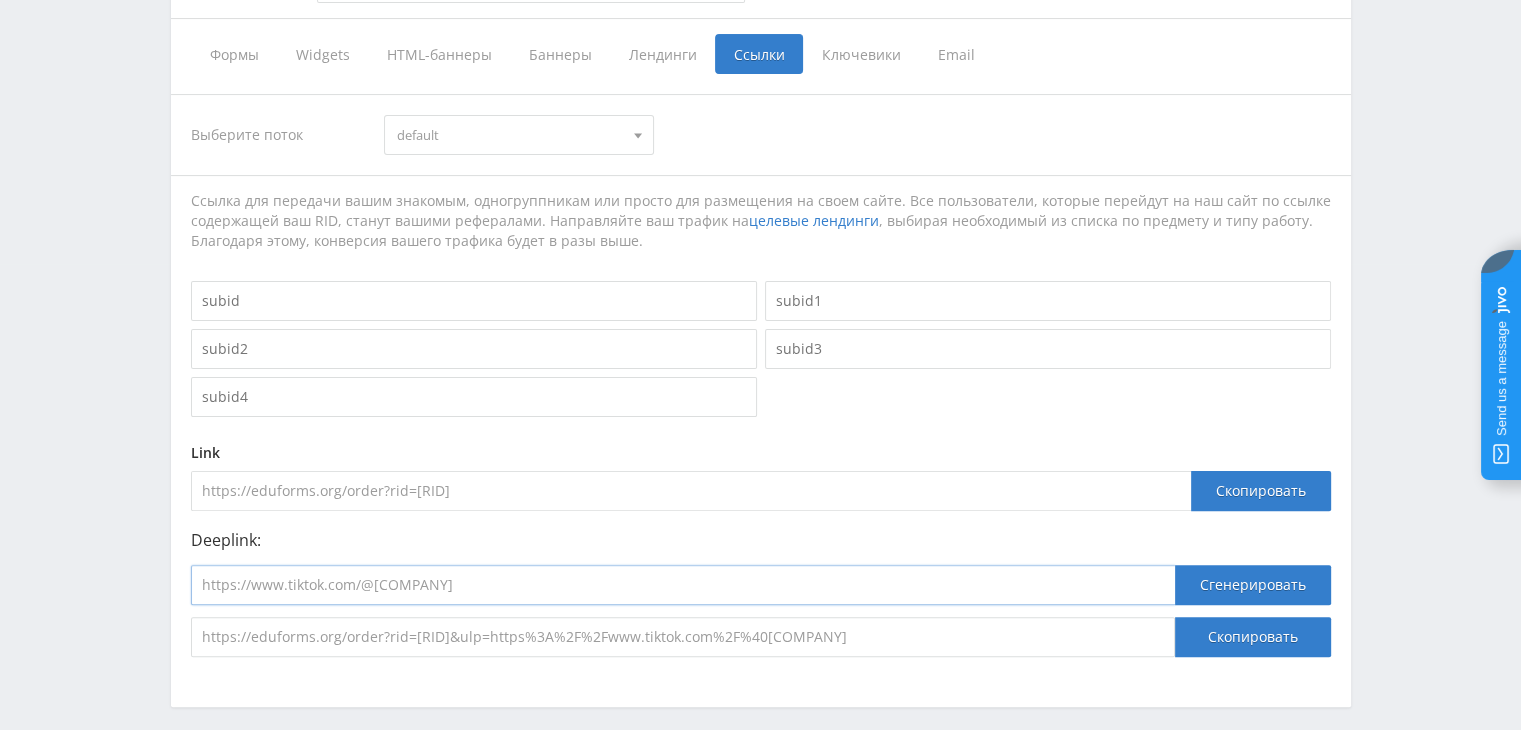 click on "https://www.tiktok.com/@[COMPANY]" at bounding box center [683, 585] 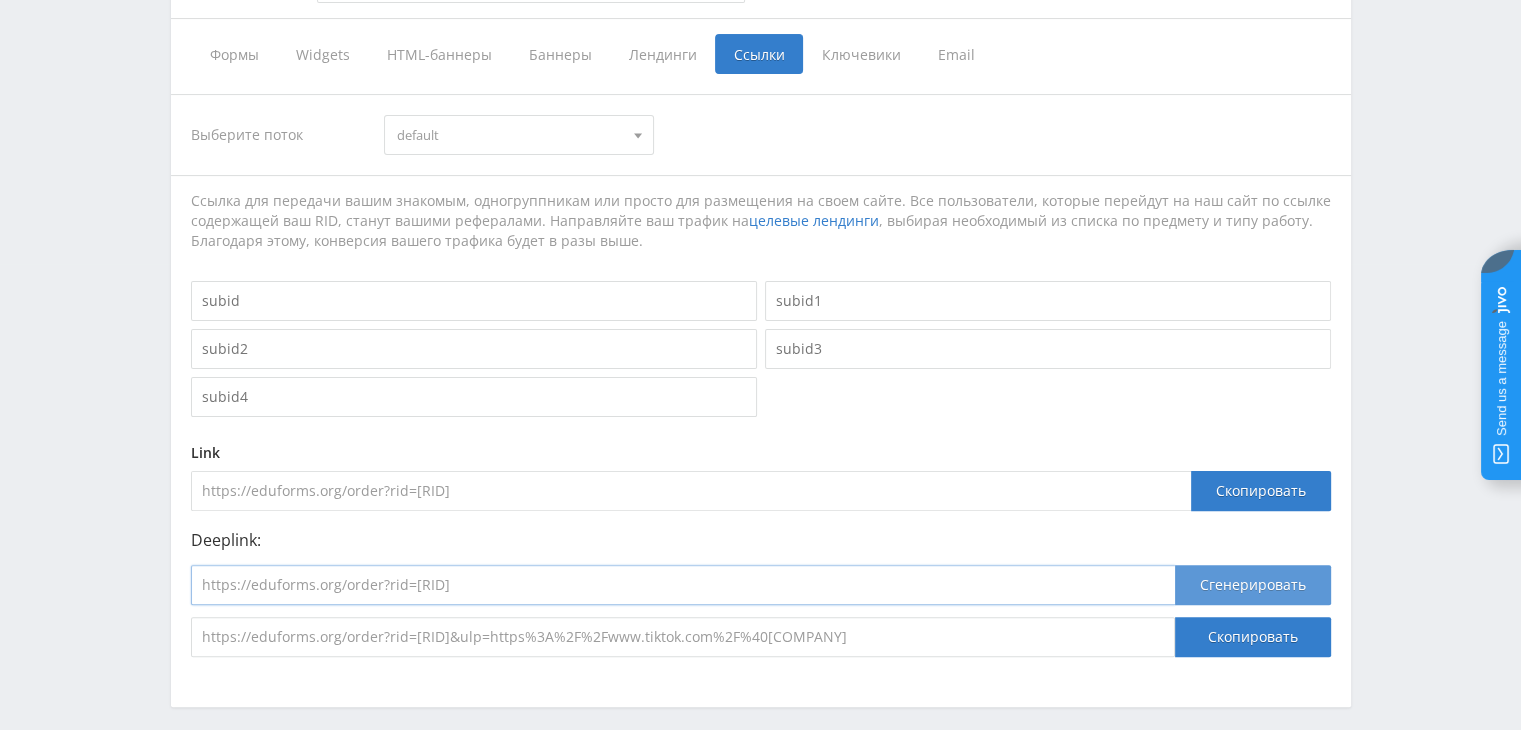type on "https://eduforms.org/order?rid=[RID]" 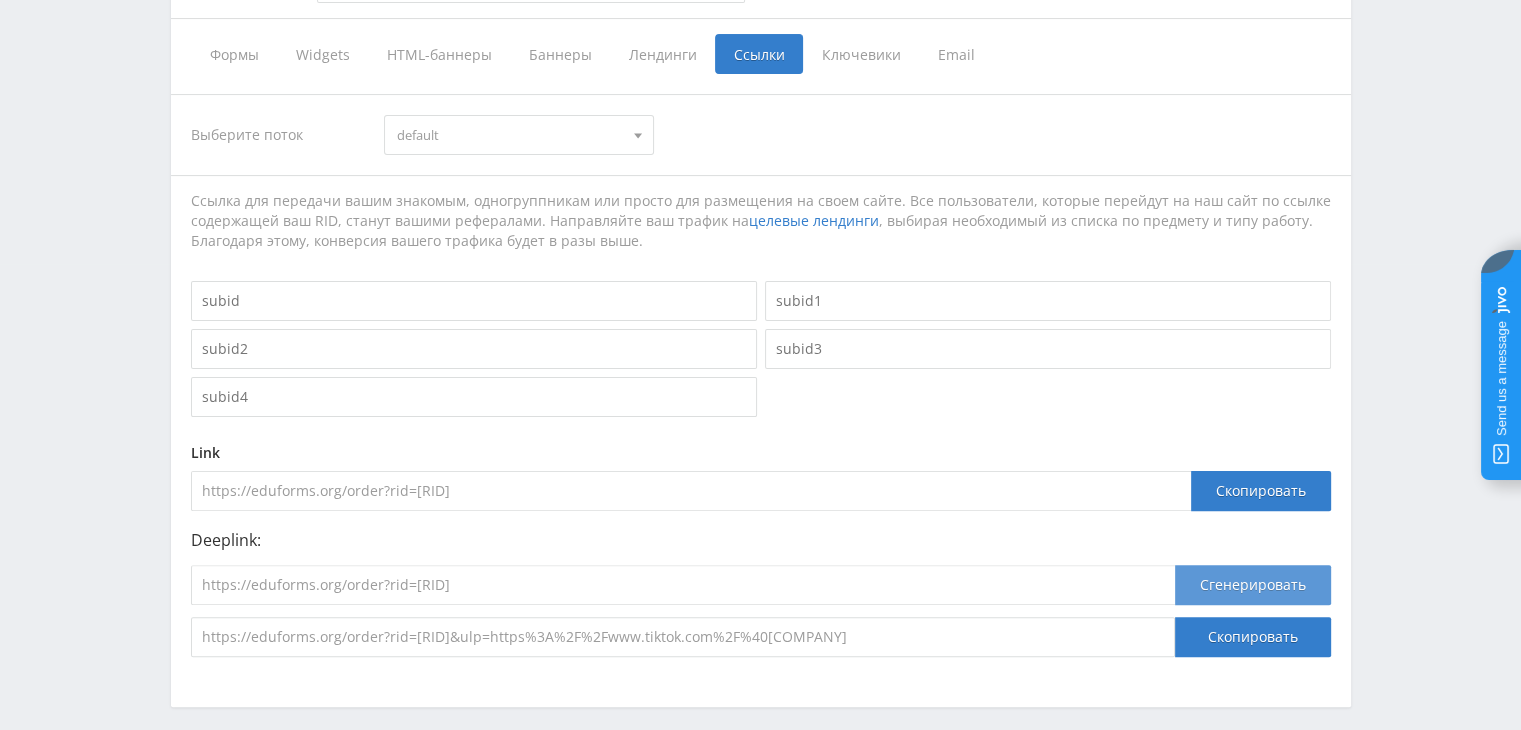click on "Сгенерировать" at bounding box center [1253, 585] 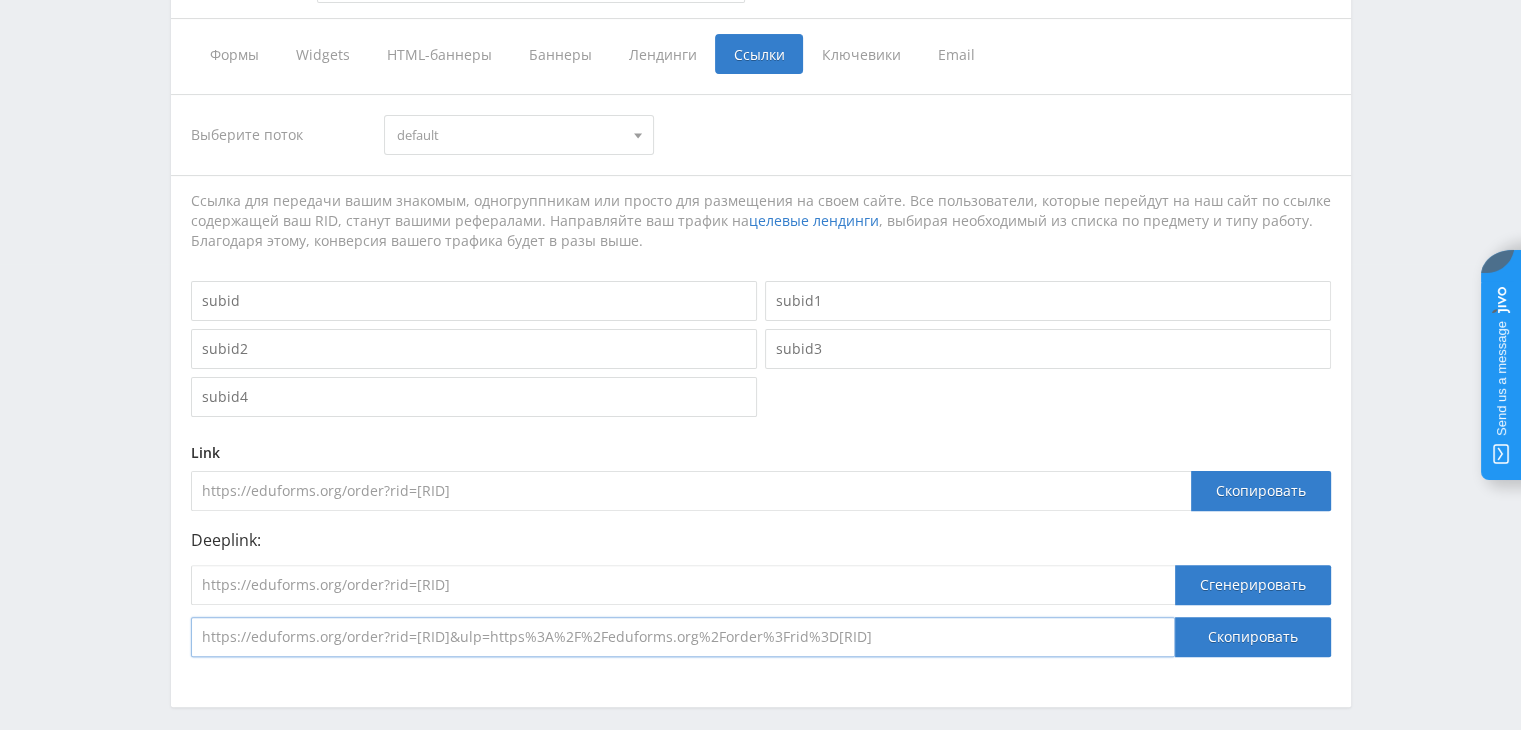 drag, startPoint x: 1068, startPoint y: 640, endPoint x: 126, endPoint y: 650, distance: 942.0531 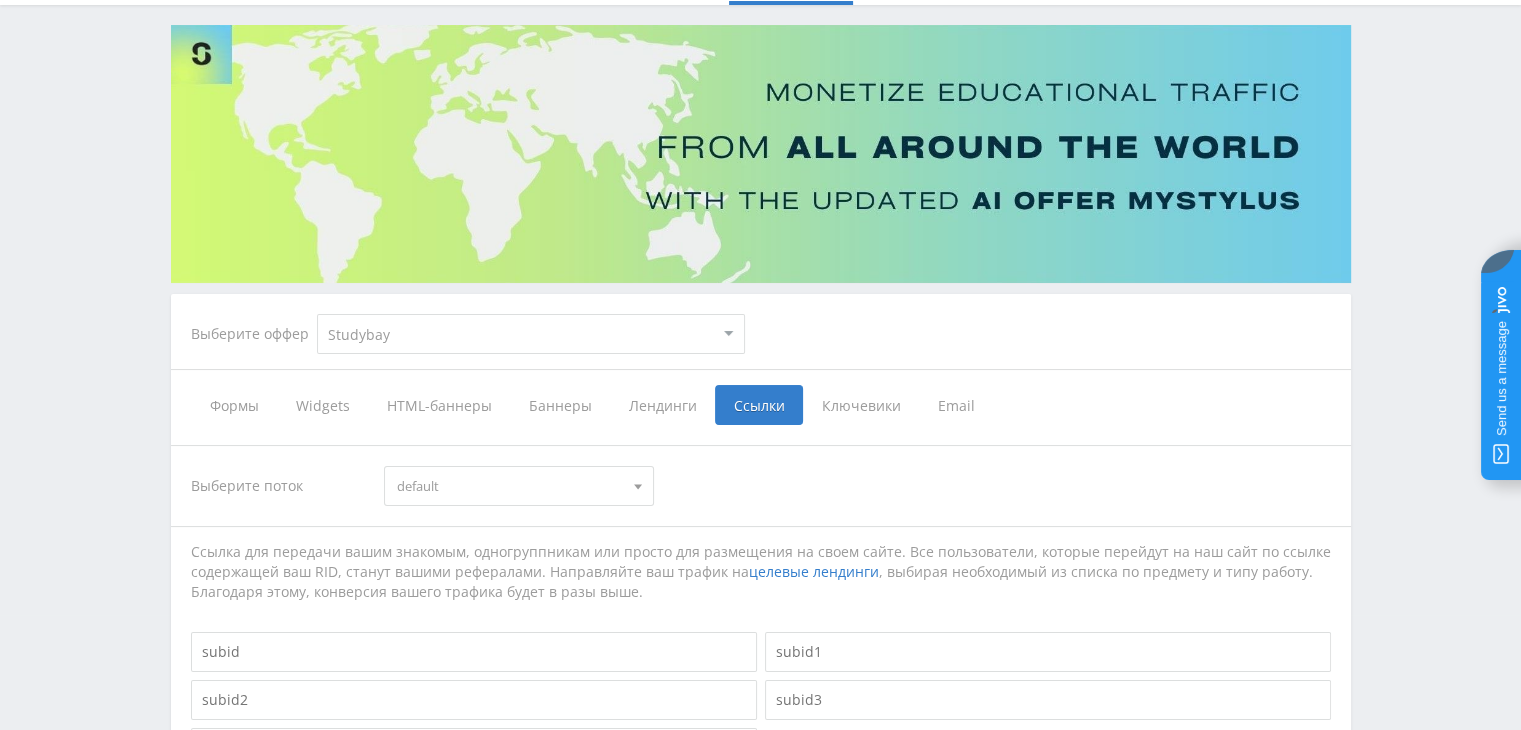 scroll, scrollTop: 0, scrollLeft: 0, axis: both 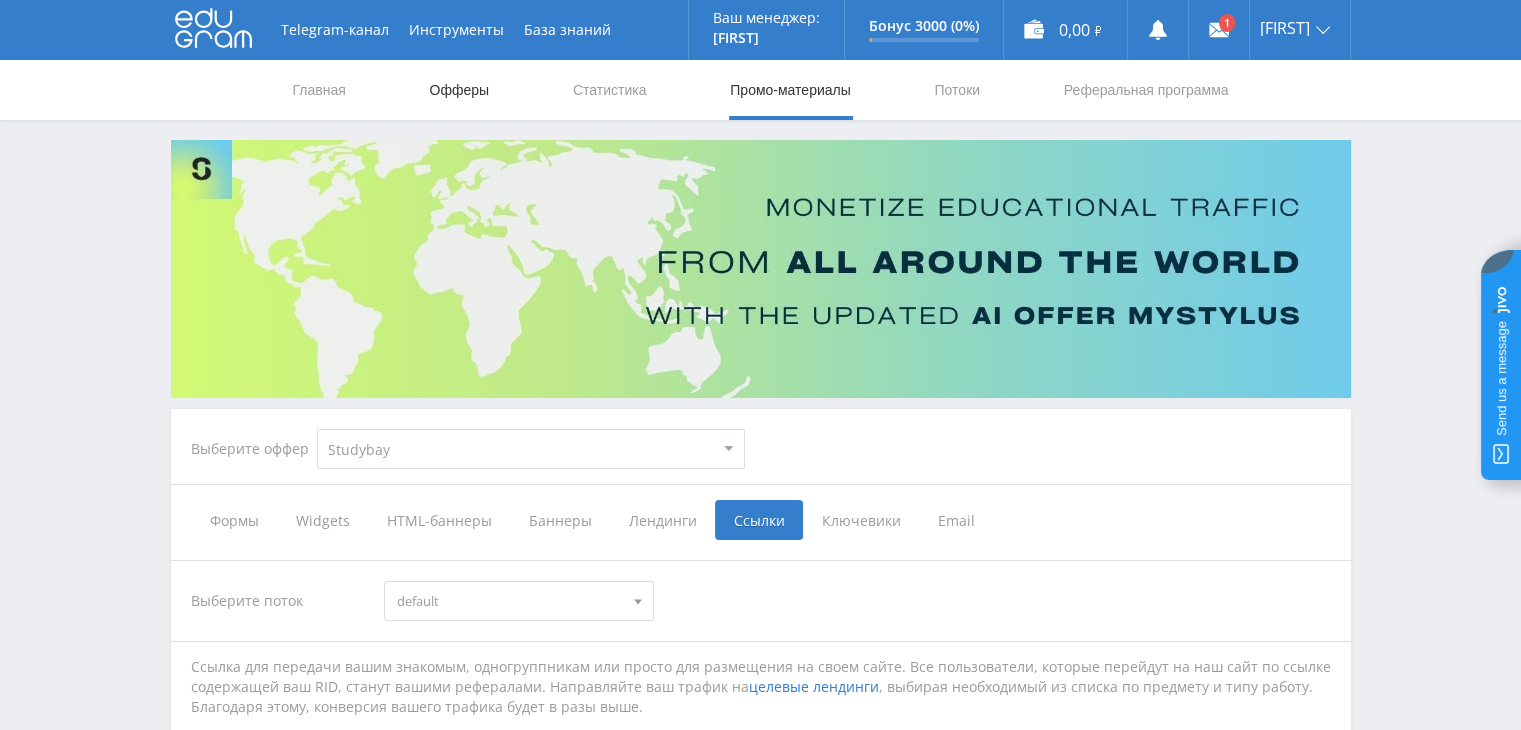 click on "Офферы" at bounding box center [460, 90] 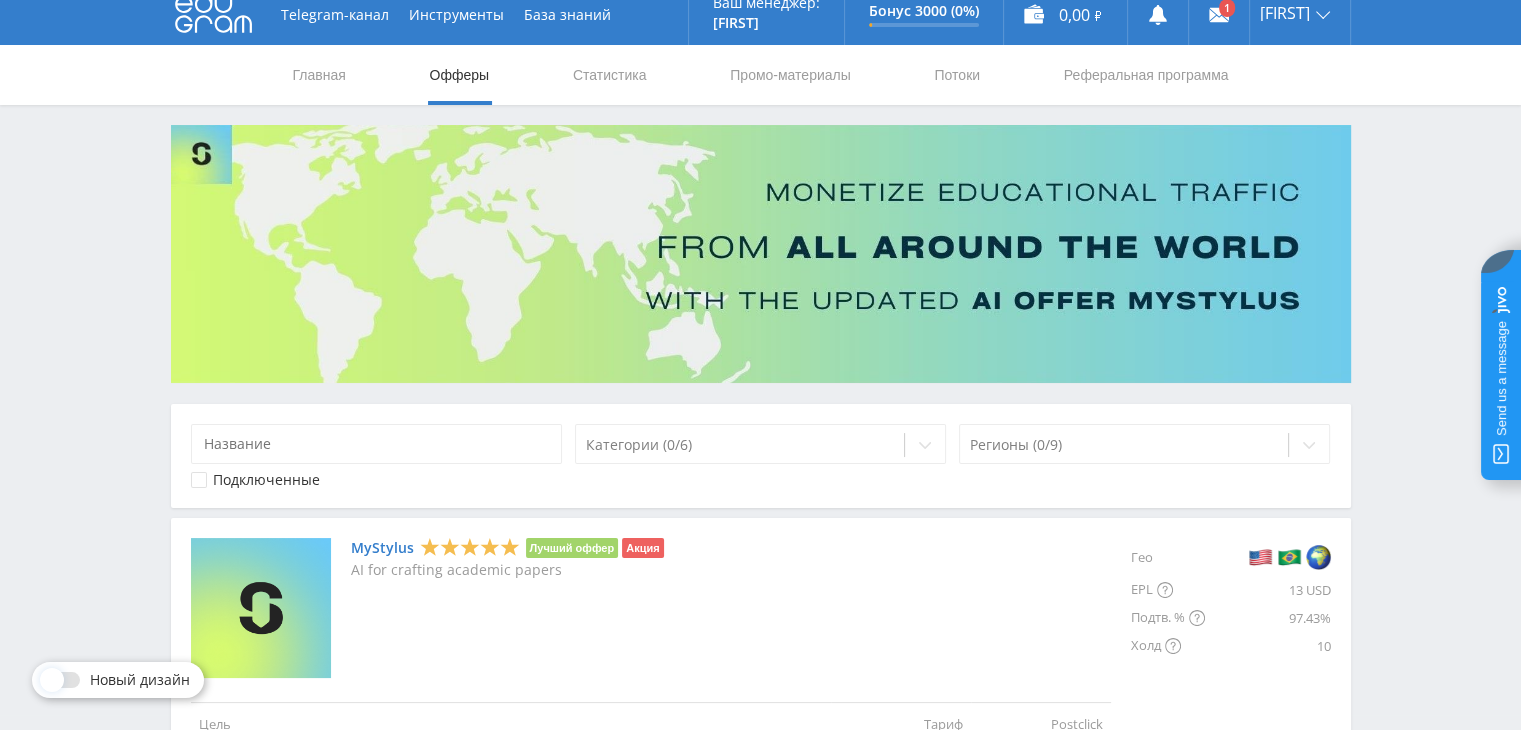 scroll, scrollTop: 0, scrollLeft: 0, axis: both 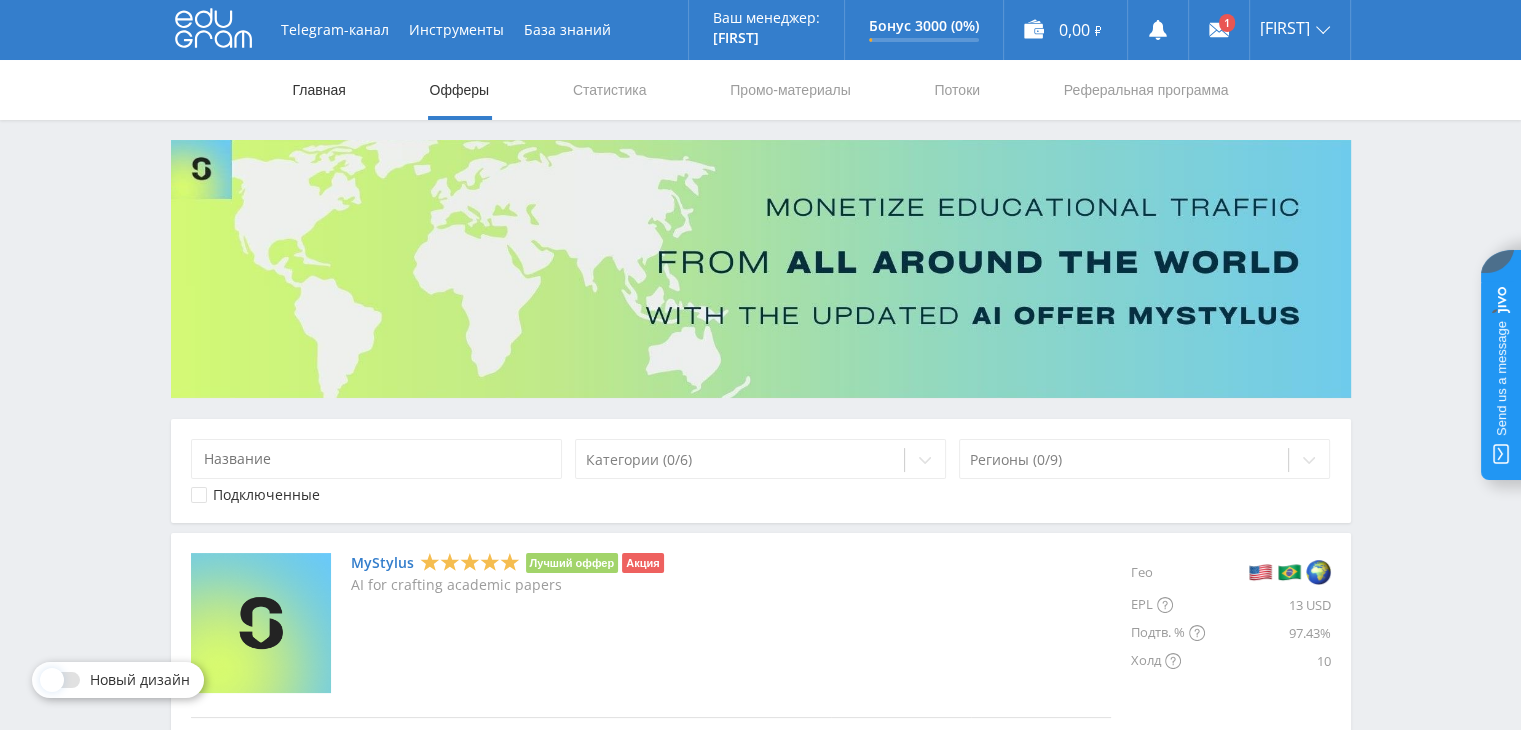 click on "Главная" at bounding box center [319, 90] 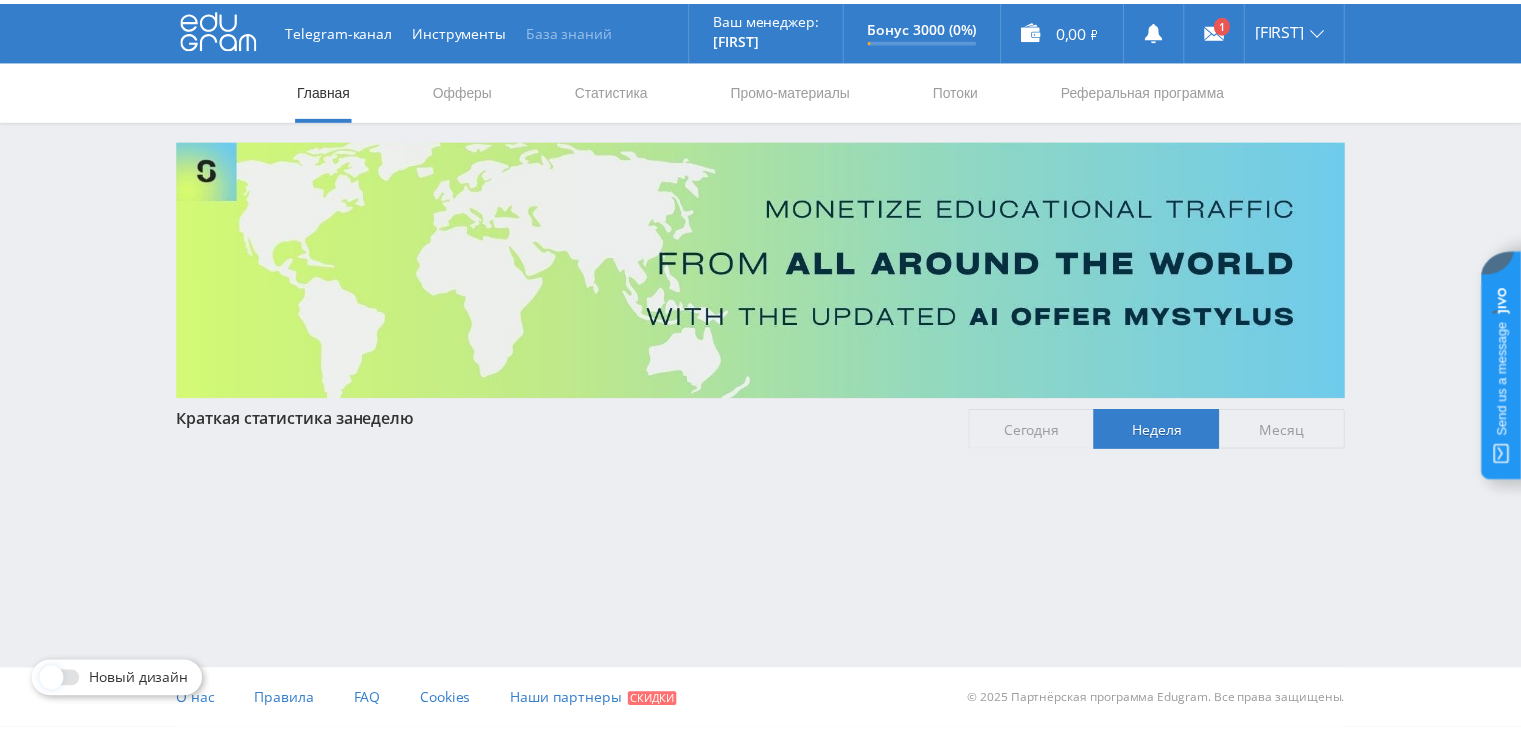 scroll, scrollTop: 0, scrollLeft: 0, axis: both 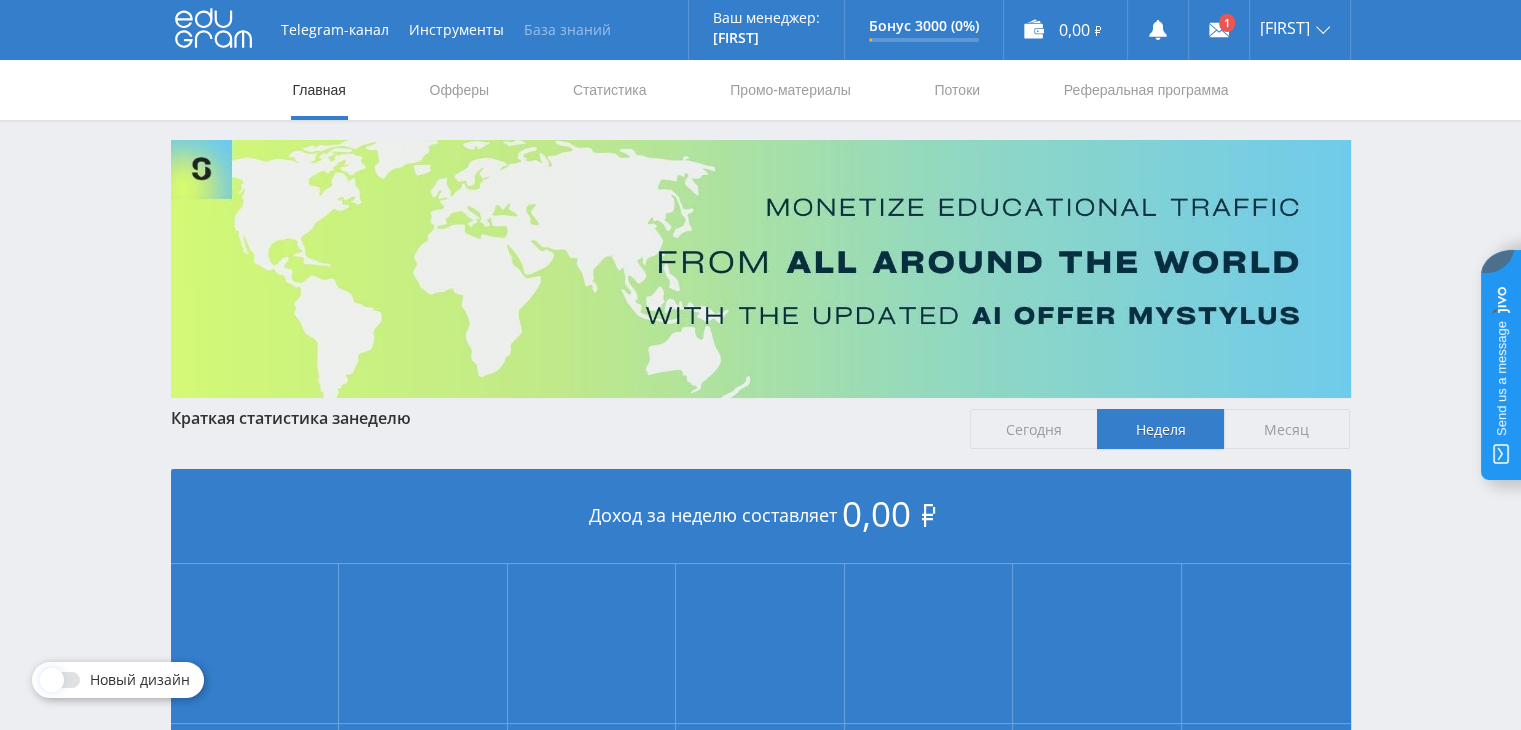 click on "База знаний" at bounding box center [567, 30] 